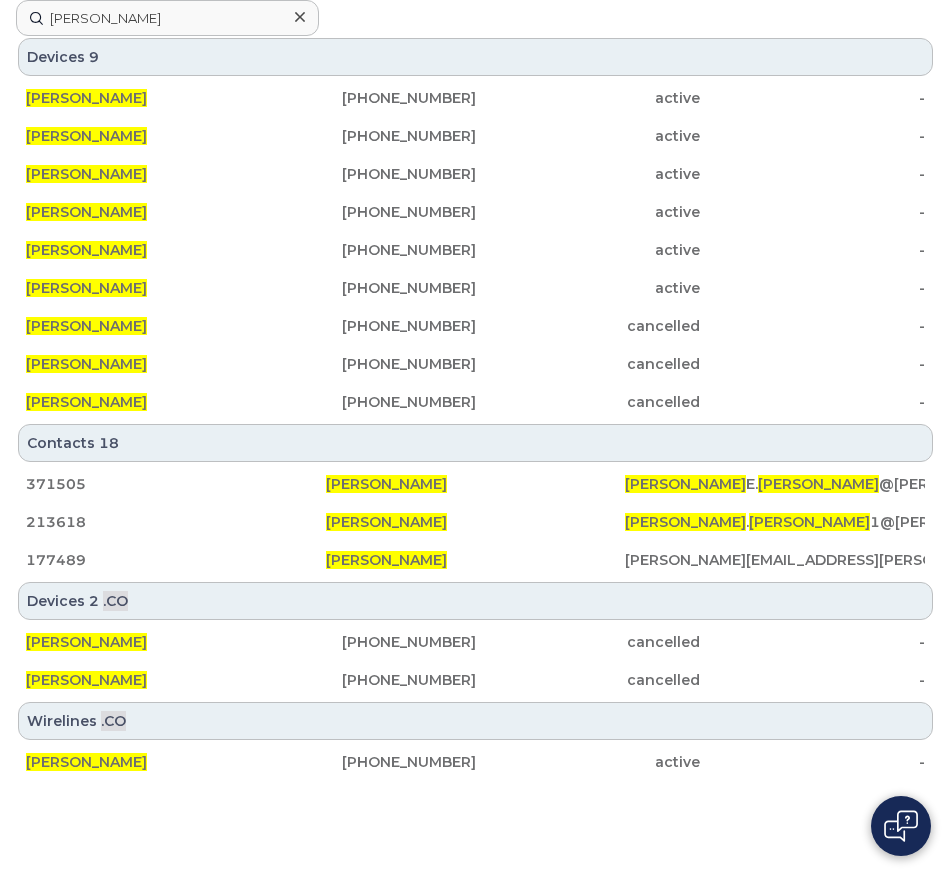 scroll, scrollTop: 0, scrollLeft: 0, axis: both 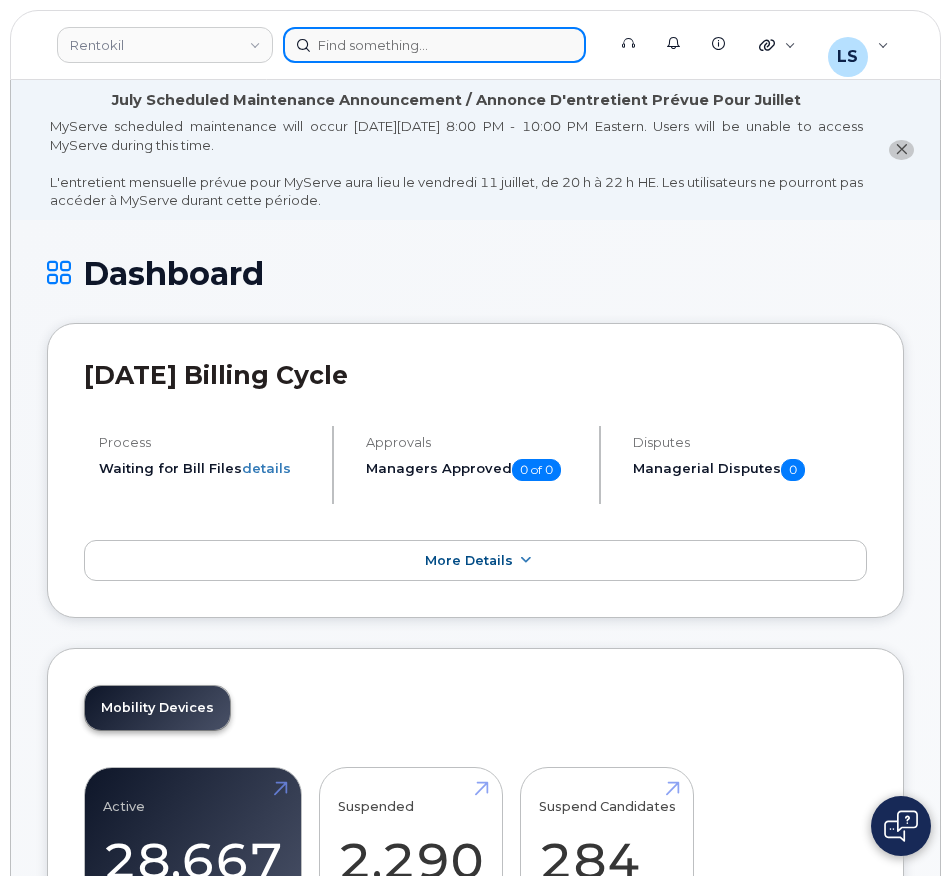 click at bounding box center (437, 45) 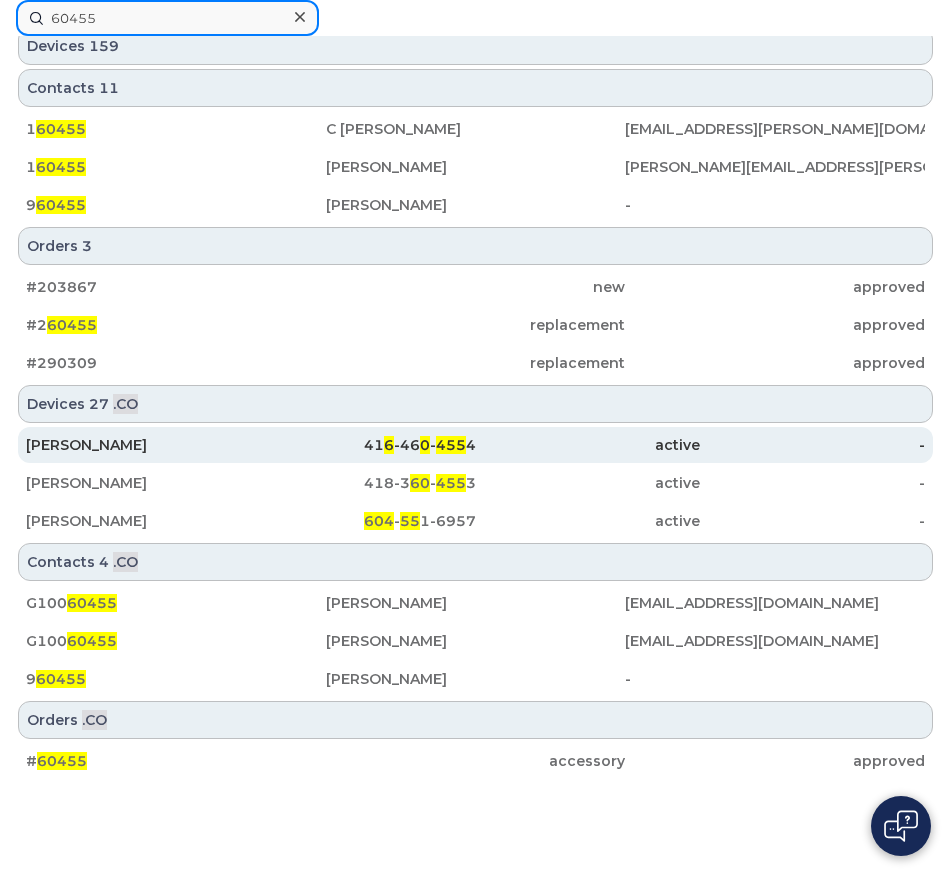 scroll, scrollTop: 782, scrollLeft: 0, axis: vertical 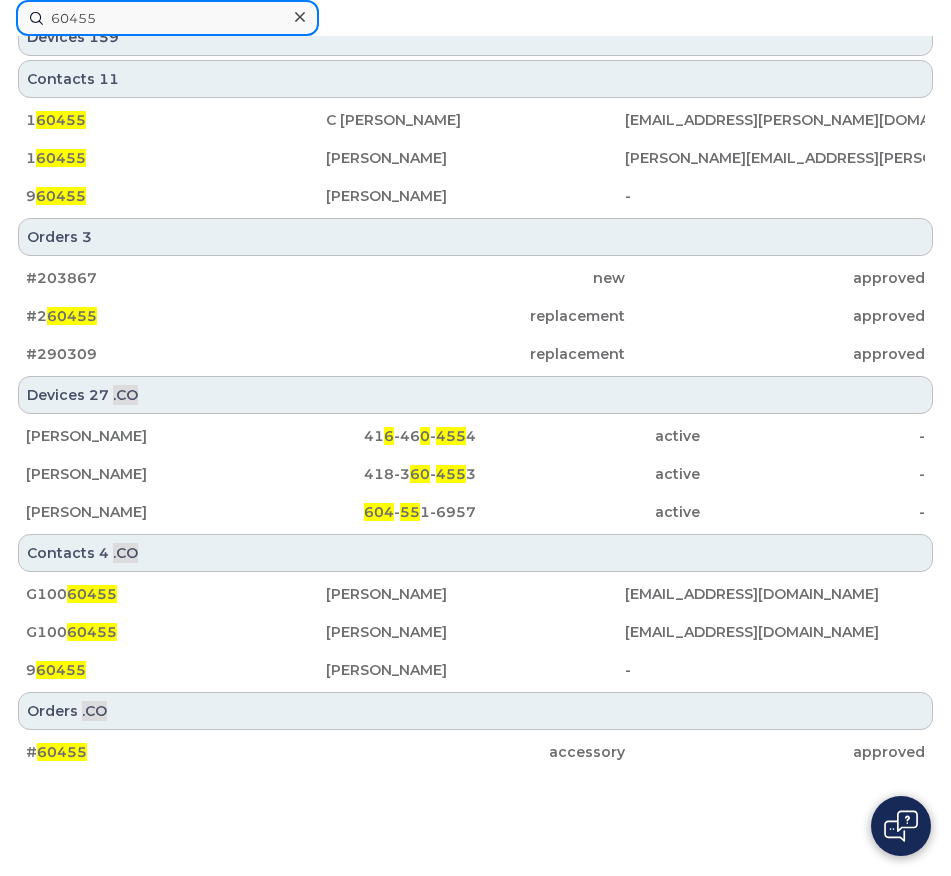 drag, startPoint x: 137, startPoint y: 6, endPoint x: -1, endPoint y: -16, distance: 139.74261 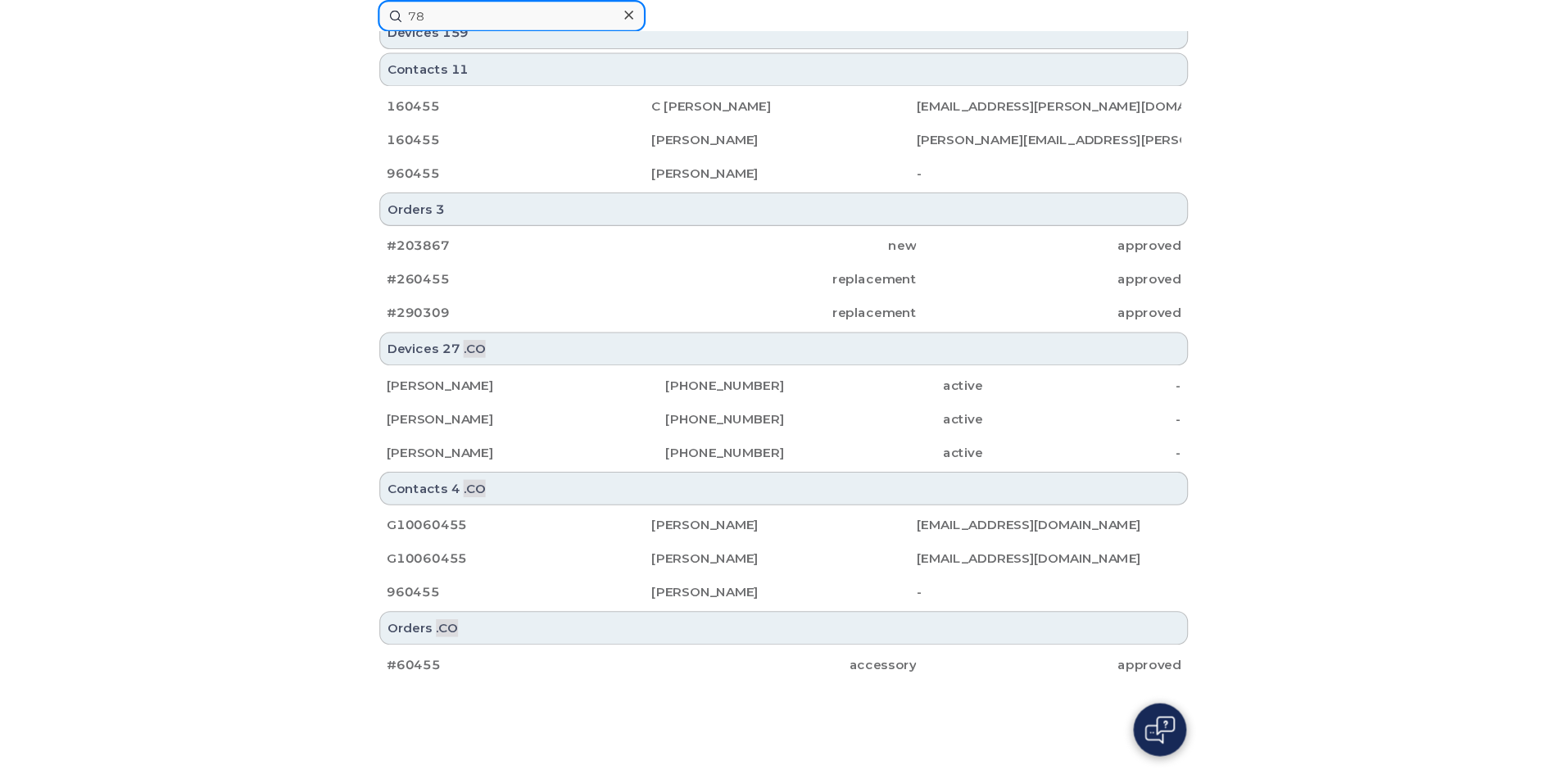 scroll, scrollTop: 0, scrollLeft: 0, axis: both 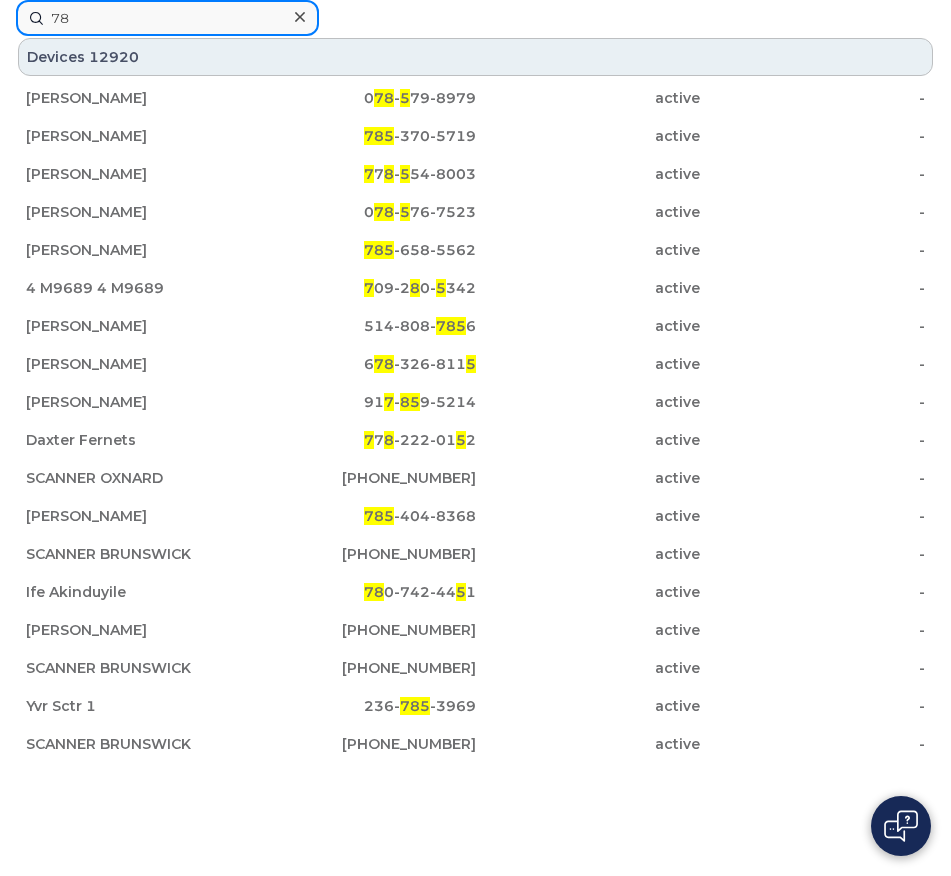 type on "7" 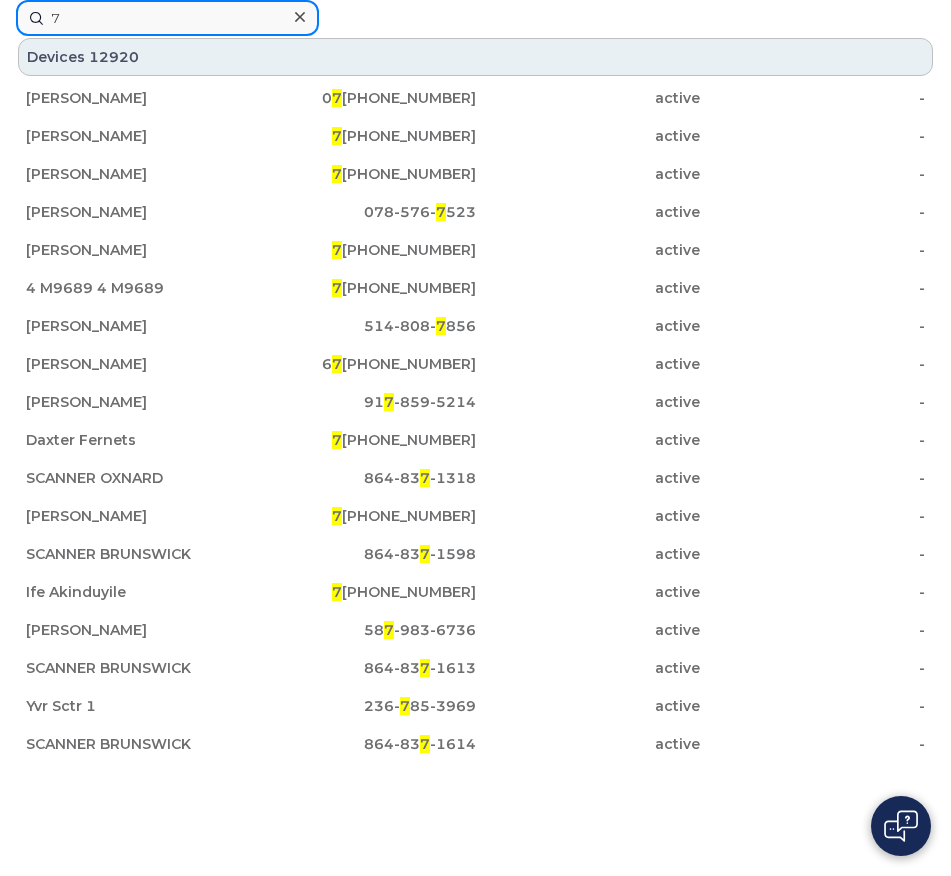 type 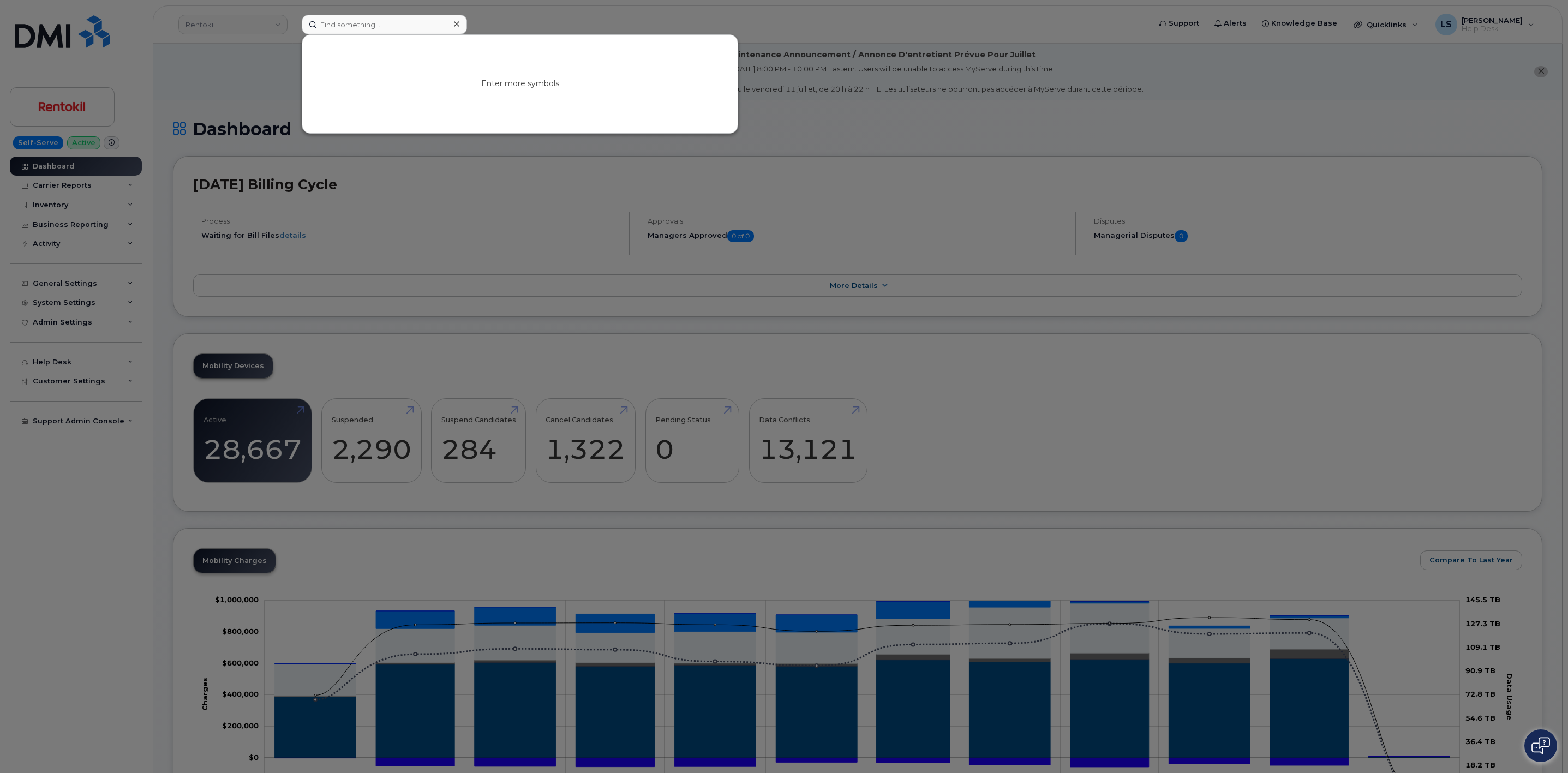 click at bounding box center (784, 386) 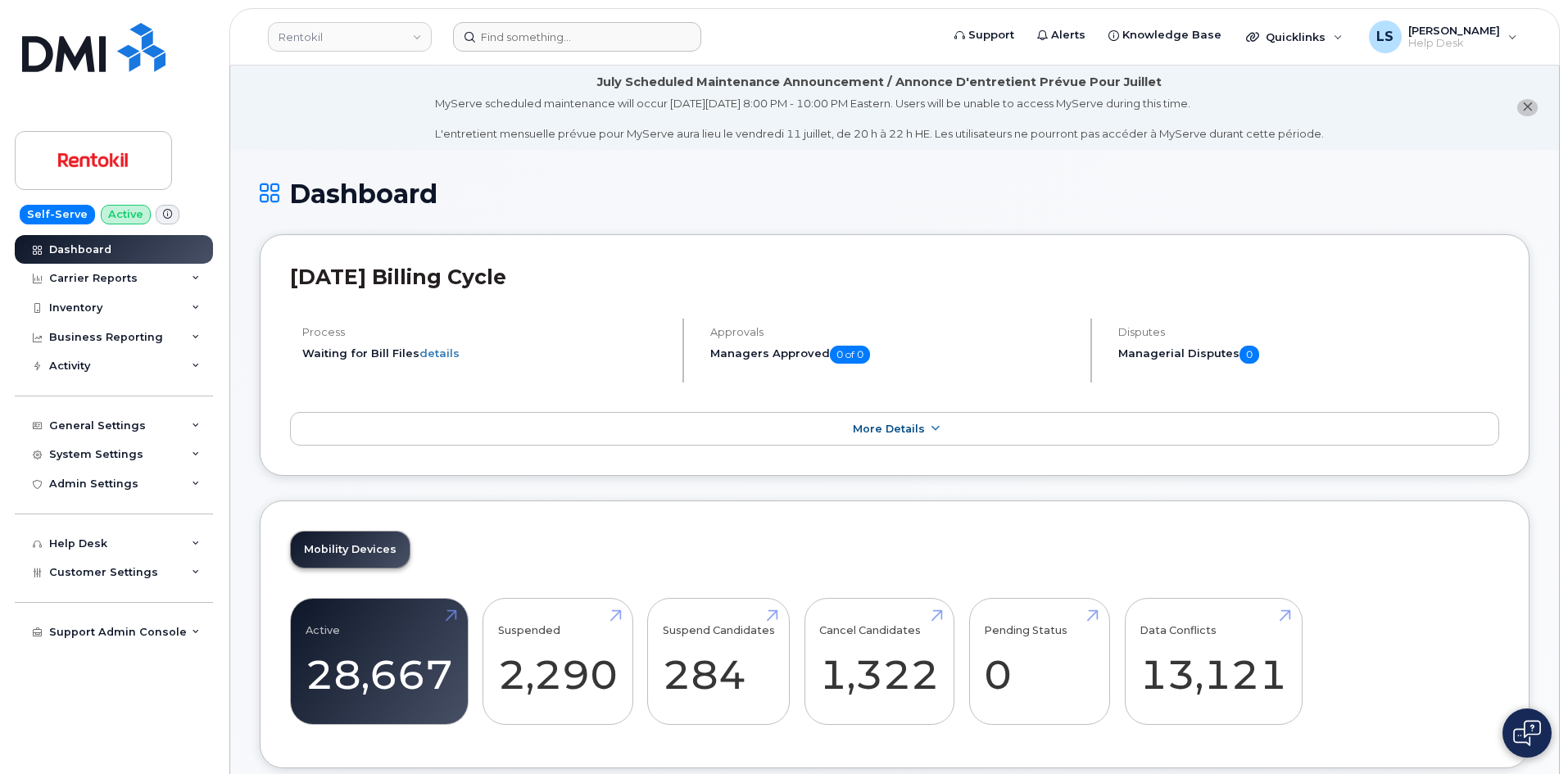 drag, startPoint x: 2354, startPoint y: 0, endPoint x: 895, endPoint y: 181, distance: 1470.1843 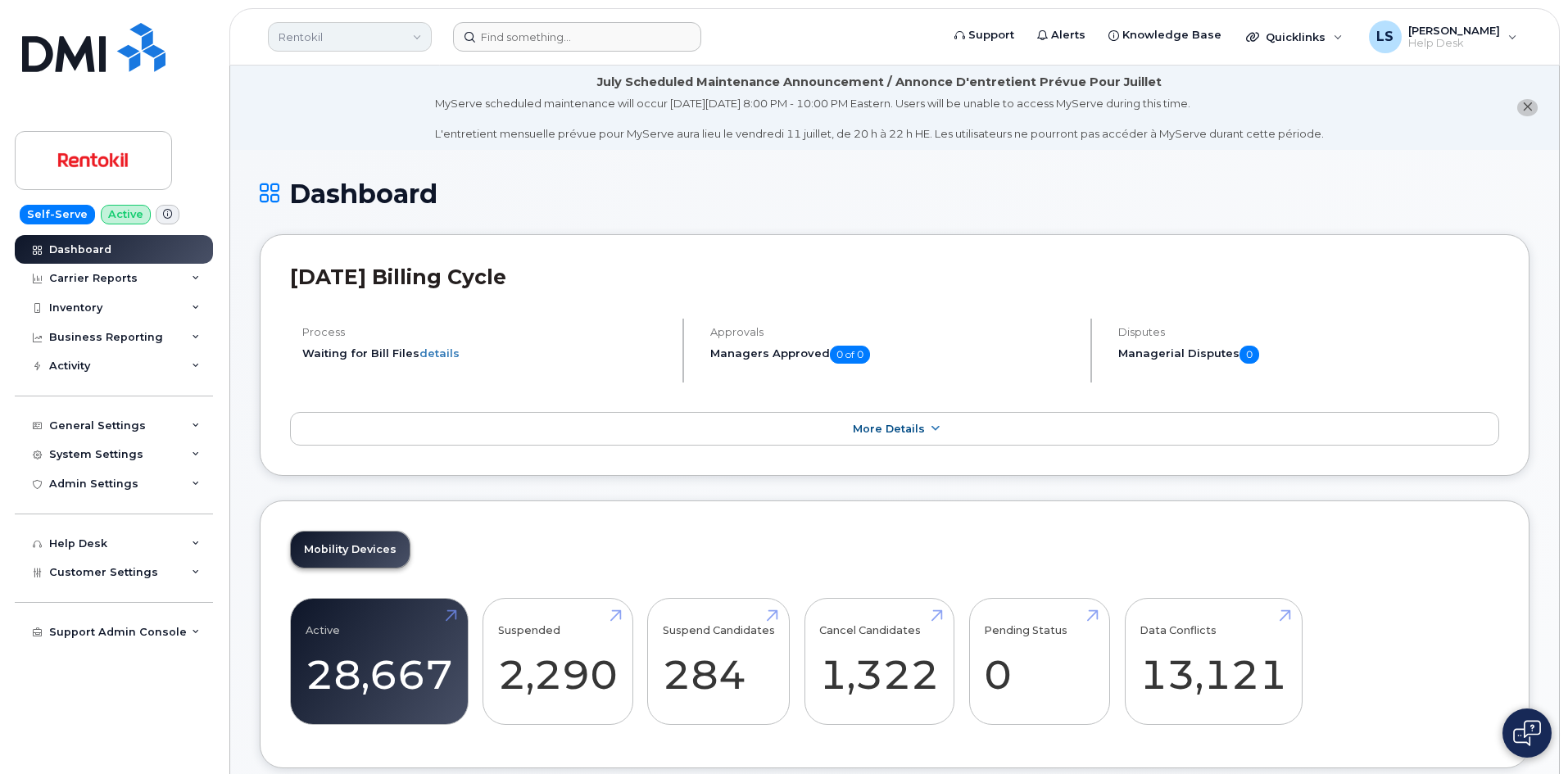 click on "Rentokil" at bounding box center [350, 37] 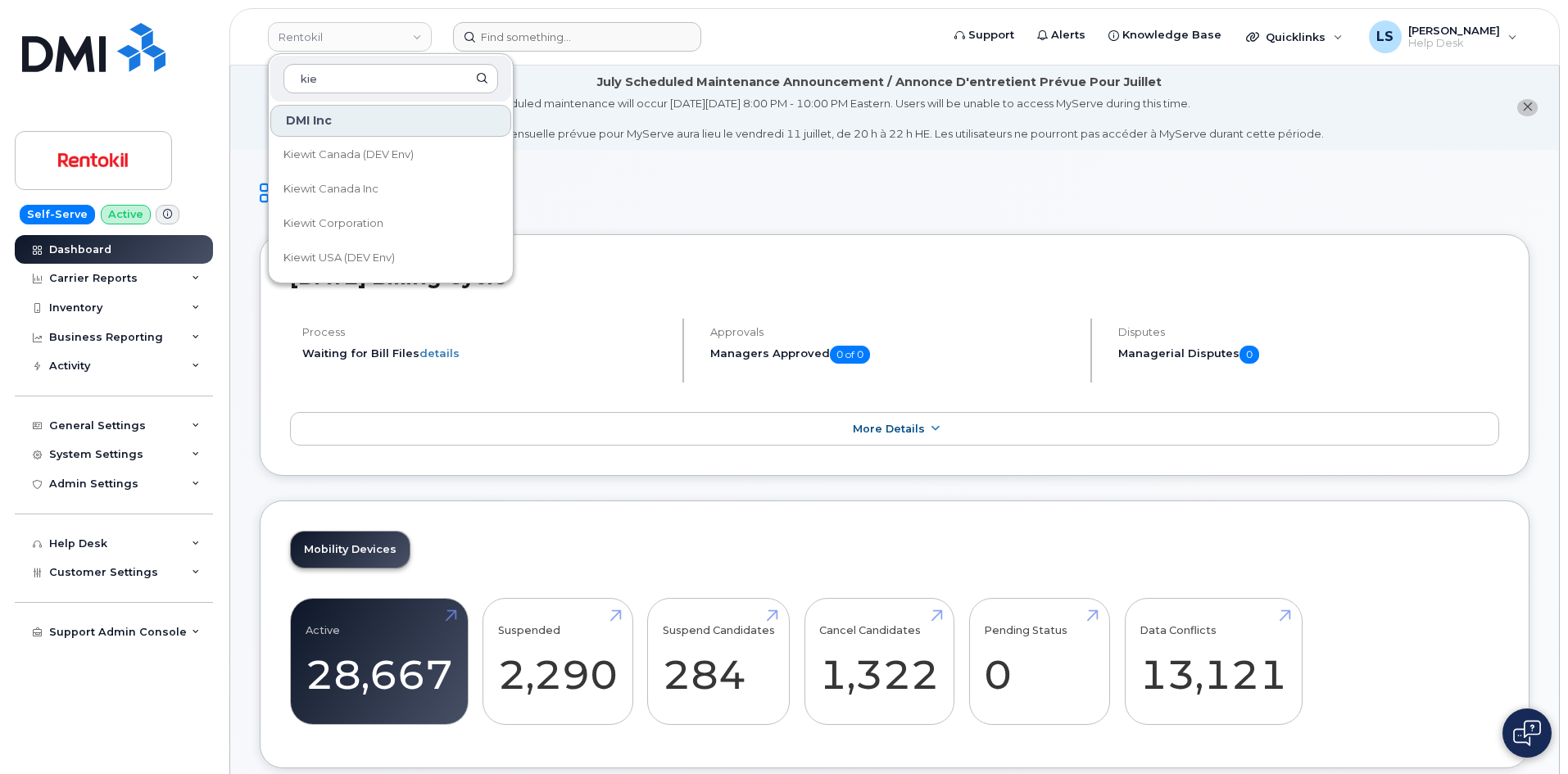type on "kie" 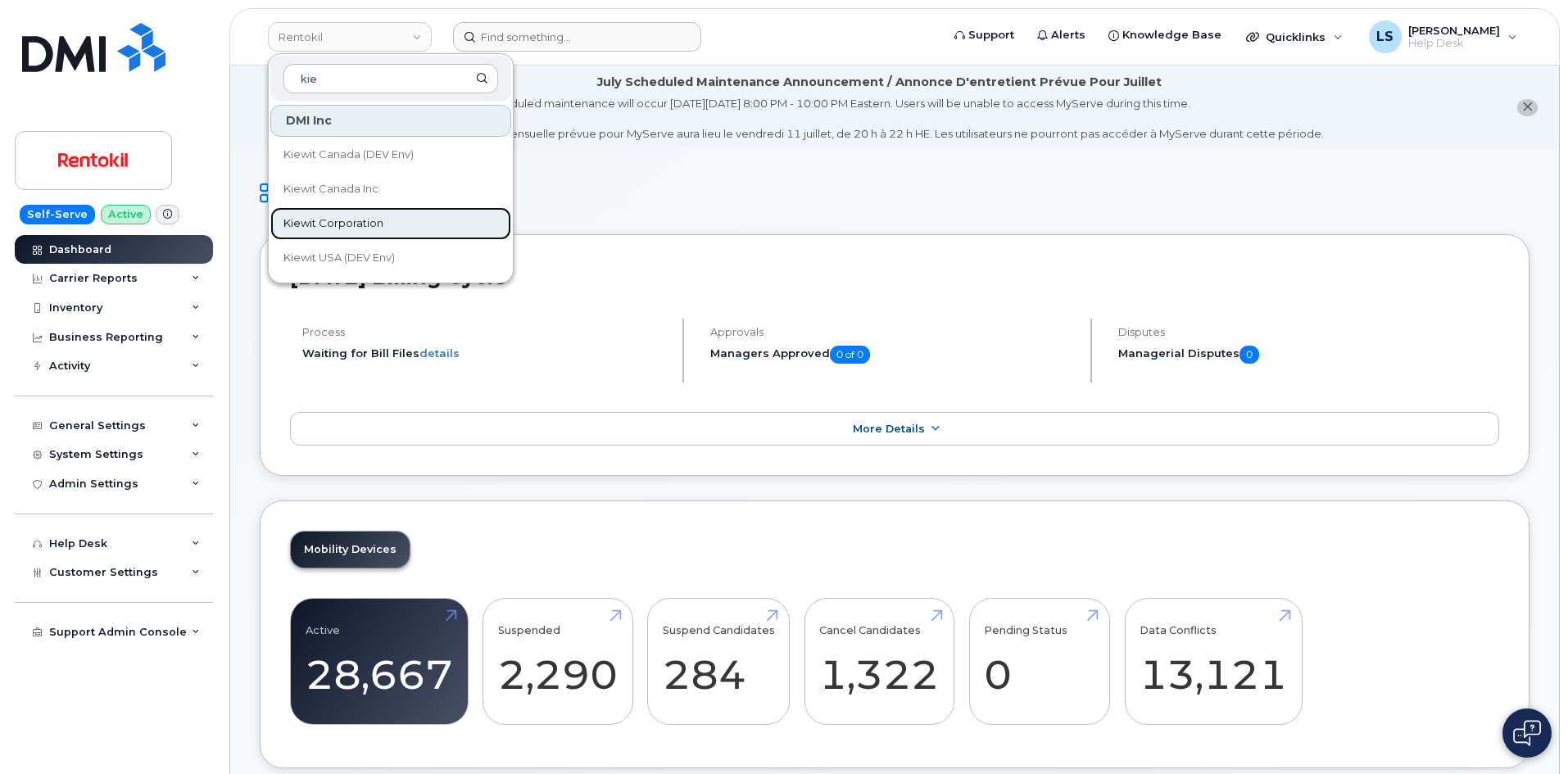 click on "Kiewit Corporation" 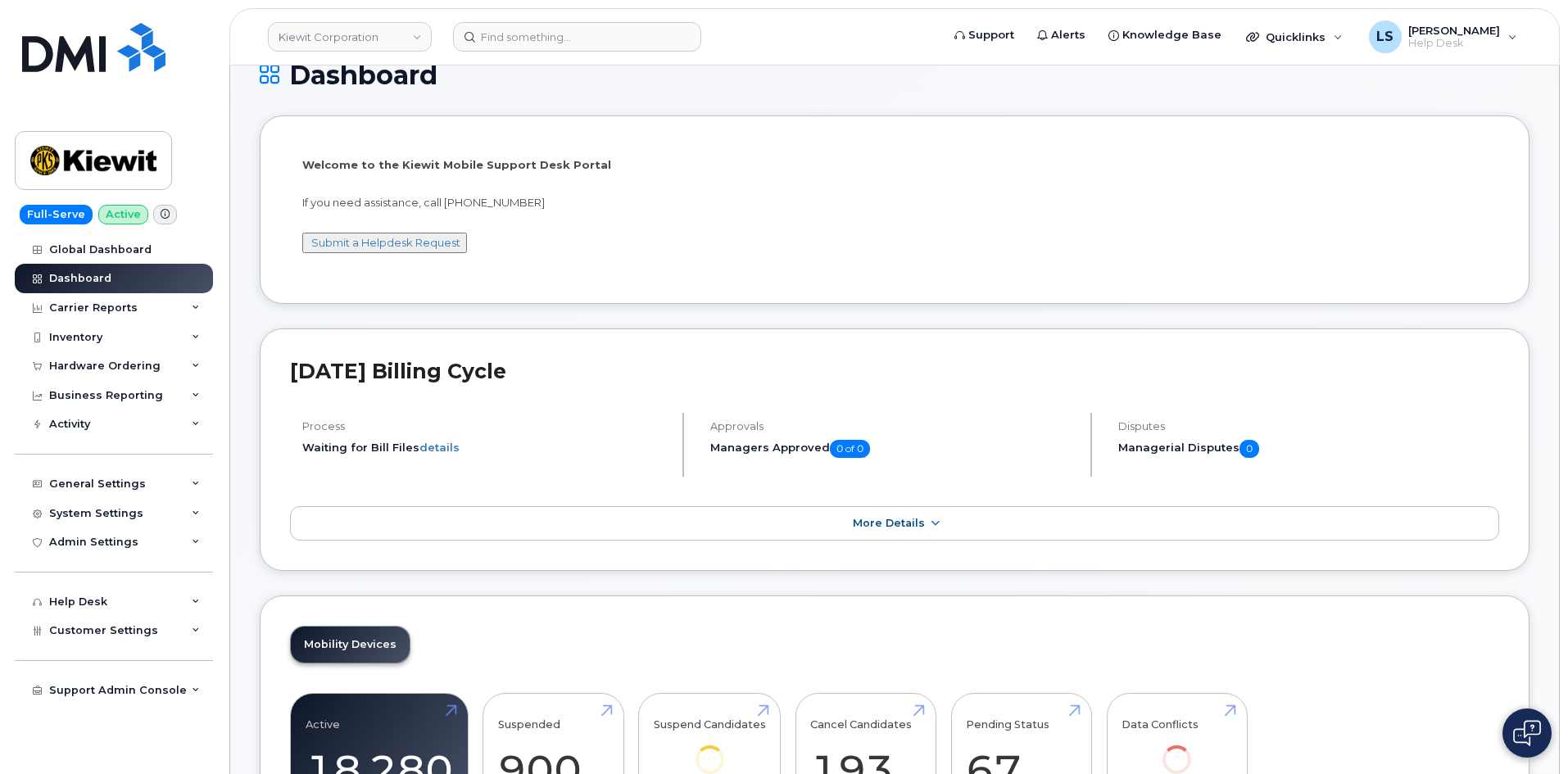 scroll, scrollTop: 0, scrollLeft: 0, axis: both 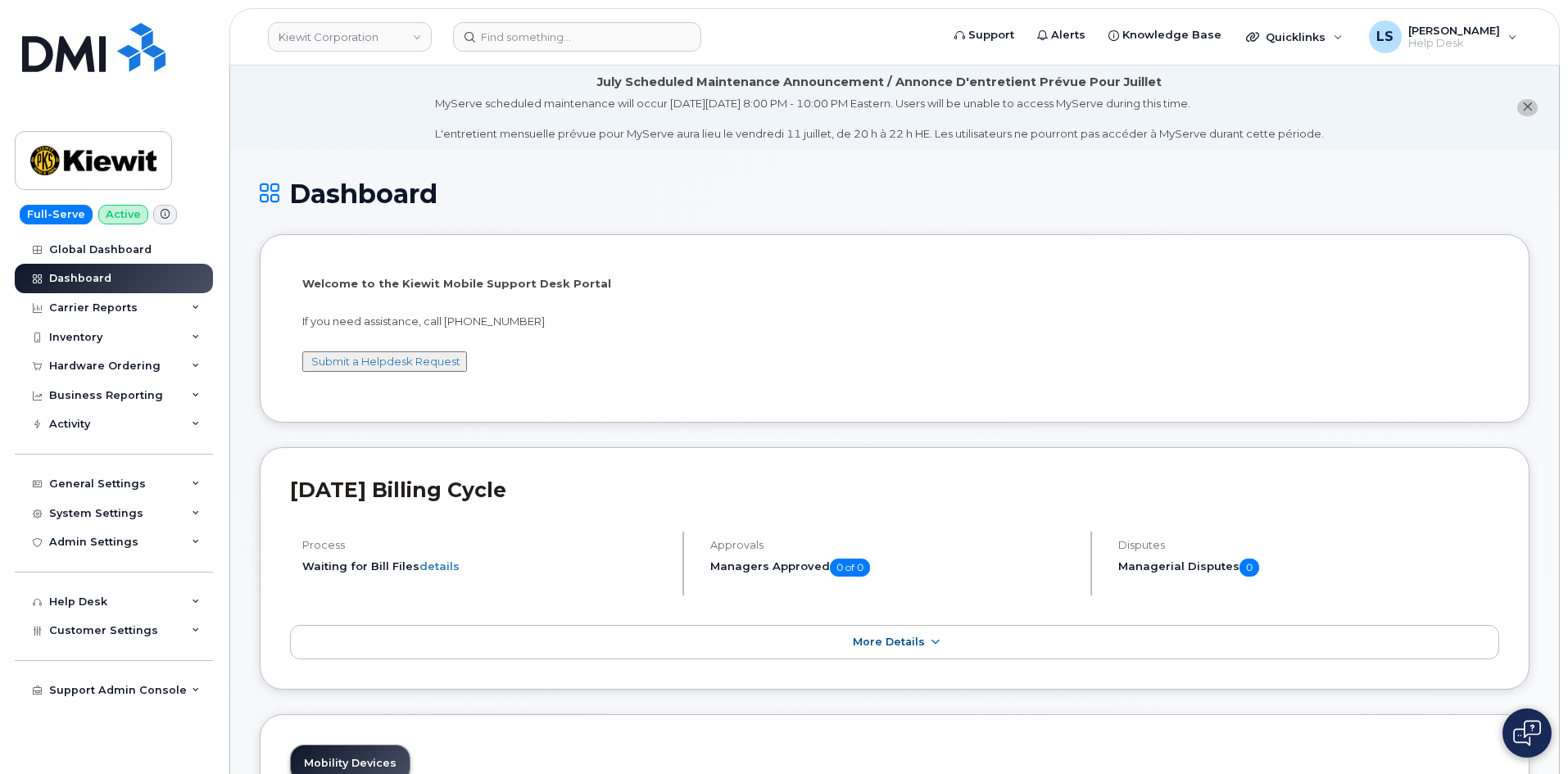 drag, startPoint x: 560, startPoint y: 60, endPoint x: 505, endPoint y: 1, distance: 80.65978 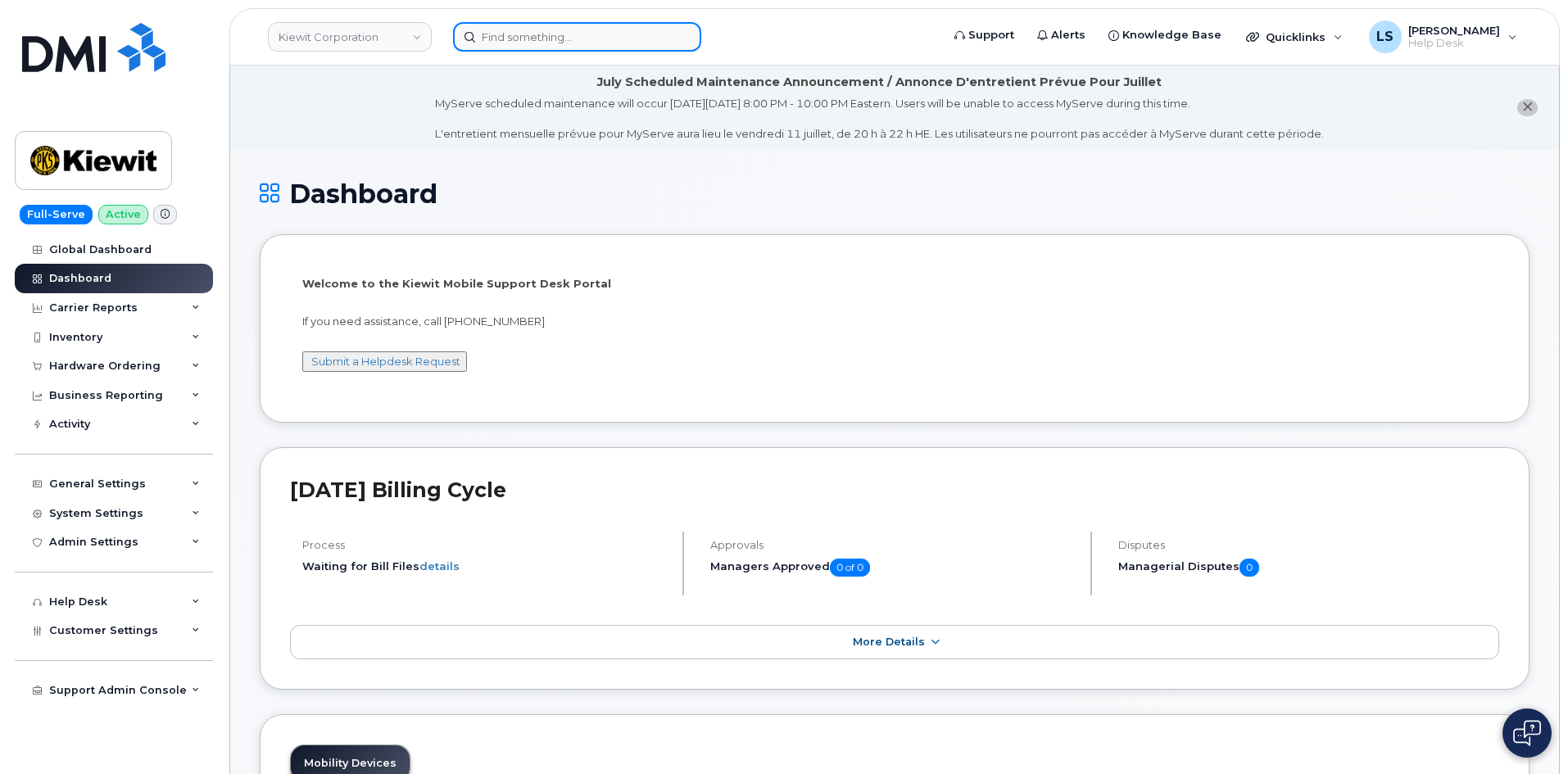 click at bounding box center (577, 37) 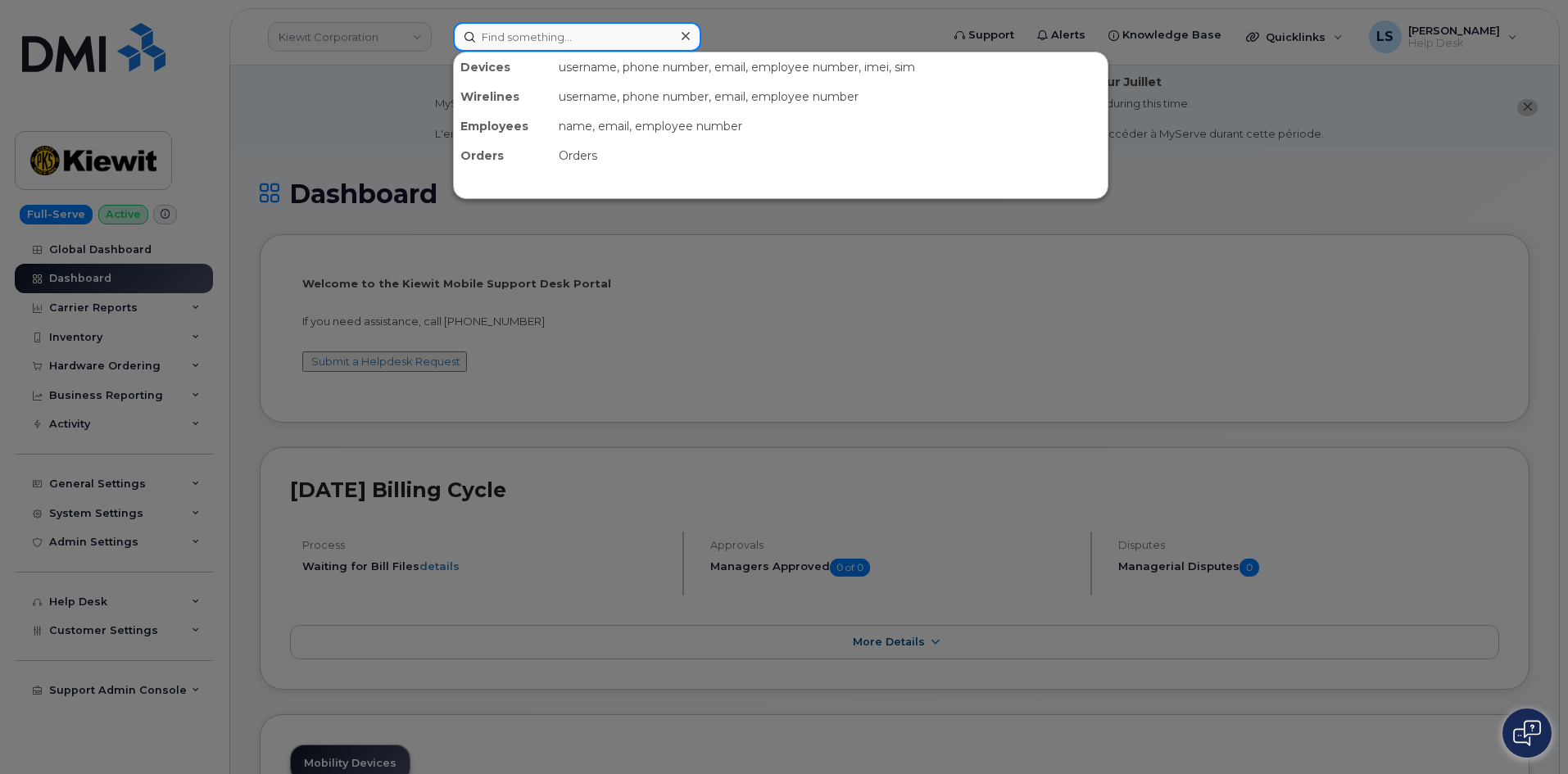 paste on "6824539154" 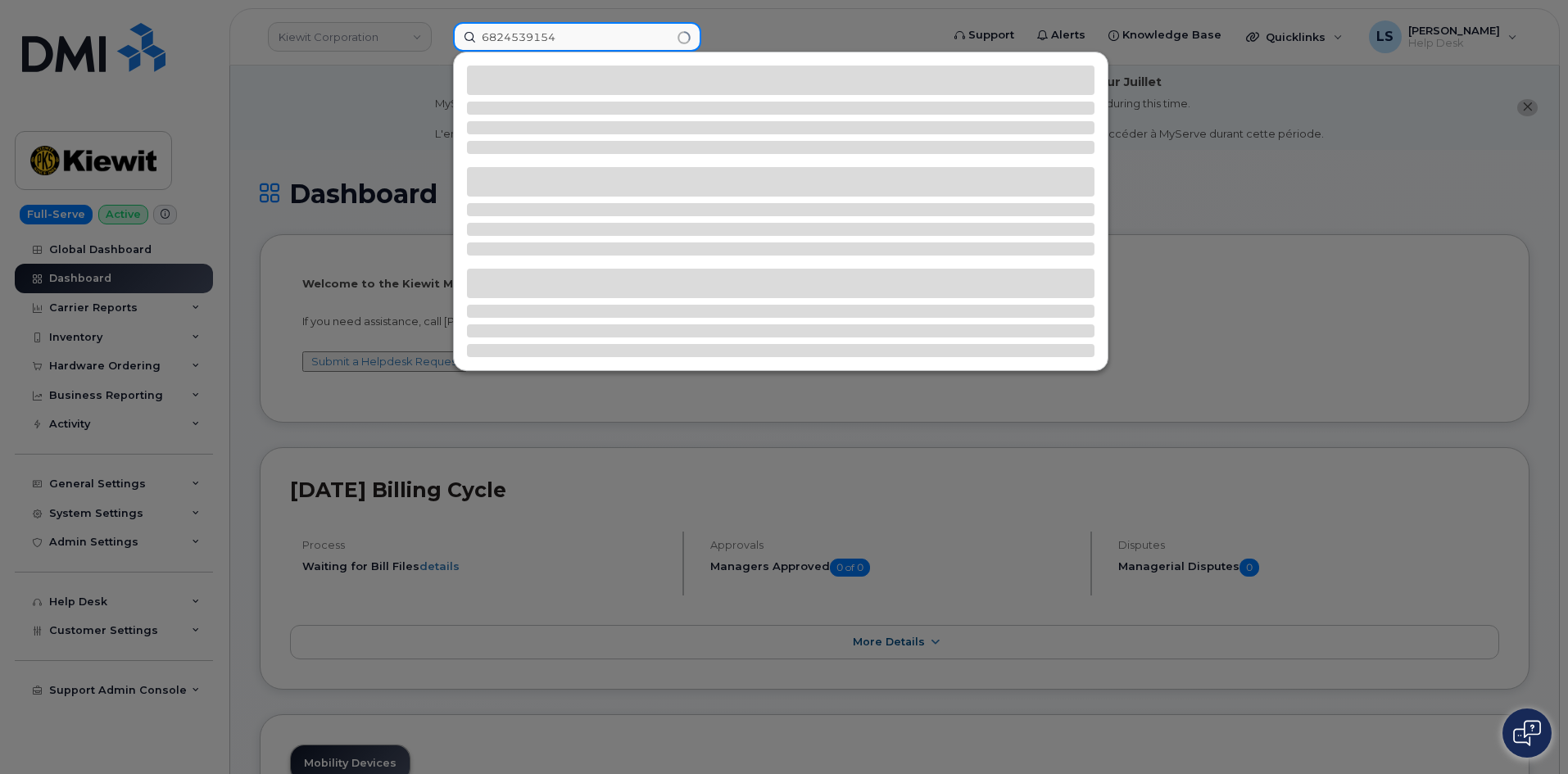 type on "6824539154" 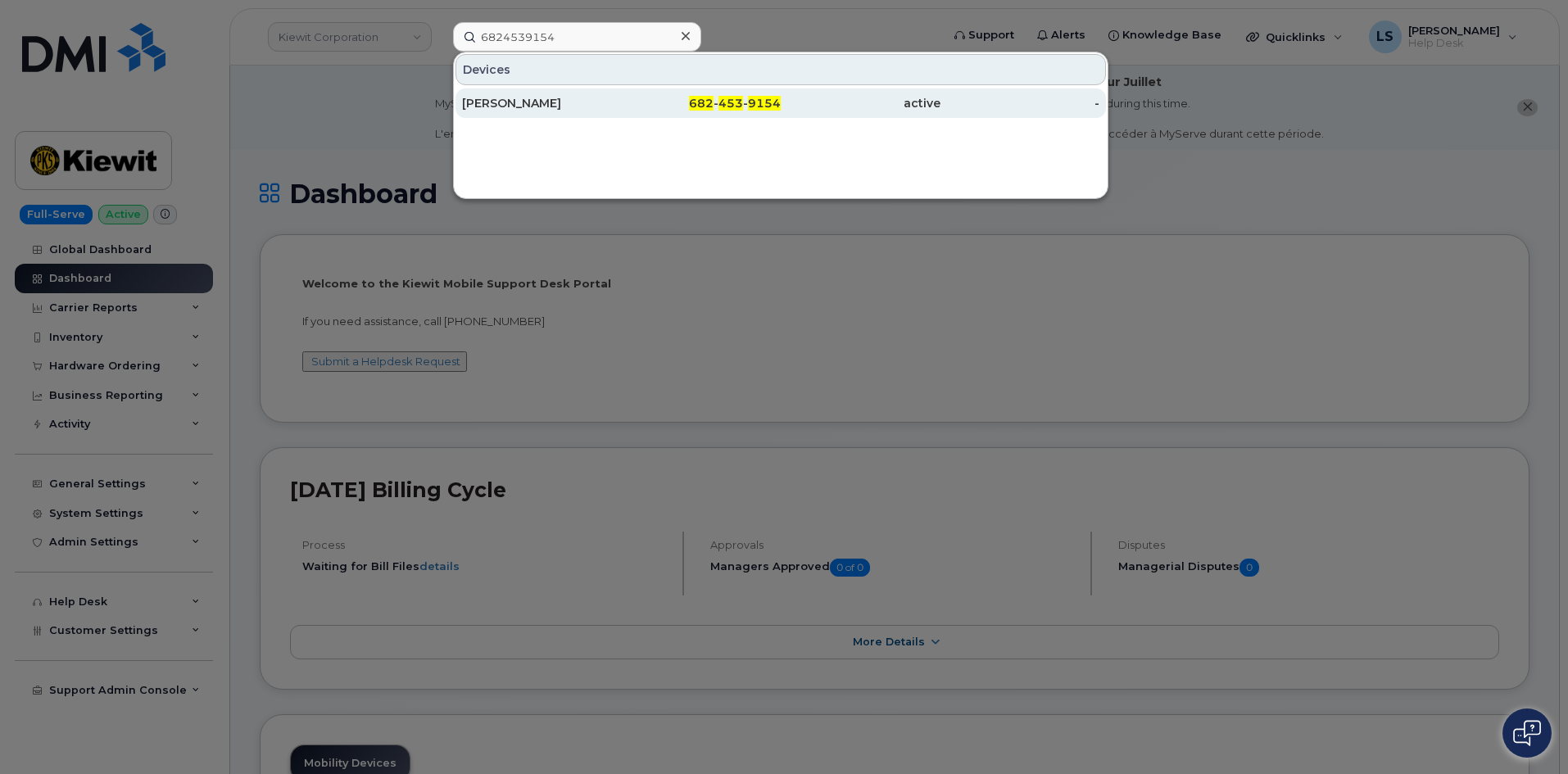 click on "Sean Brookins" at bounding box center (542, 103) 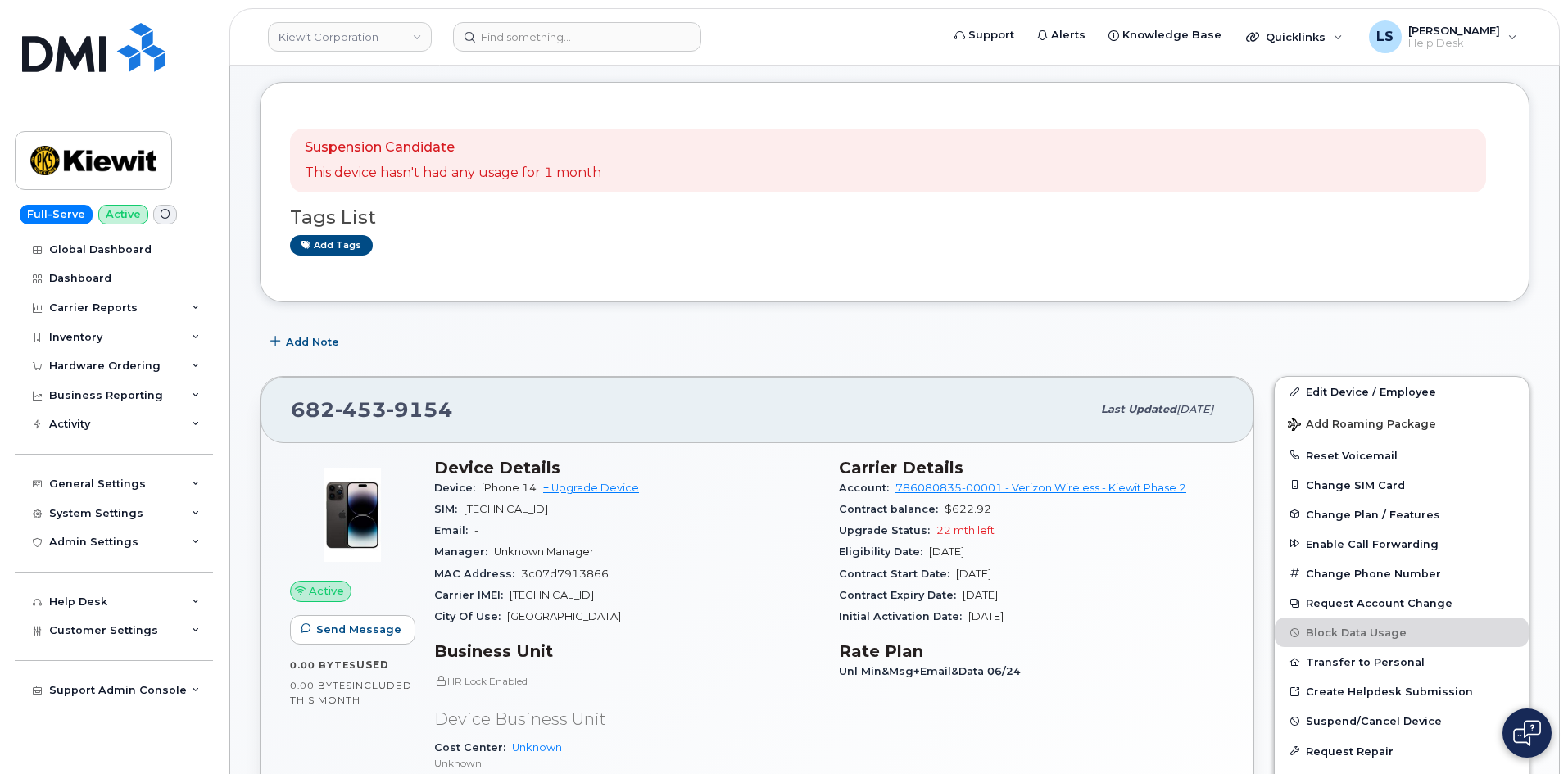 scroll, scrollTop: 164, scrollLeft: 0, axis: vertical 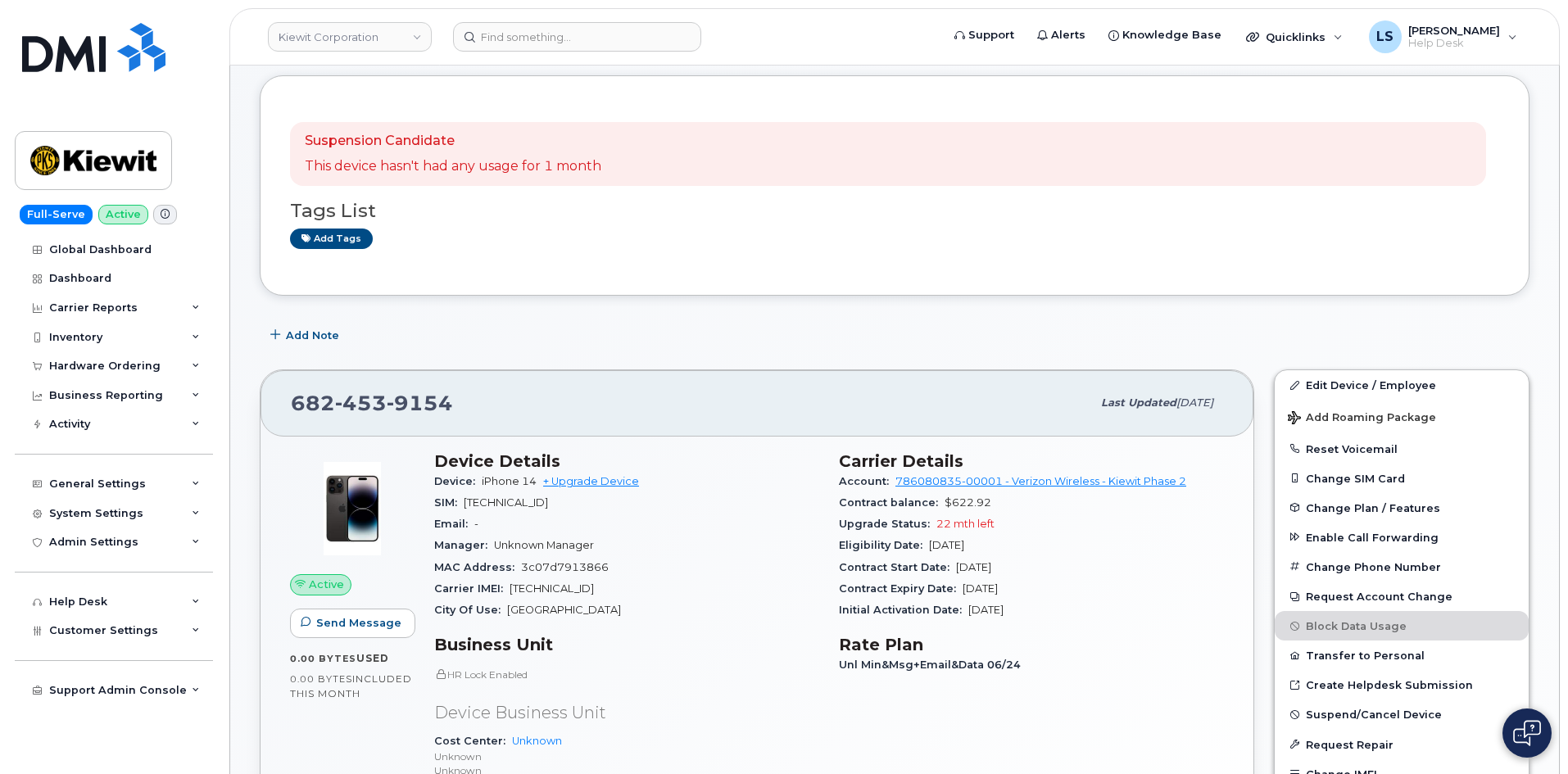click on "This device hasn't had any usage for 1 month" at bounding box center [453, 166] 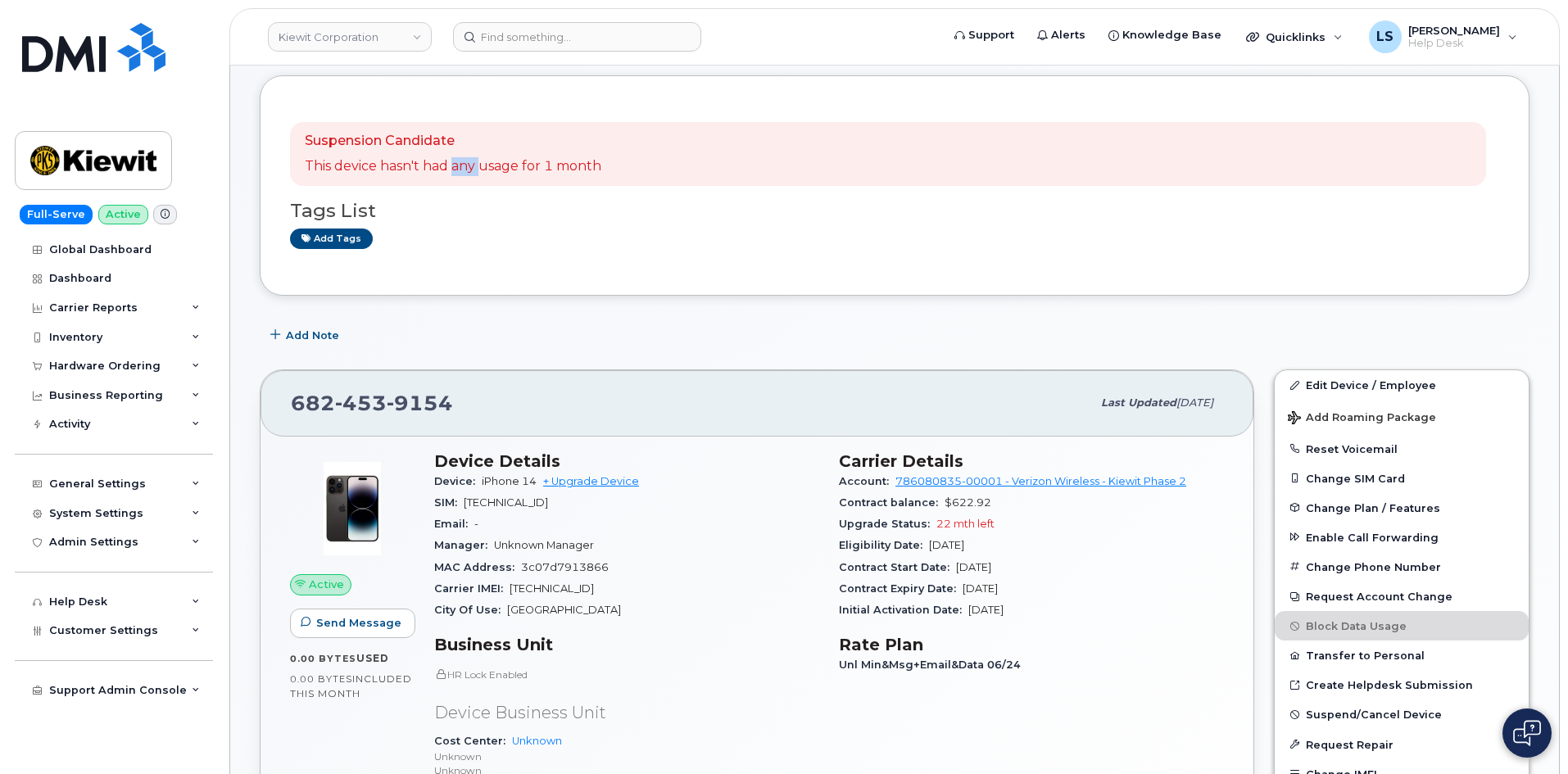 click on "This device hasn't had any usage for 1 month" at bounding box center (453, 166) 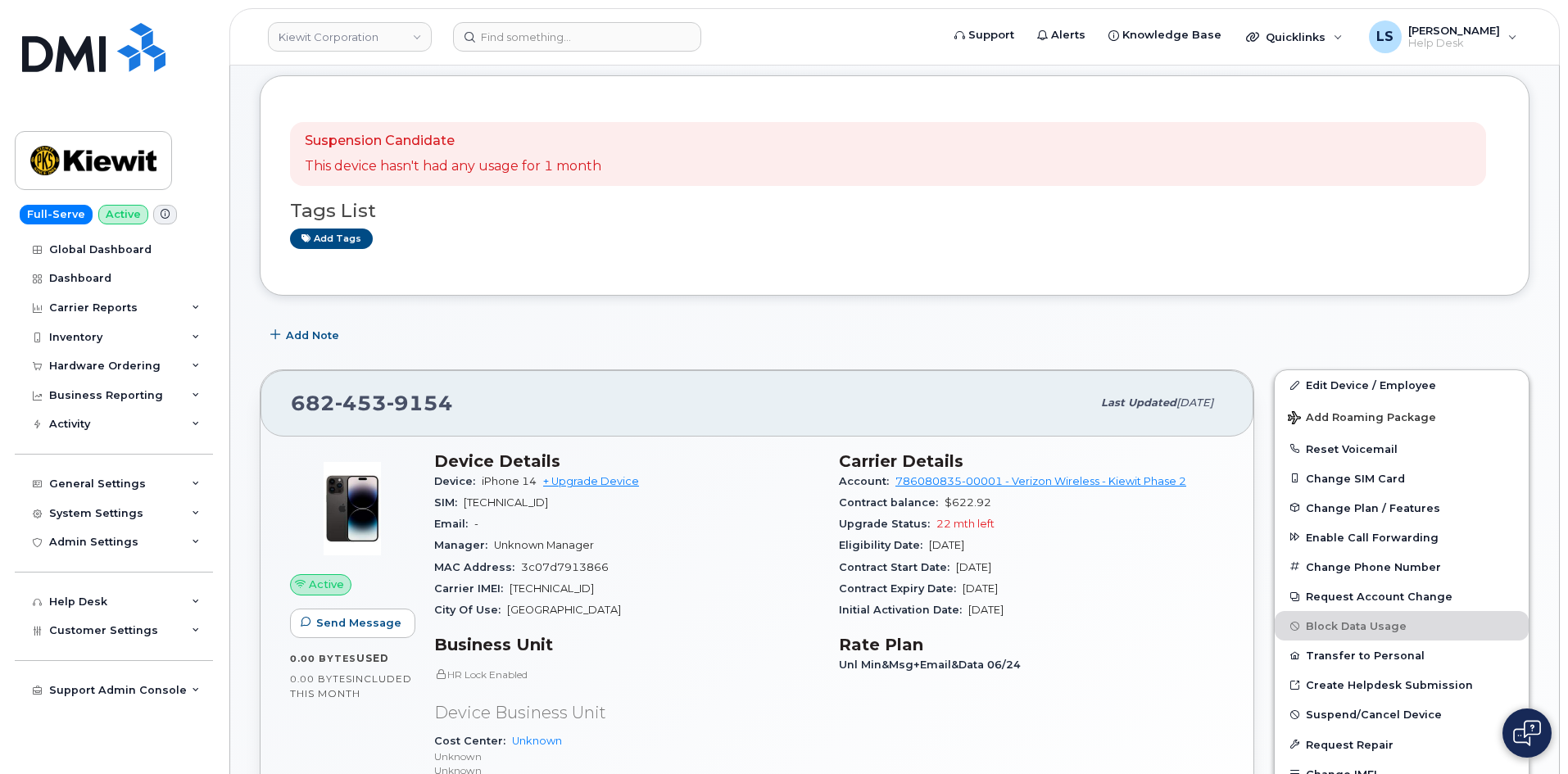 click on "Suspension Candidate This device hasn't had any usage for 1 month" 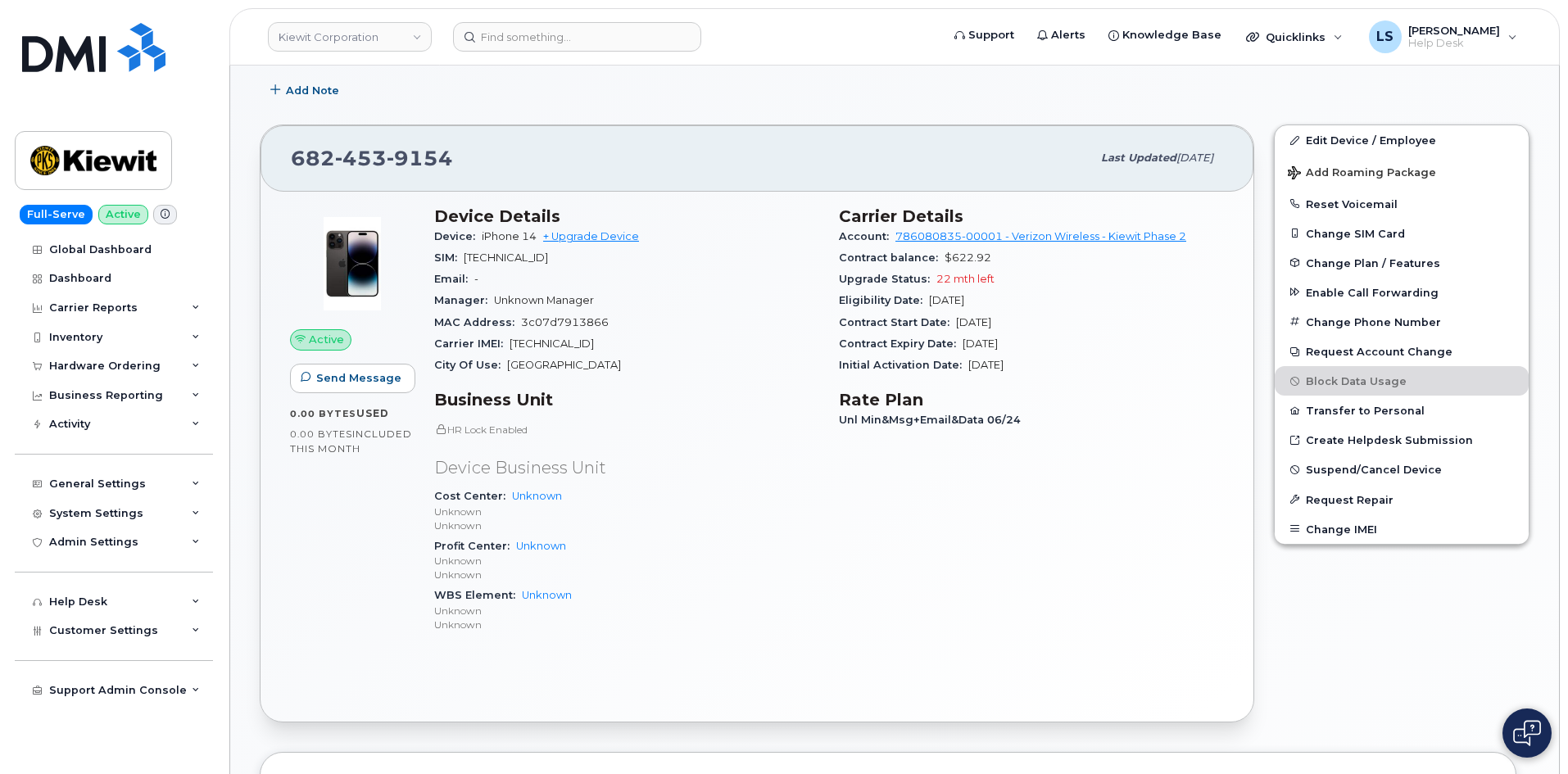 scroll, scrollTop: 410, scrollLeft: 0, axis: vertical 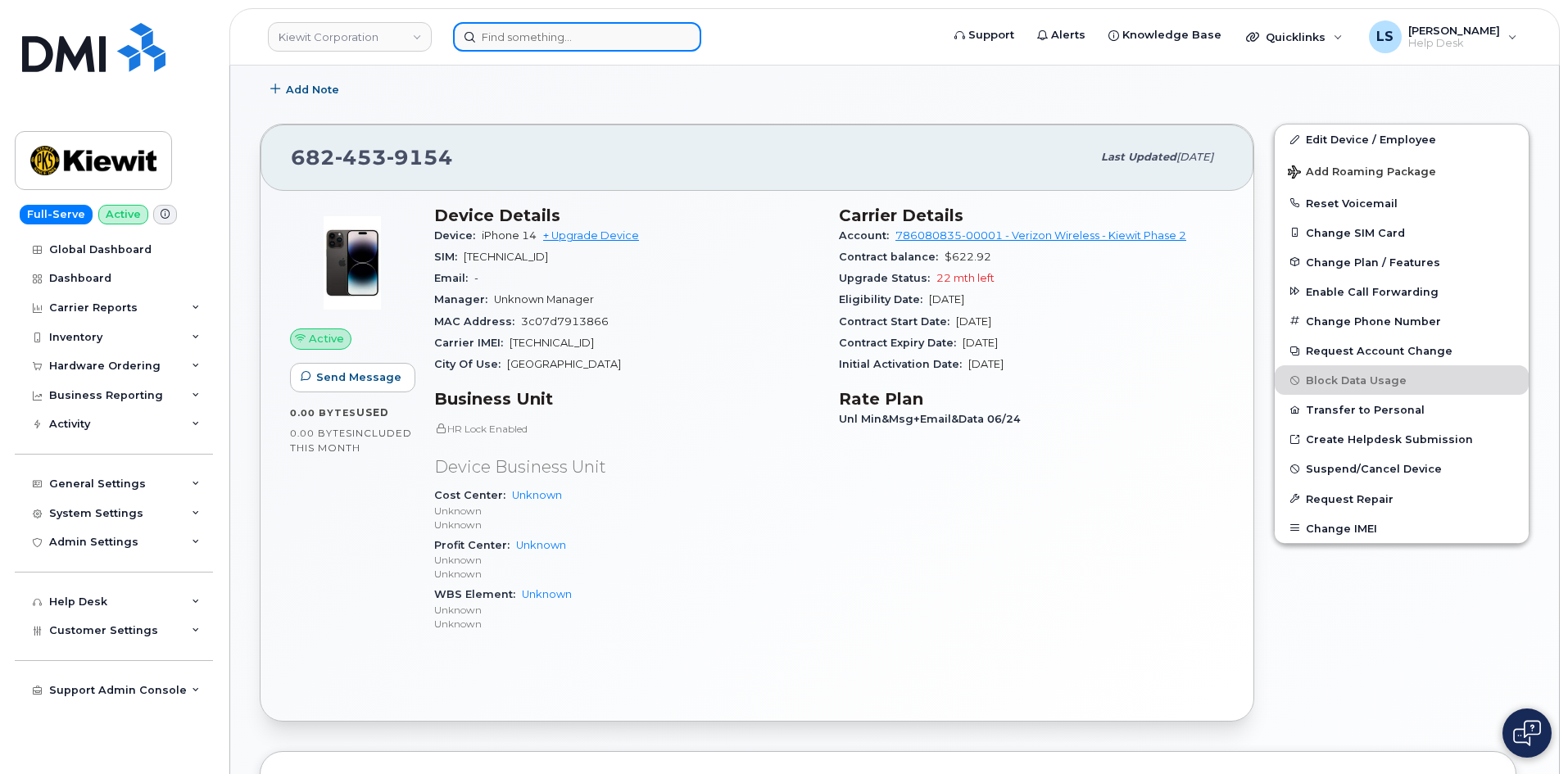 click at bounding box center [577, 37] 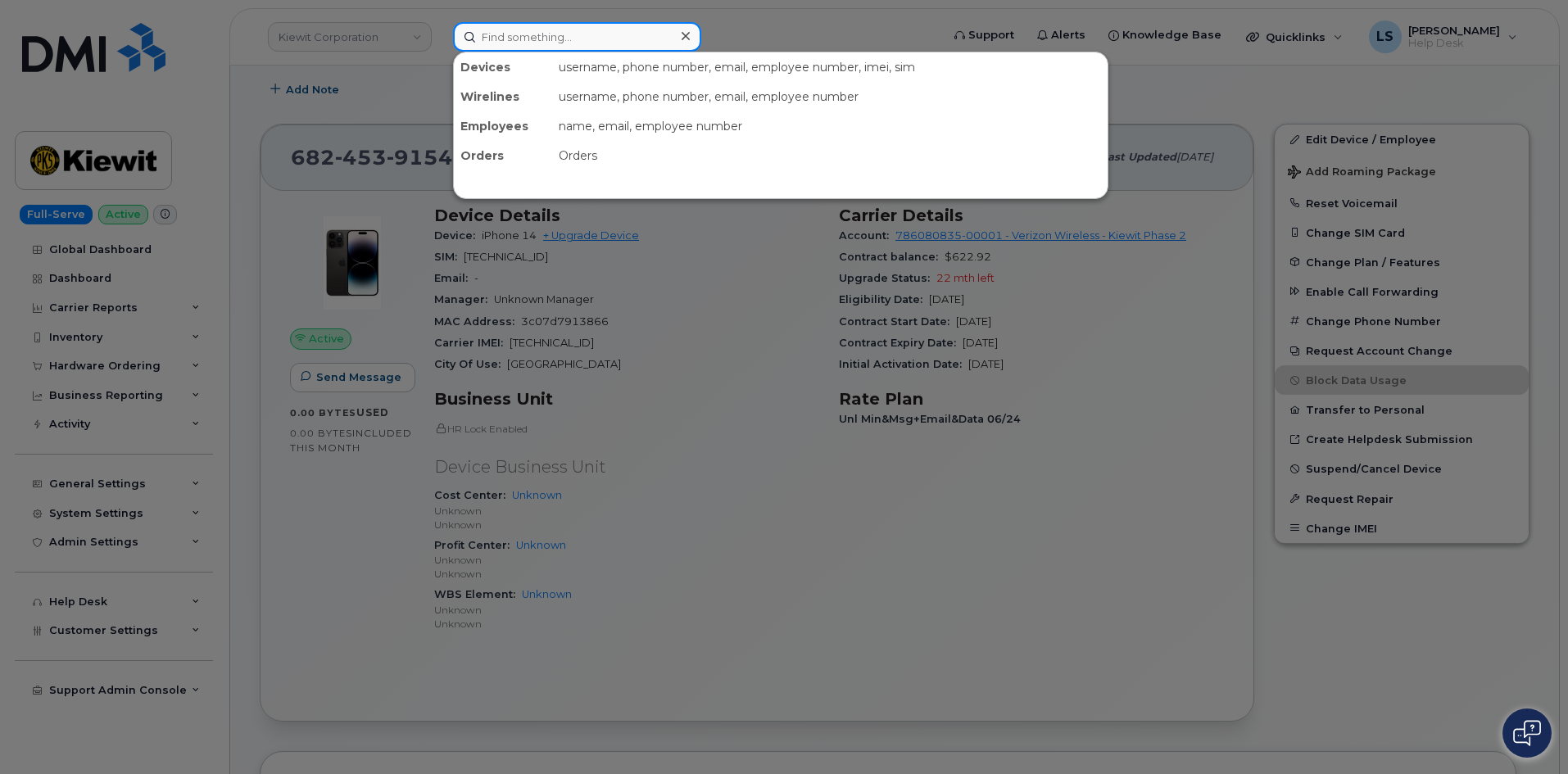 paste on "4025419219" 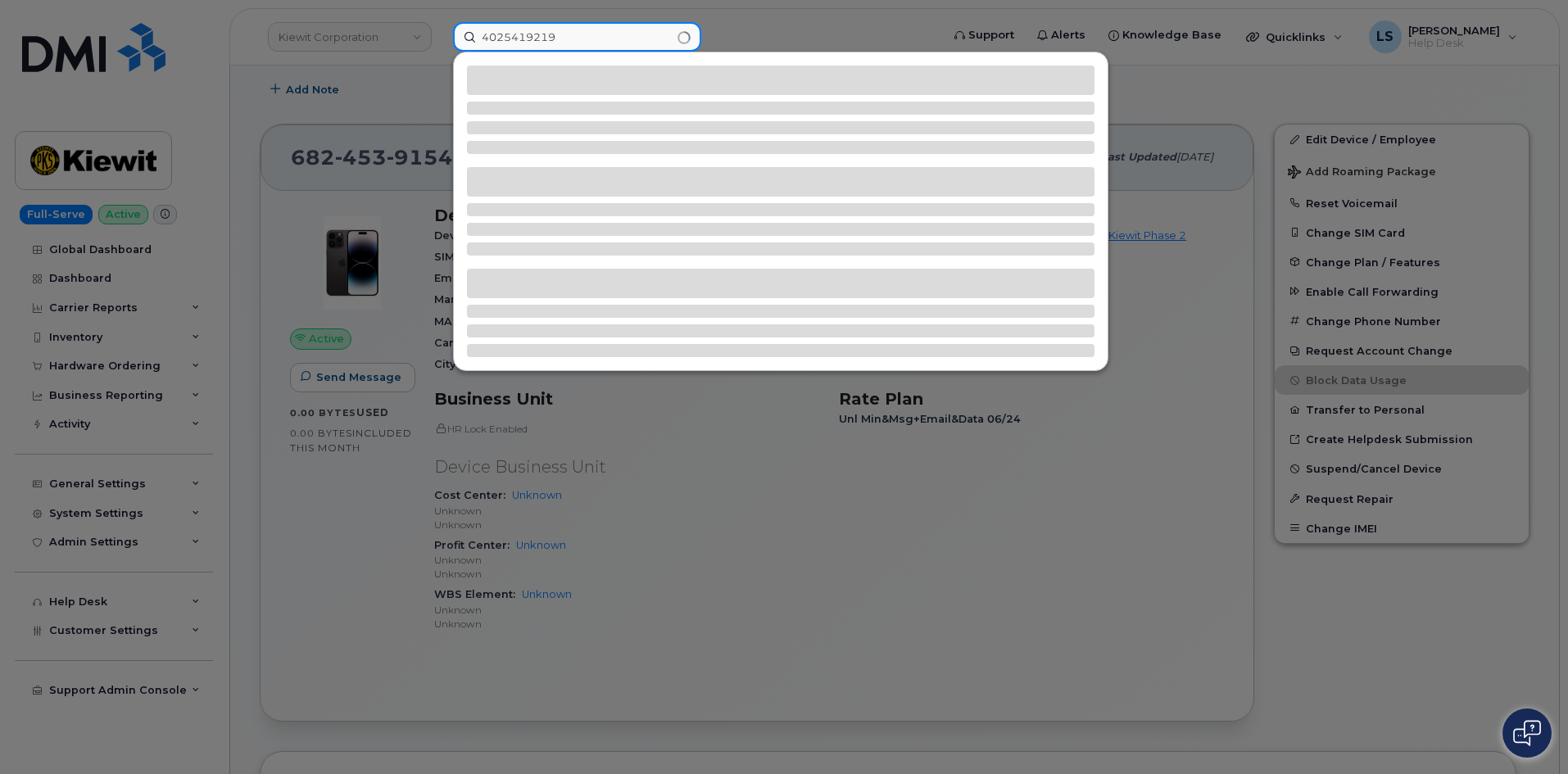 type on "4025419219" 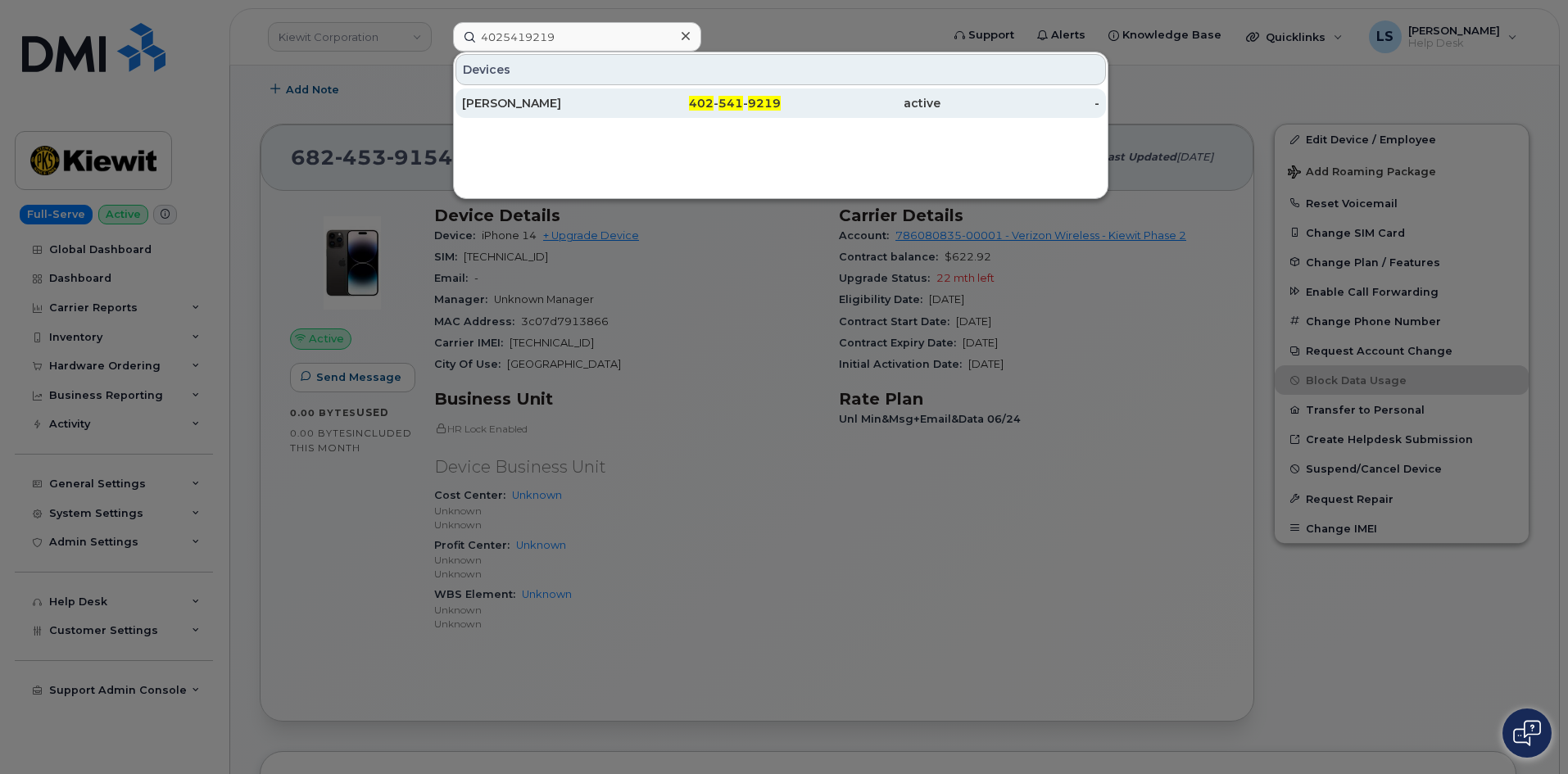 click on "JOSE CRUZ" at bounding box center (542, 103) 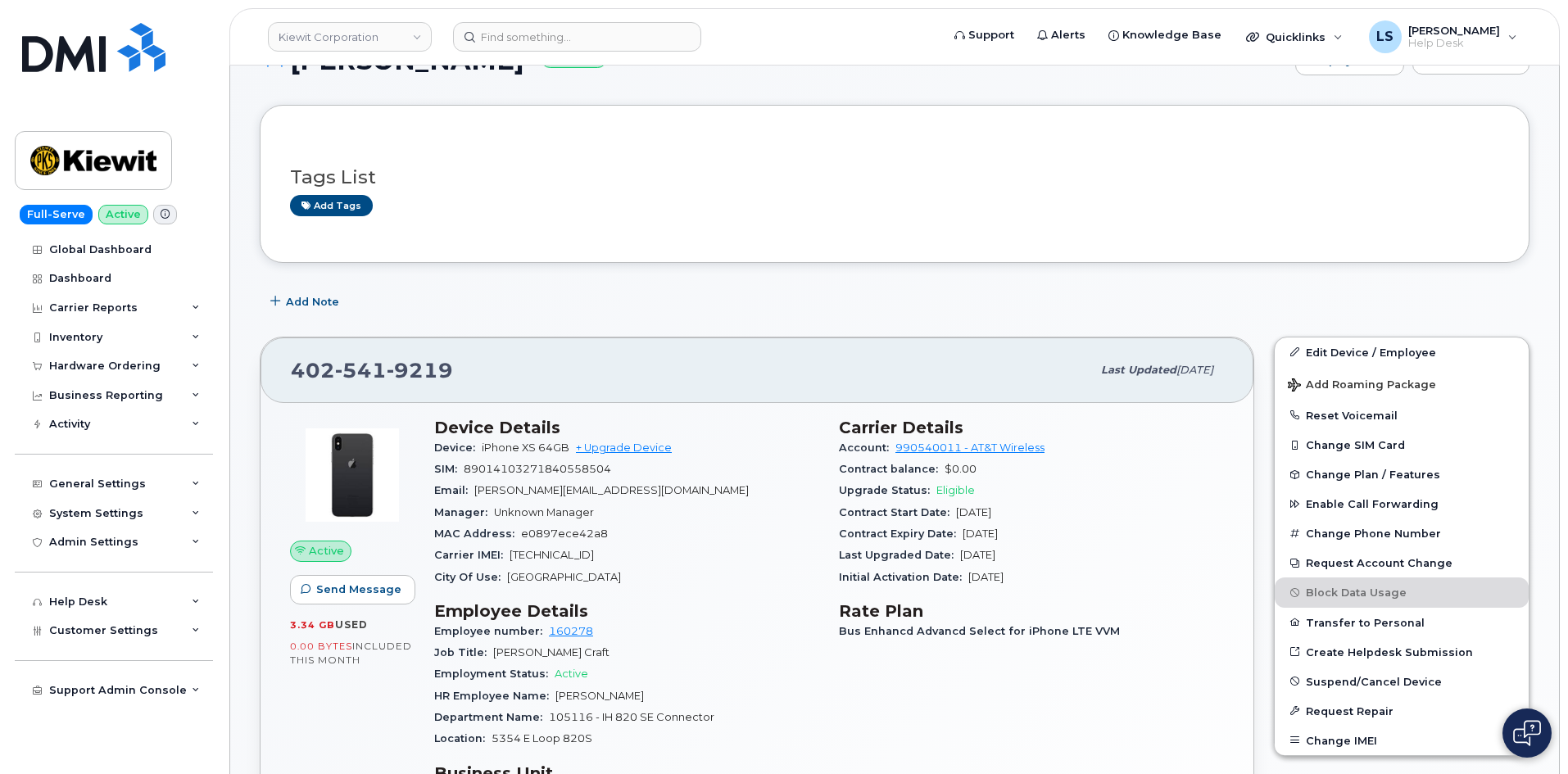 scroll, scrollTop: 164, scrollLeft: 0, axis: vertical 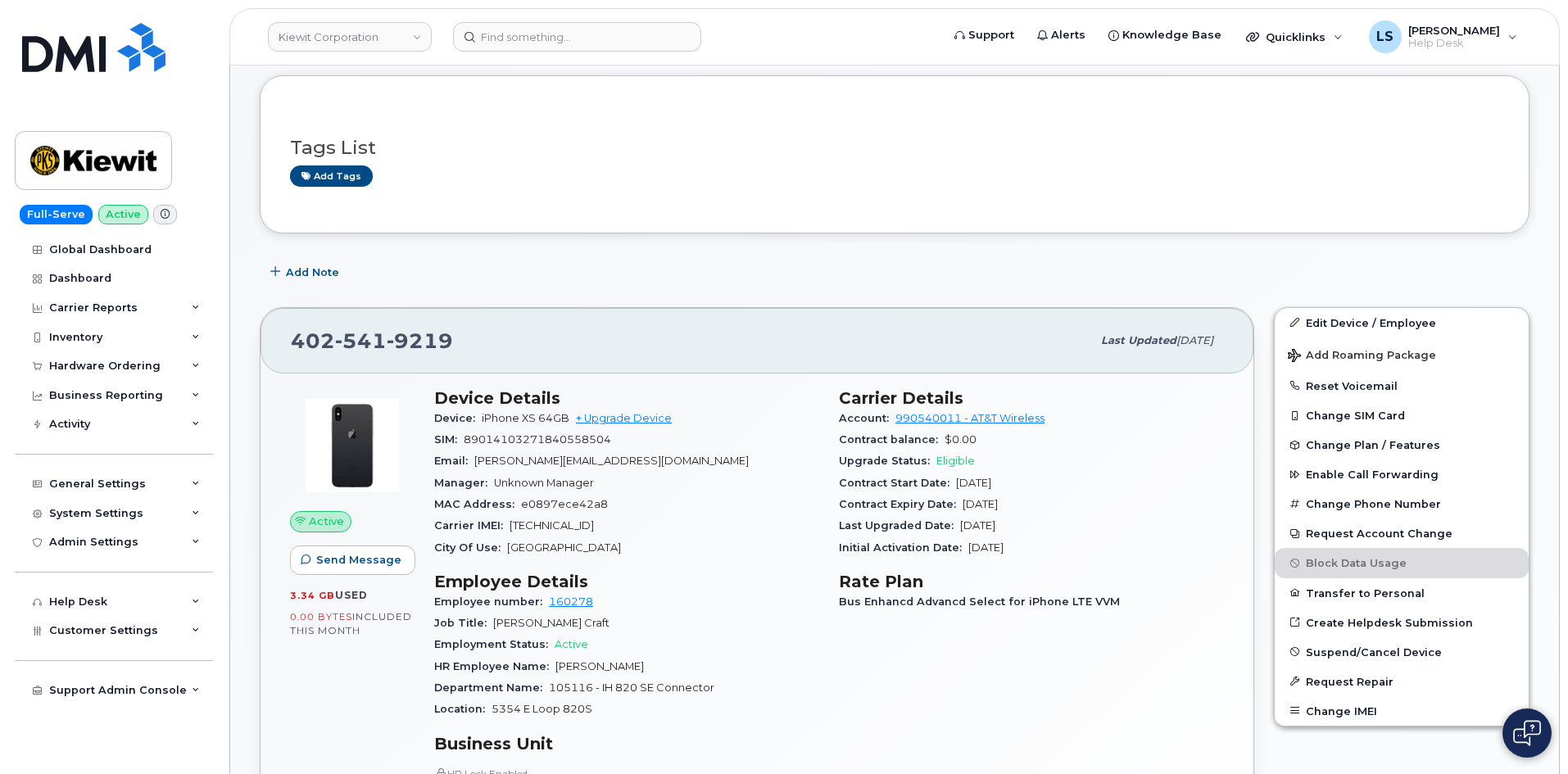 click on "Upgrade Status: Eligible" at bounding box center [1031, 461] 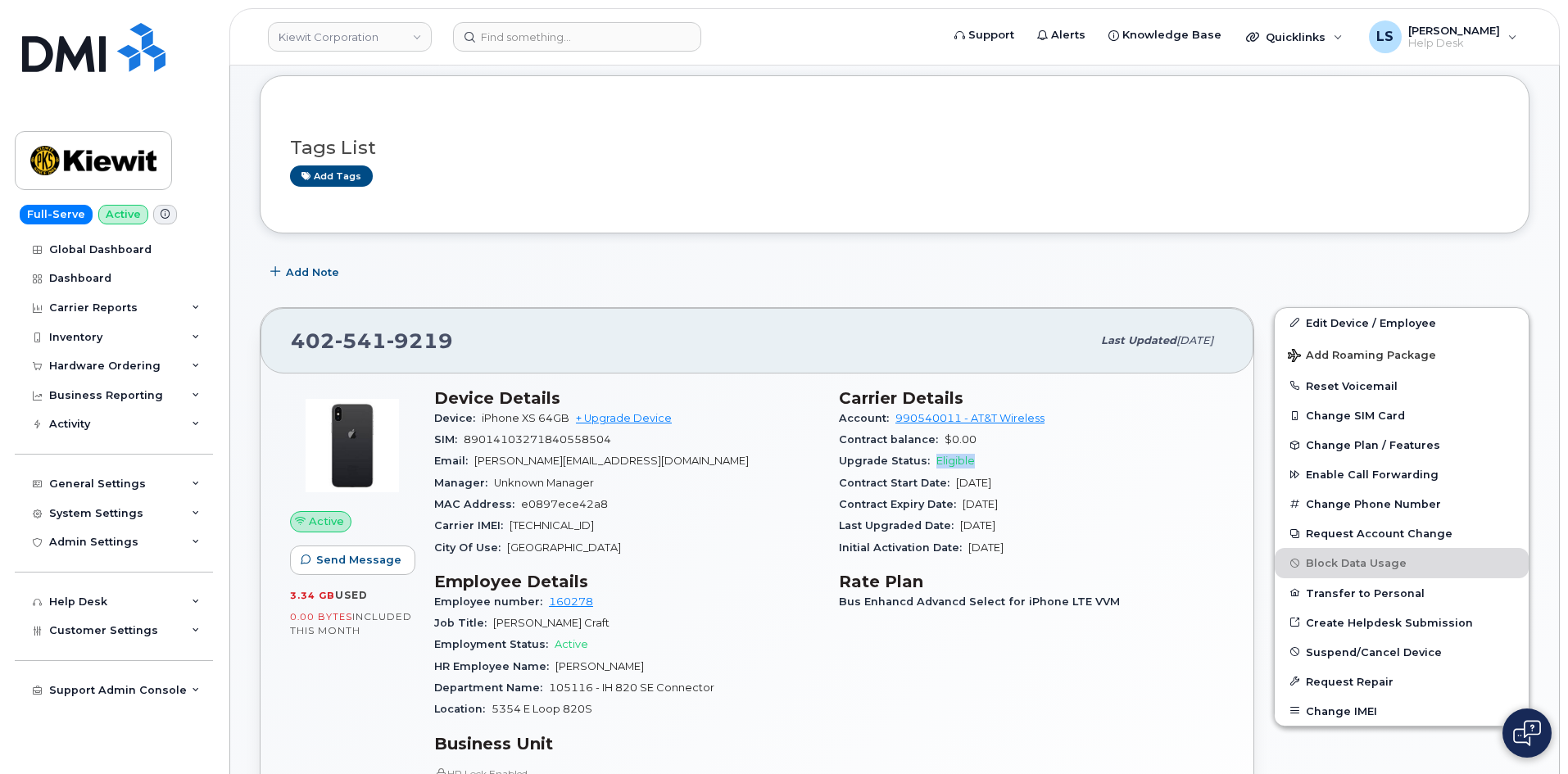 click on "Upgrade Status: Eligible" at bounding box center [1031, 461] 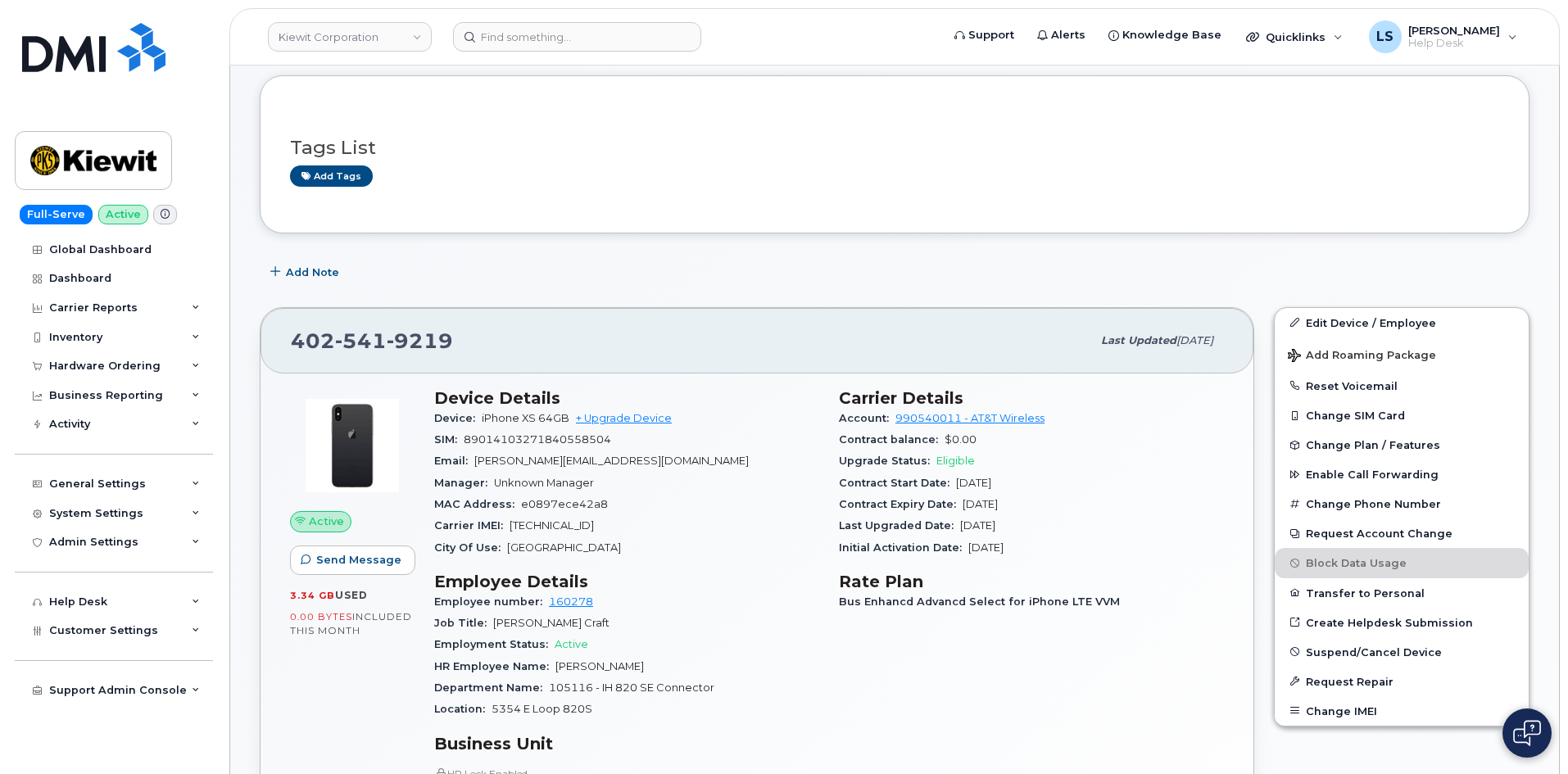 click on "Jan 21, 2026" at bounding box center [980, 504] 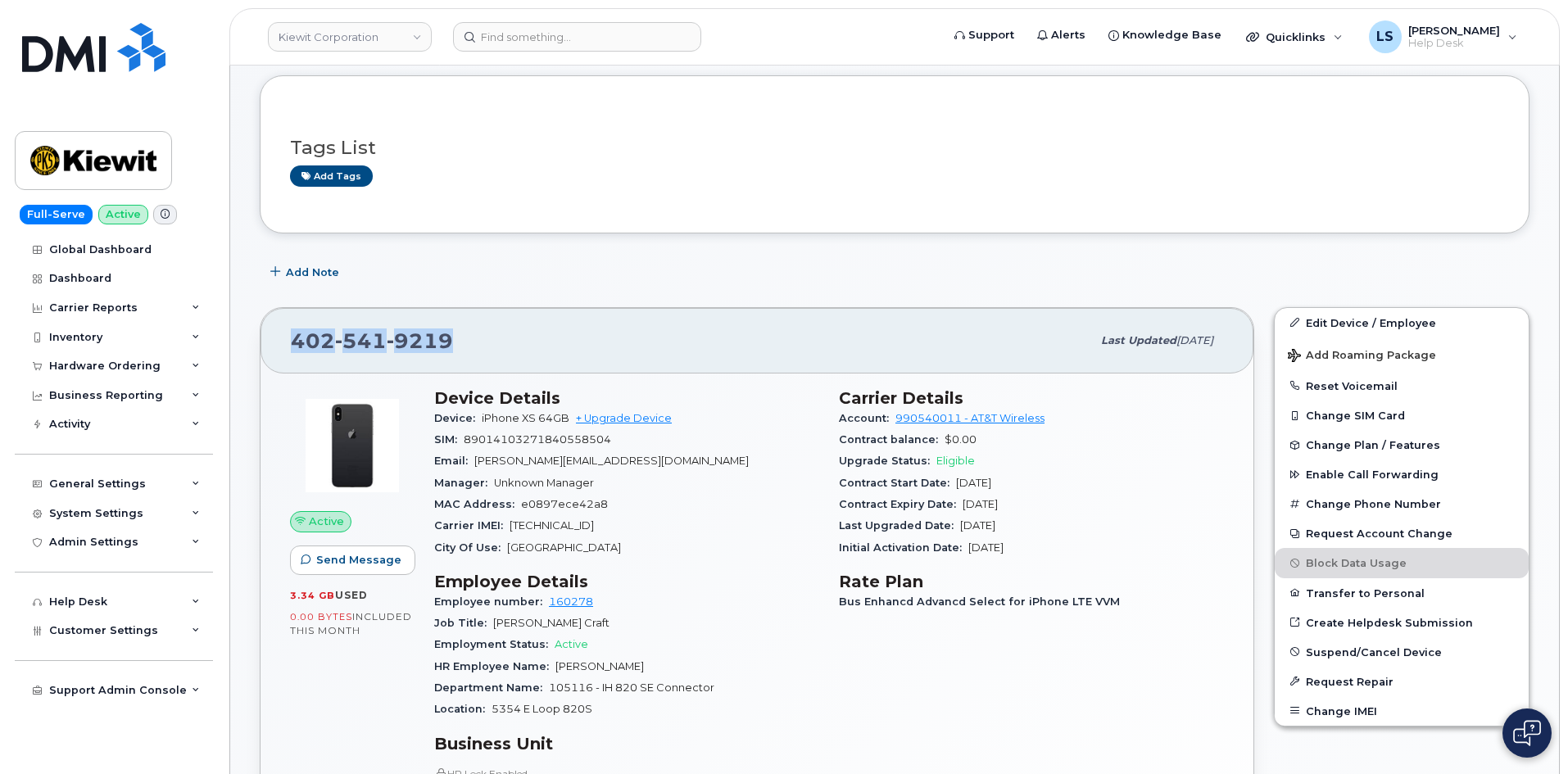 drag, startPoint x: 446, startPoint y: 345, endPoint x: 253, endPoint y: 318, distance: 194.87945 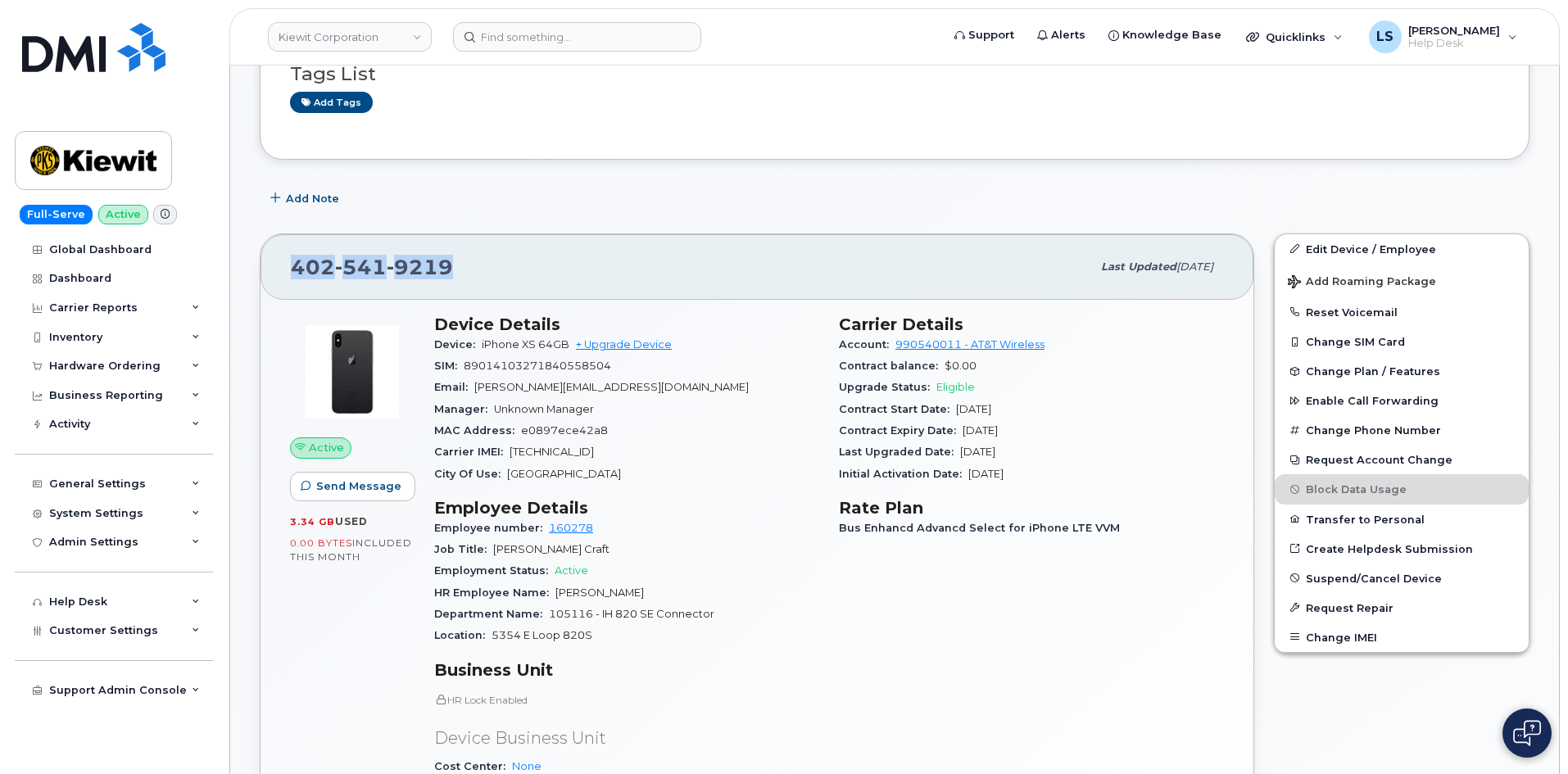 scroll, scrollTop: 328, scrollLeft: 0, axis: vertical 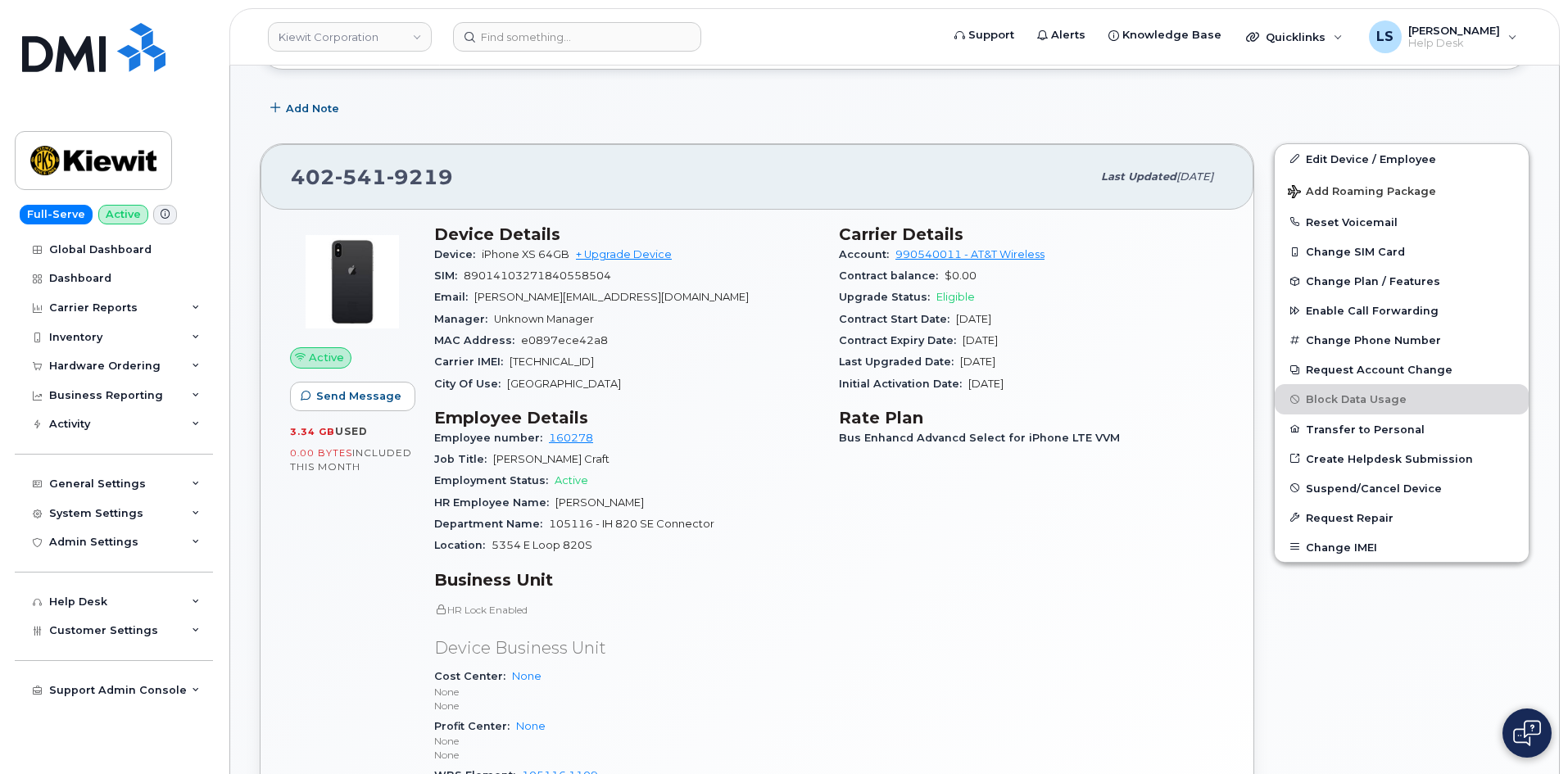 click on "City Of Use: Omaha" at bounding box center (627, 384) 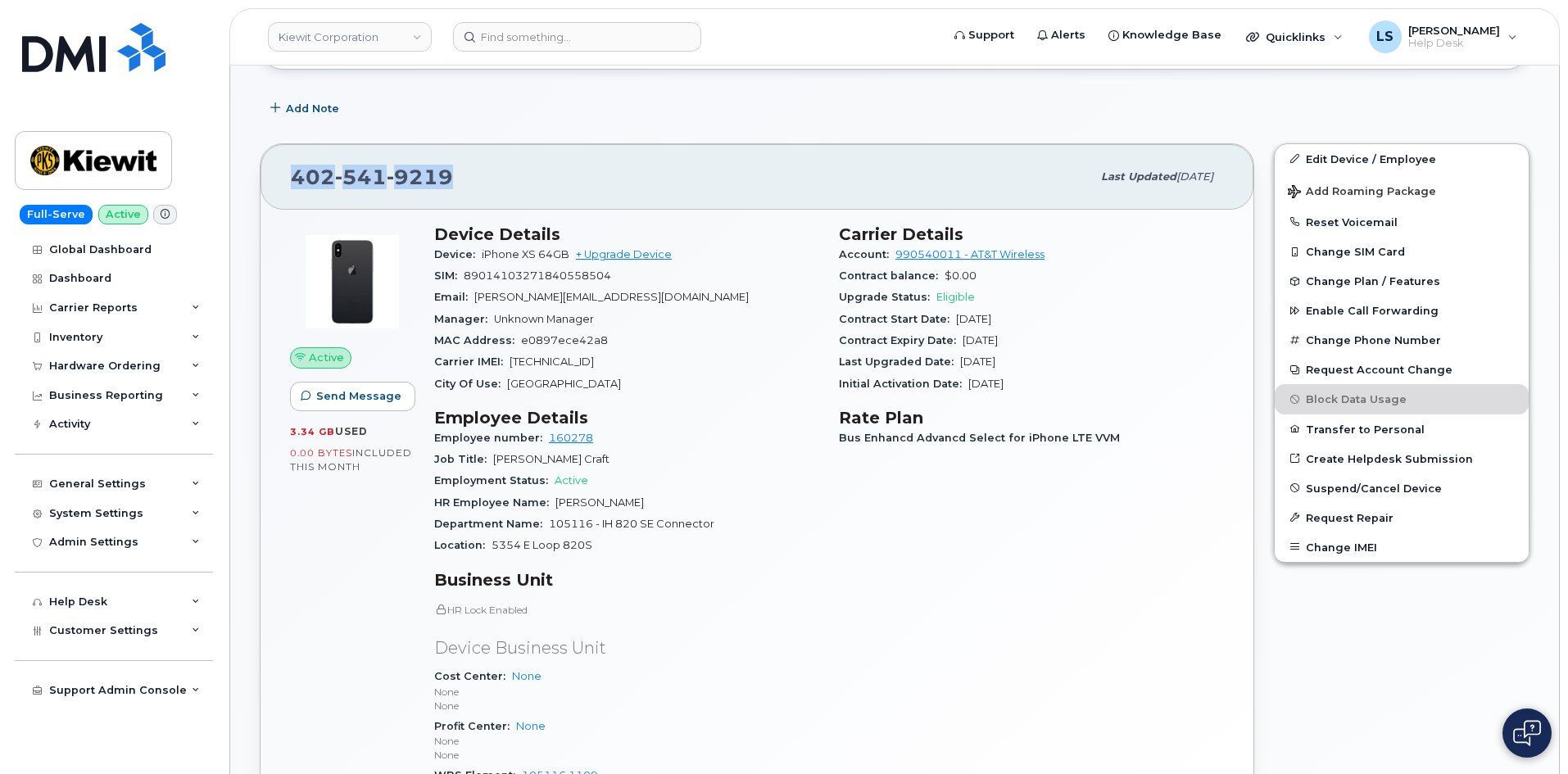 drag, startPoint x: 283, startPoint y: 179, endPoint x: 538, endPoint y: 192, distance: 255.33116 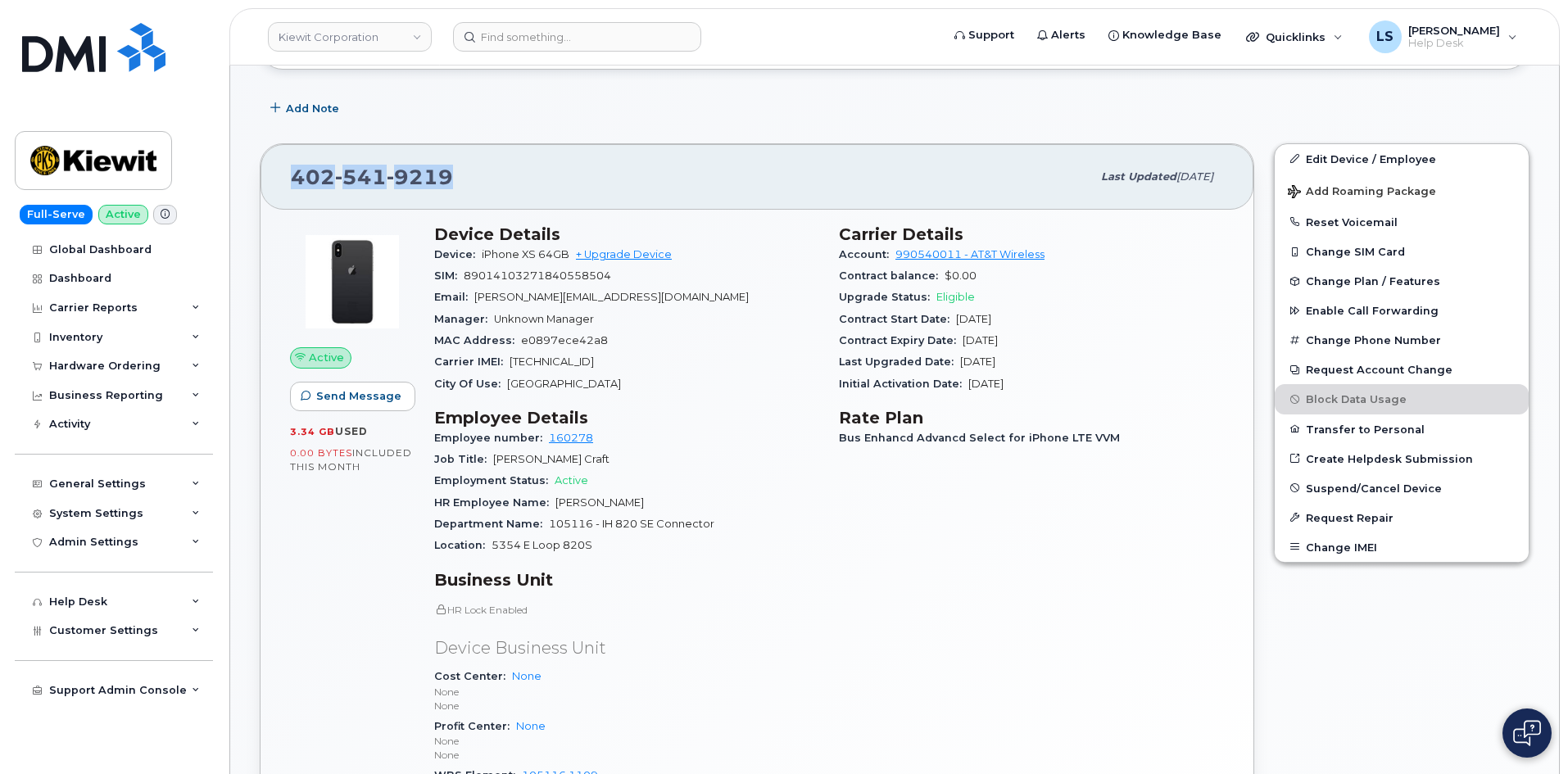 click on "402 541 9219" at bounding box center [691, 177] 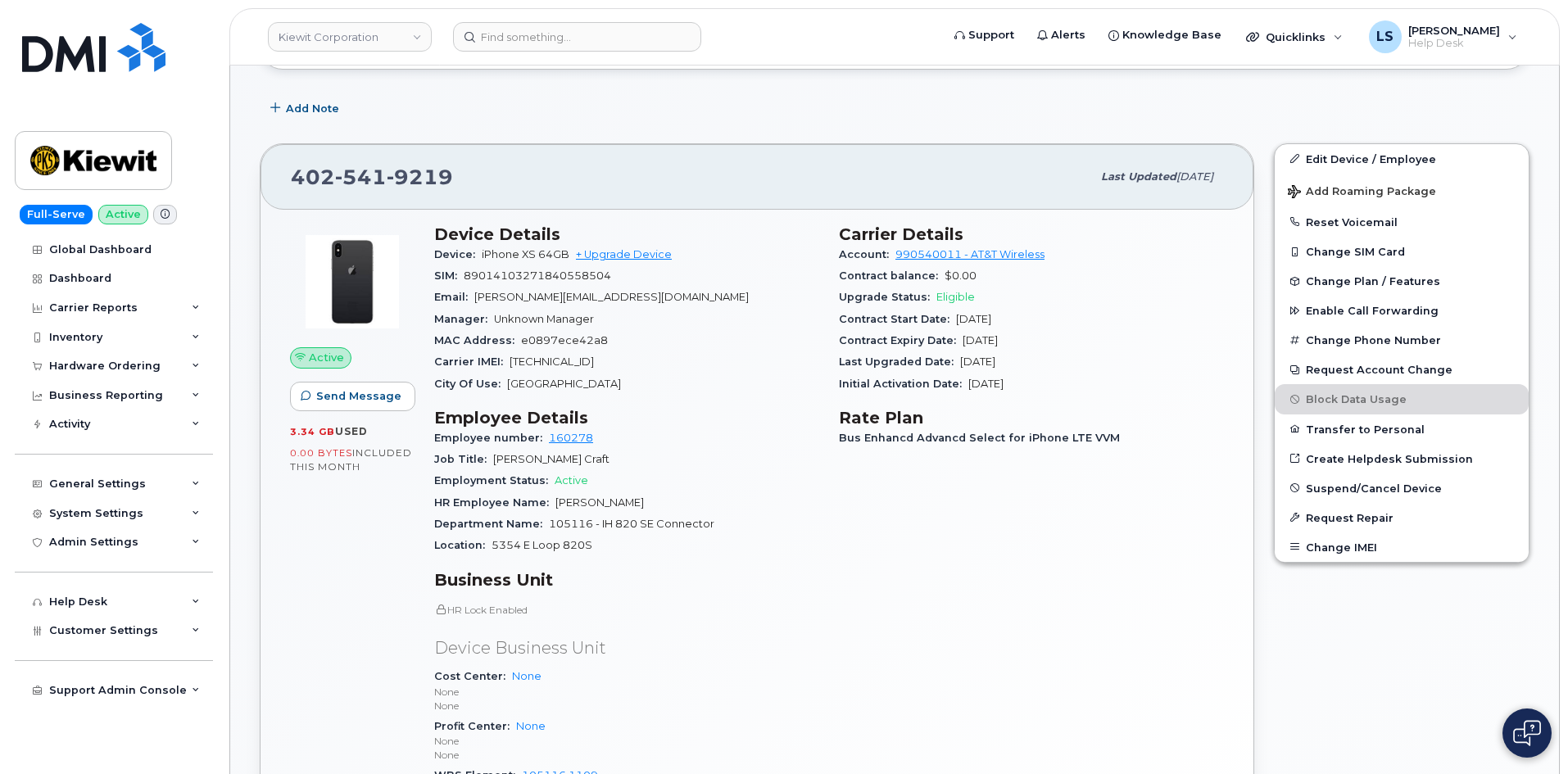click on "9219" 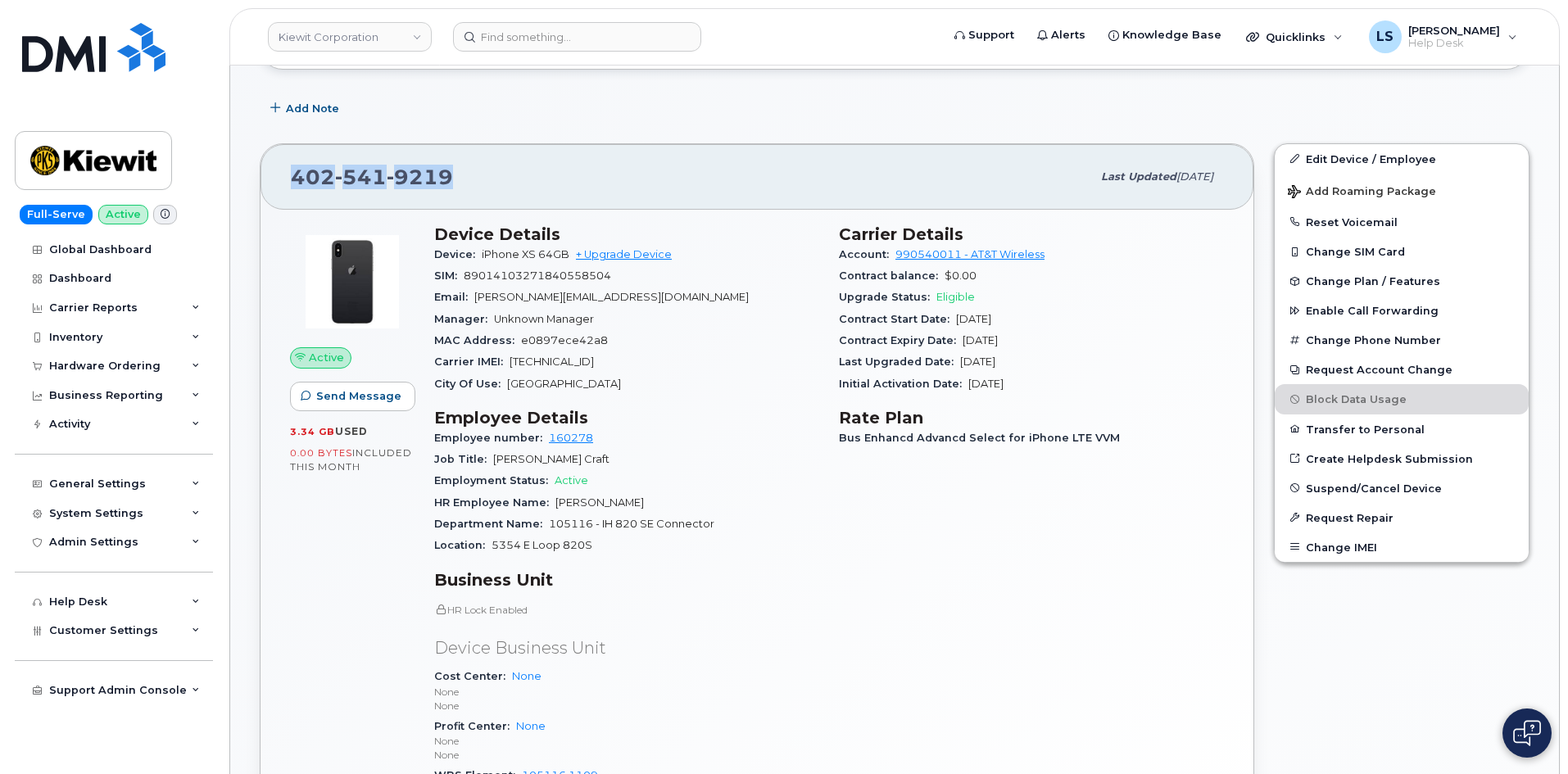 click on "9219" 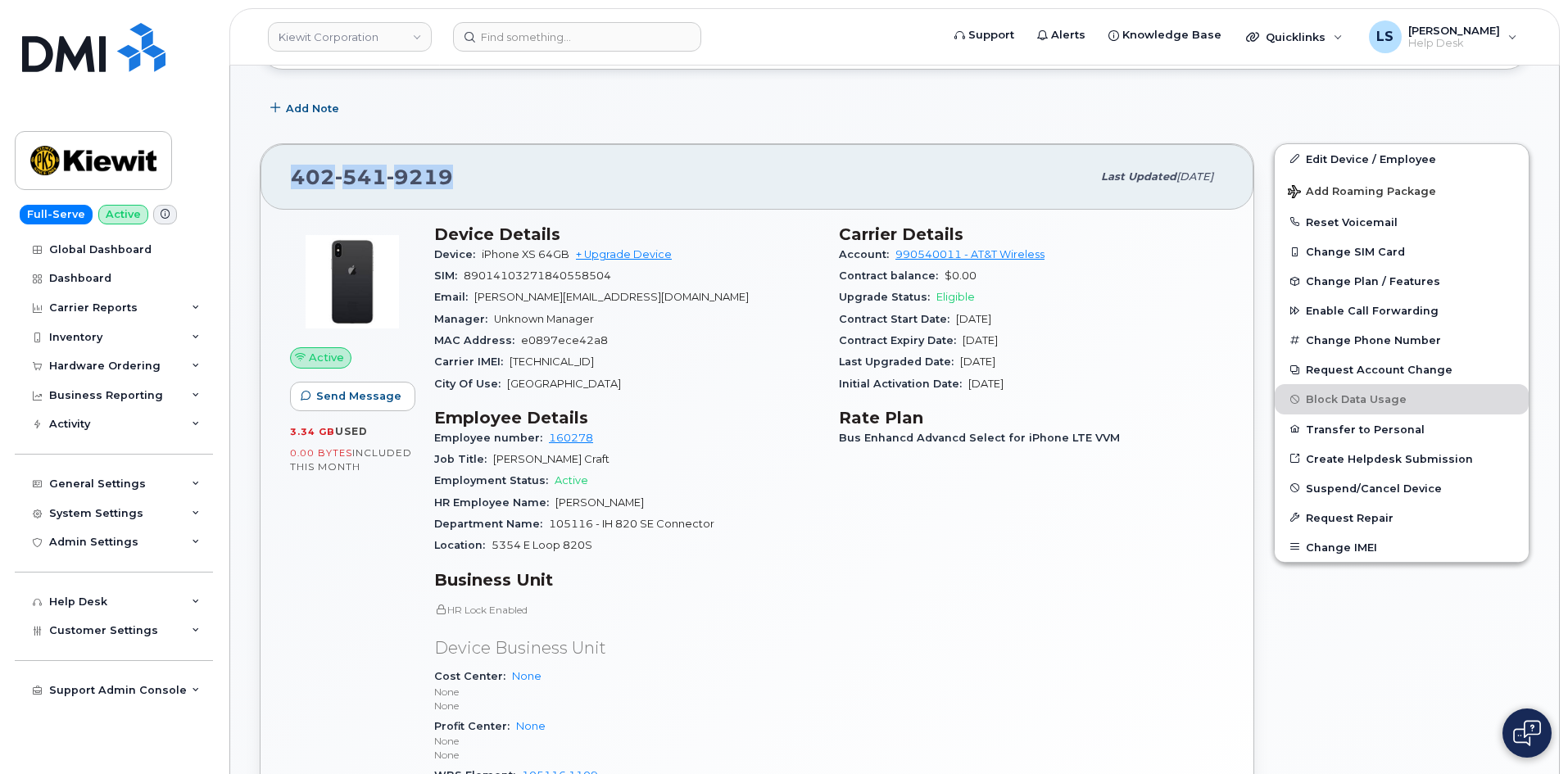 copy on "402 541 9219" 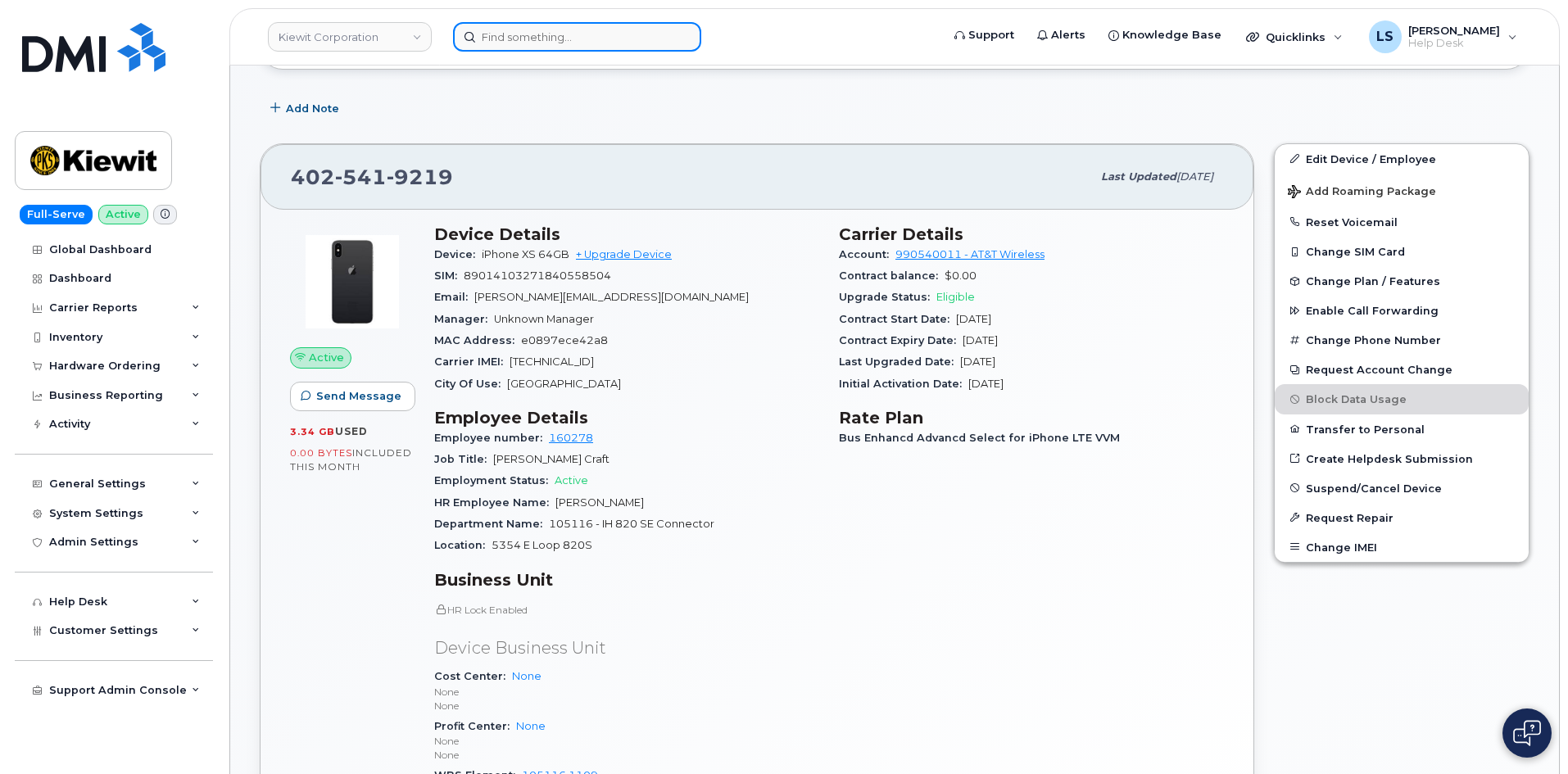 click at bounding box center (577, 37) 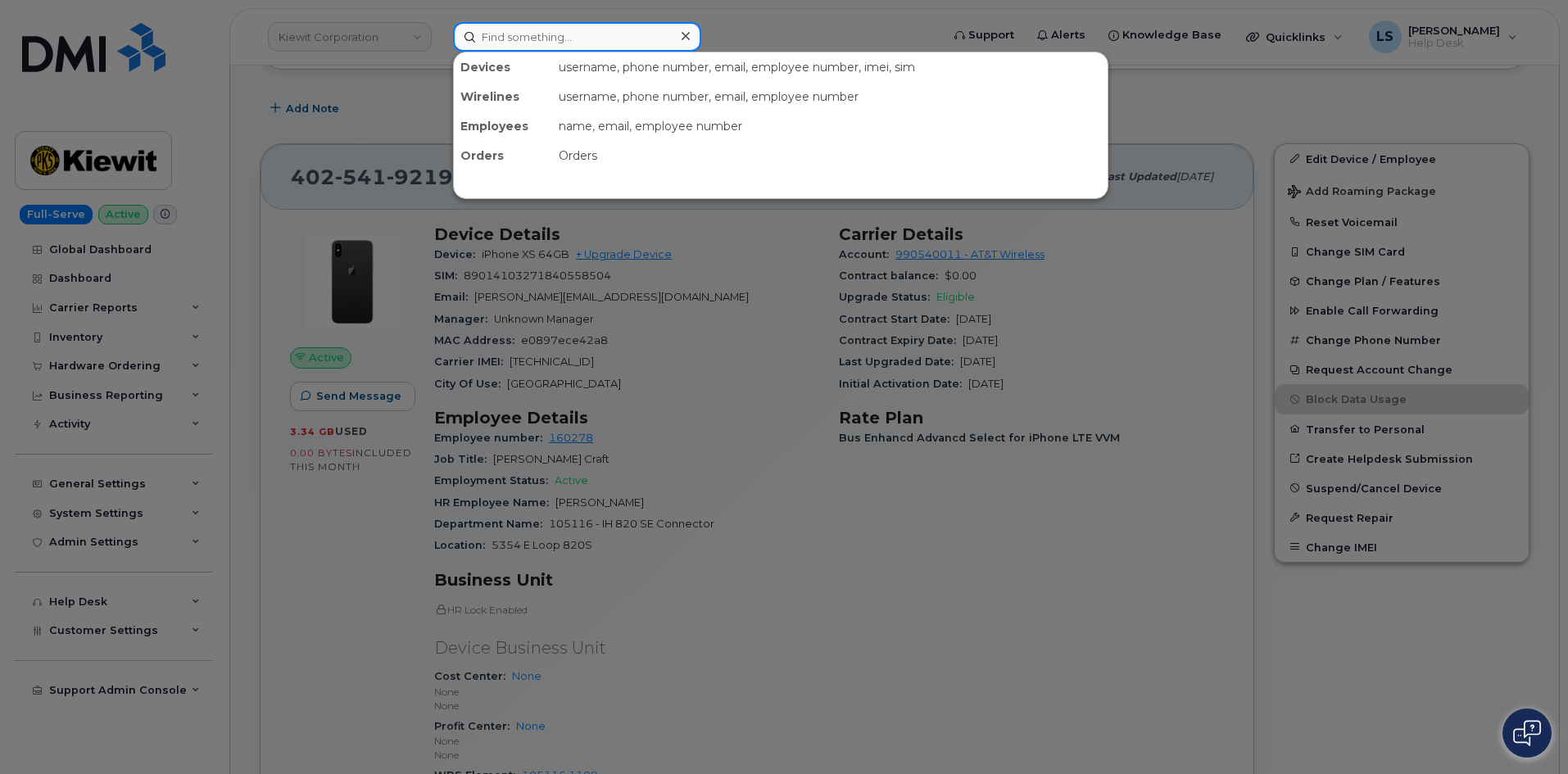 paste on "Kenly Myerholtz" 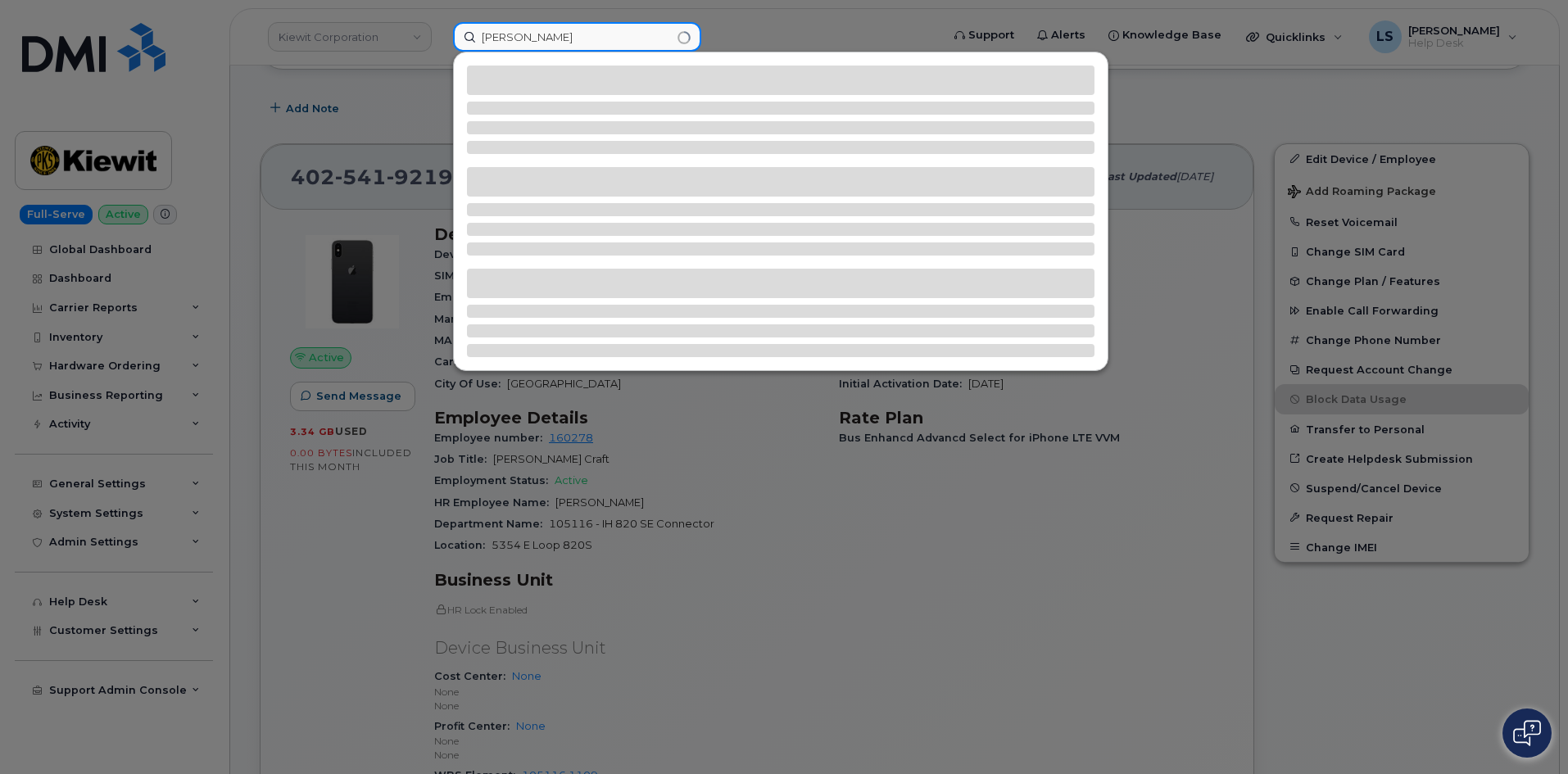 type on "Kenly Myerholtz" 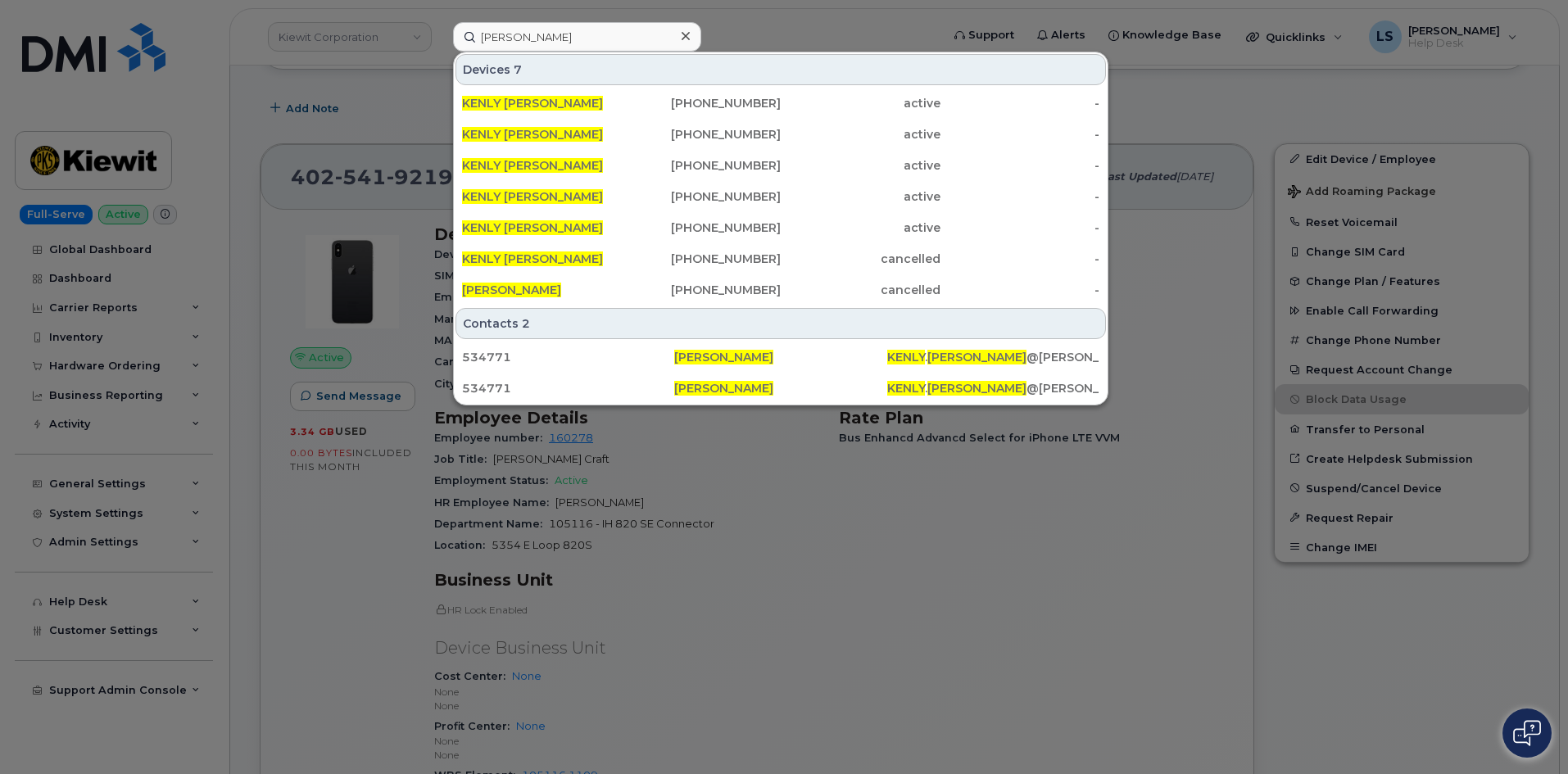 click at bounding box center [685, 36] 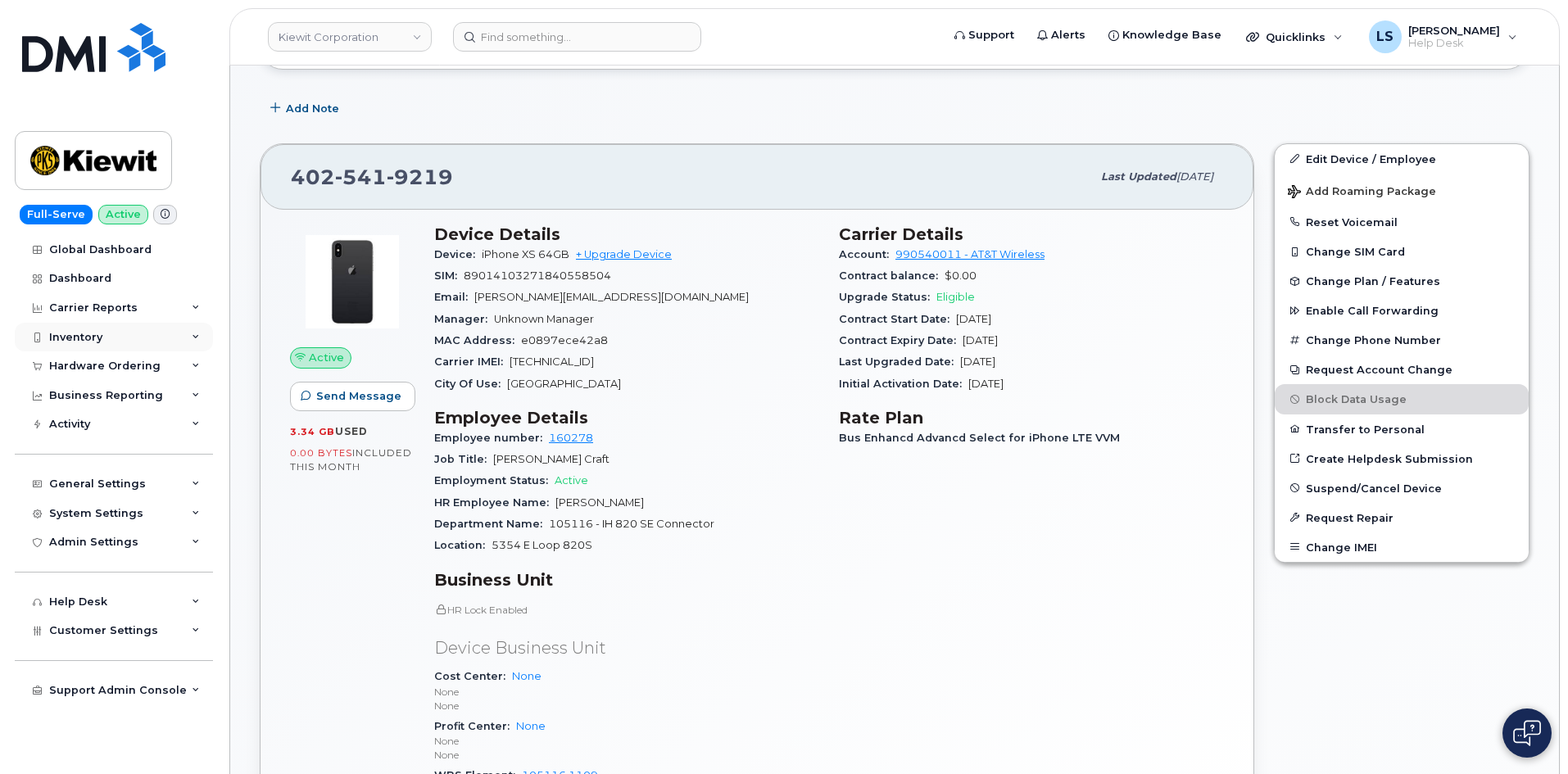 click at bounding box center (196, 337) 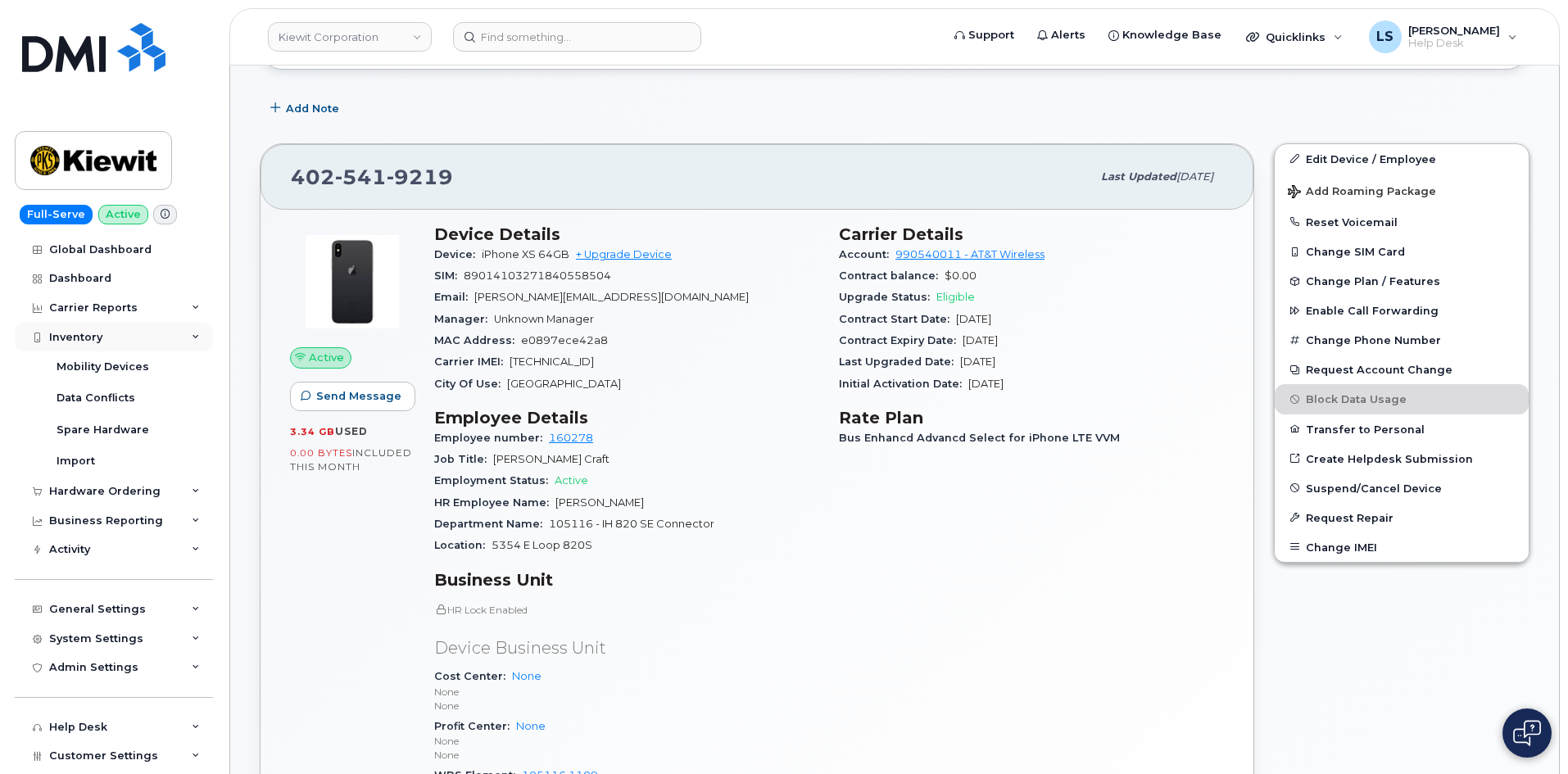 click on "Inventory" at bounding box center [114, 337] 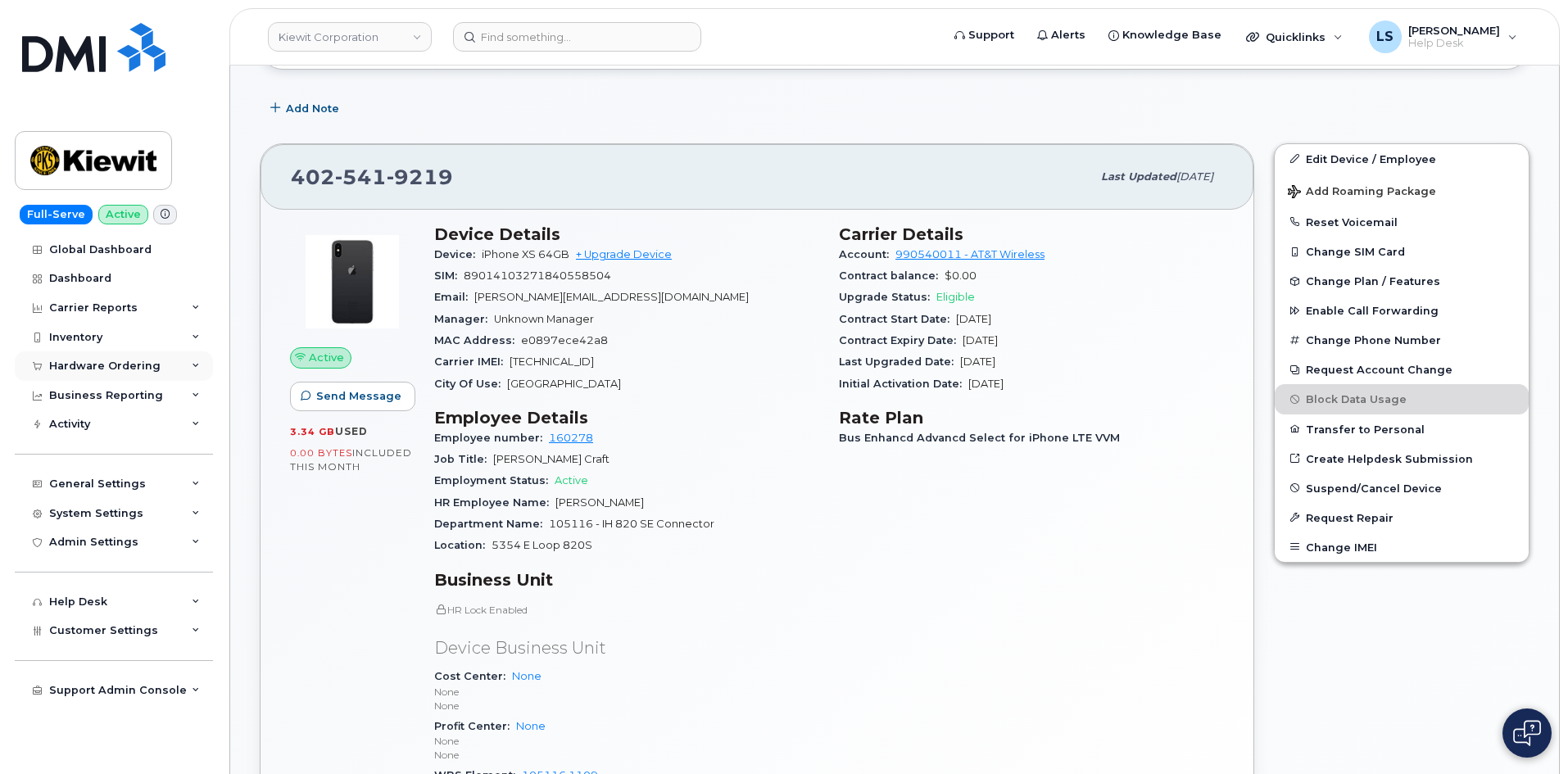 click on "Hardware Ordering" at bounding box center (114, 366) 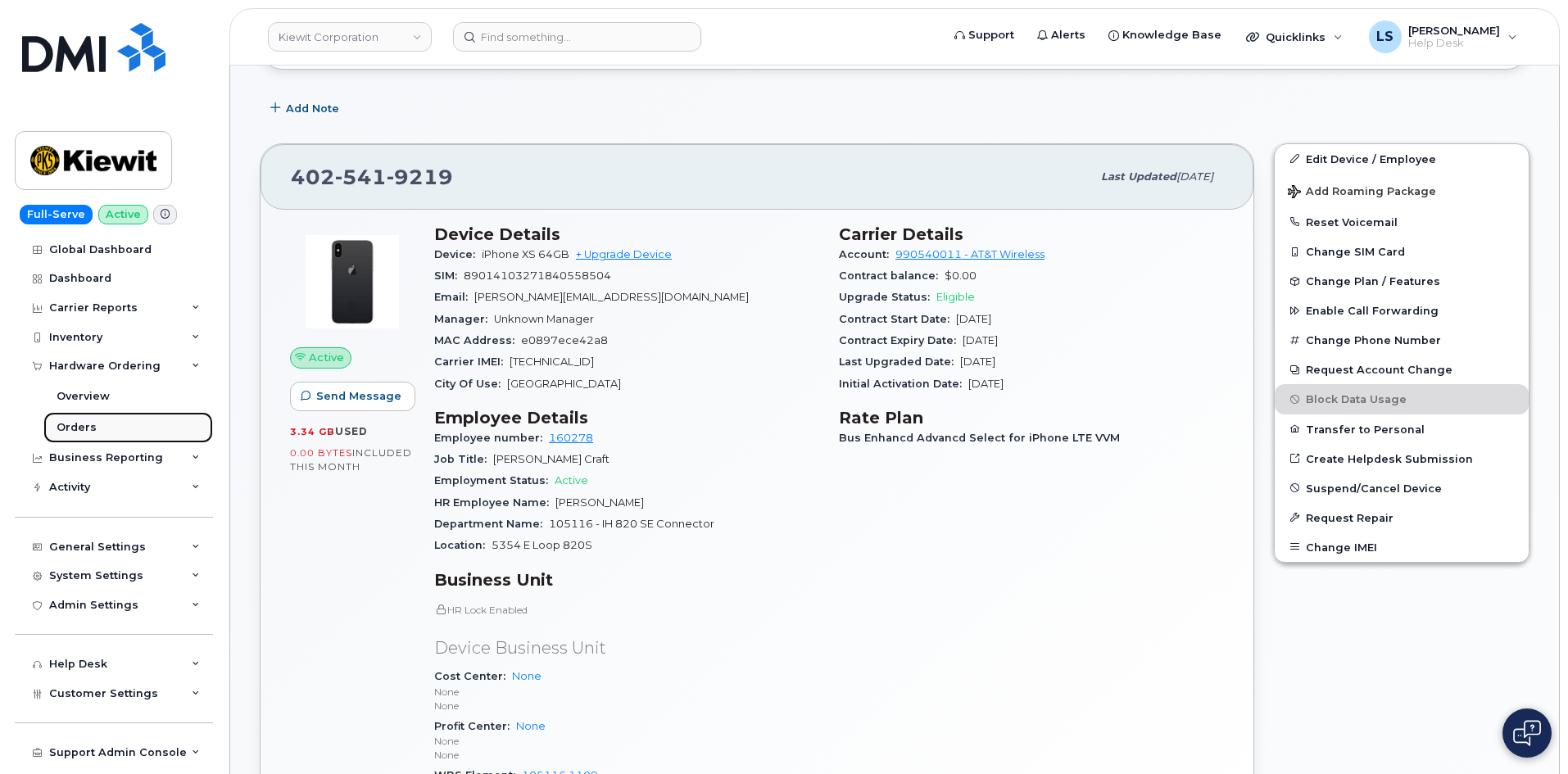 click on "Orders" at bounding box center [128, 428] 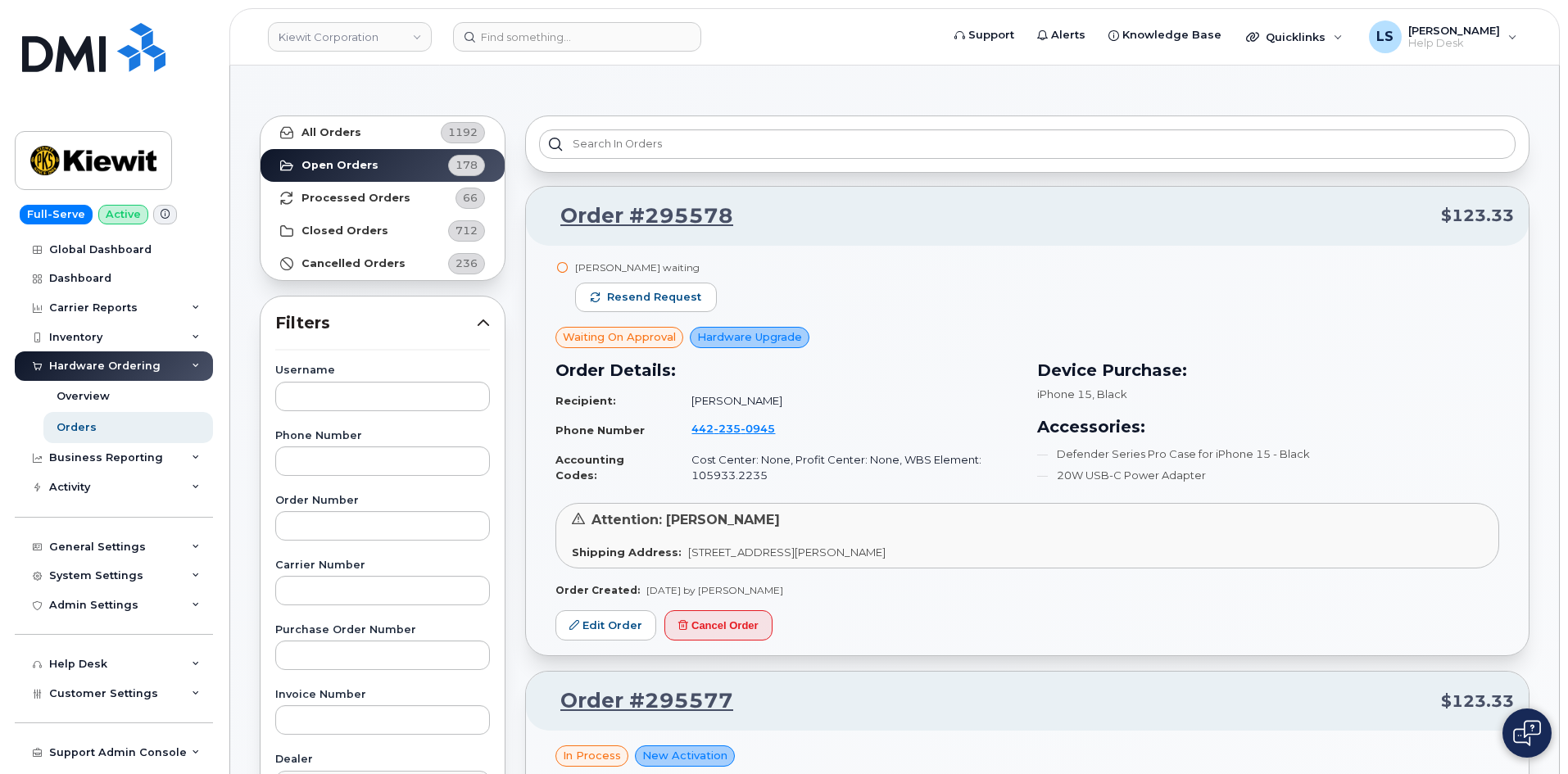 scroll, scrollTop: 164, scrollLeft: 0, axis: vertical 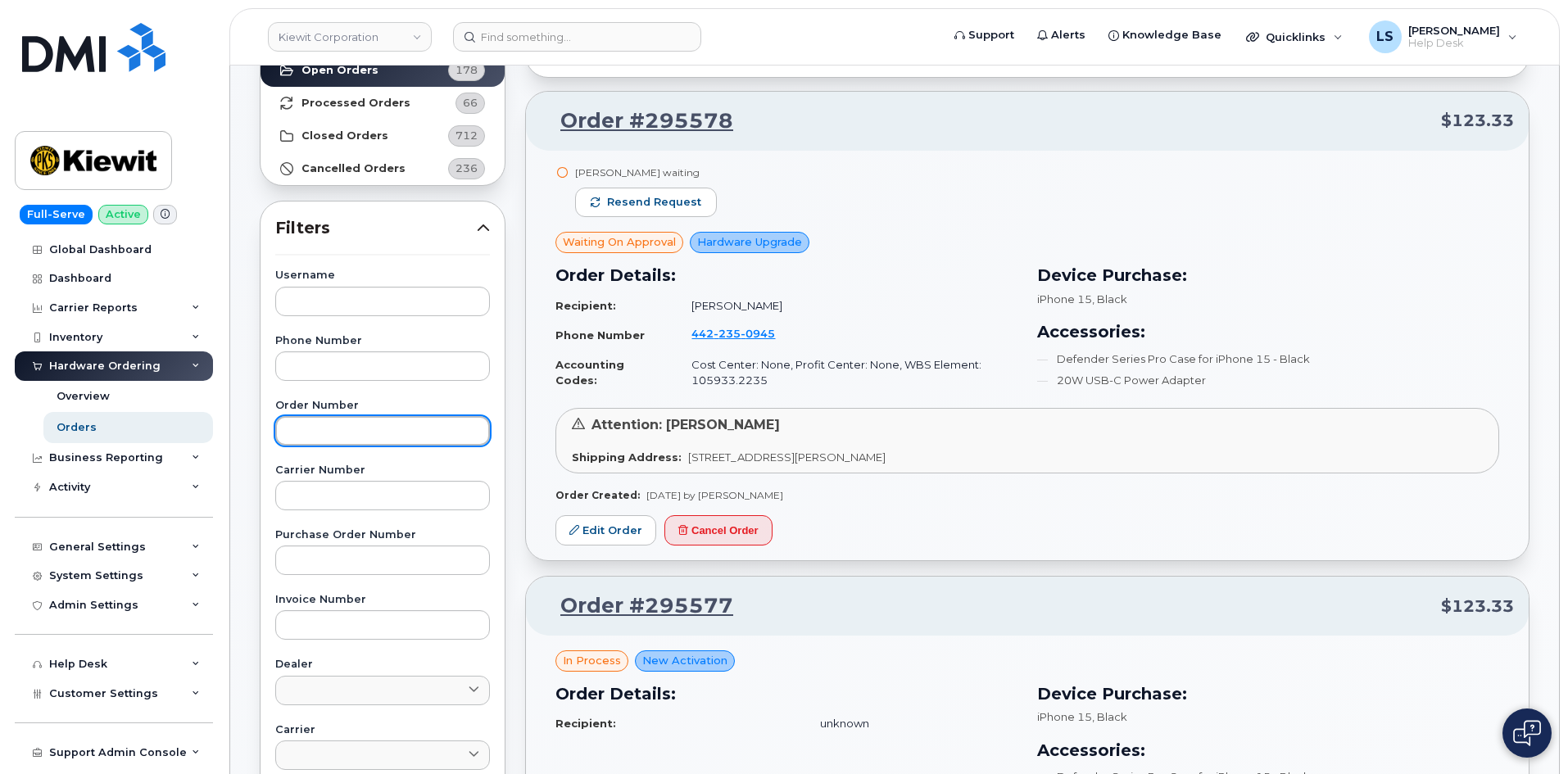 click at bounding box center (383, 431) 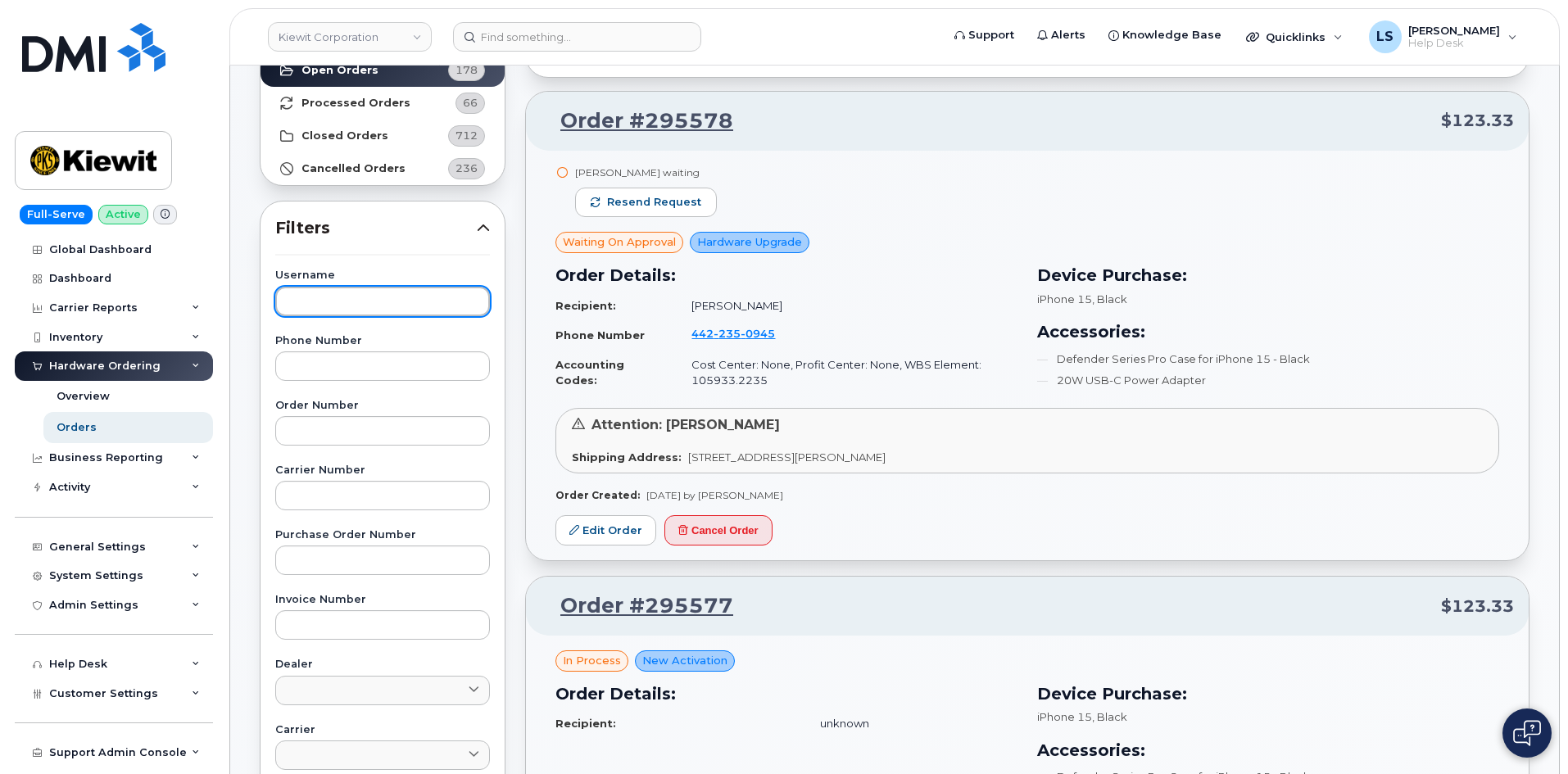 click at bounding box center [383, 301] 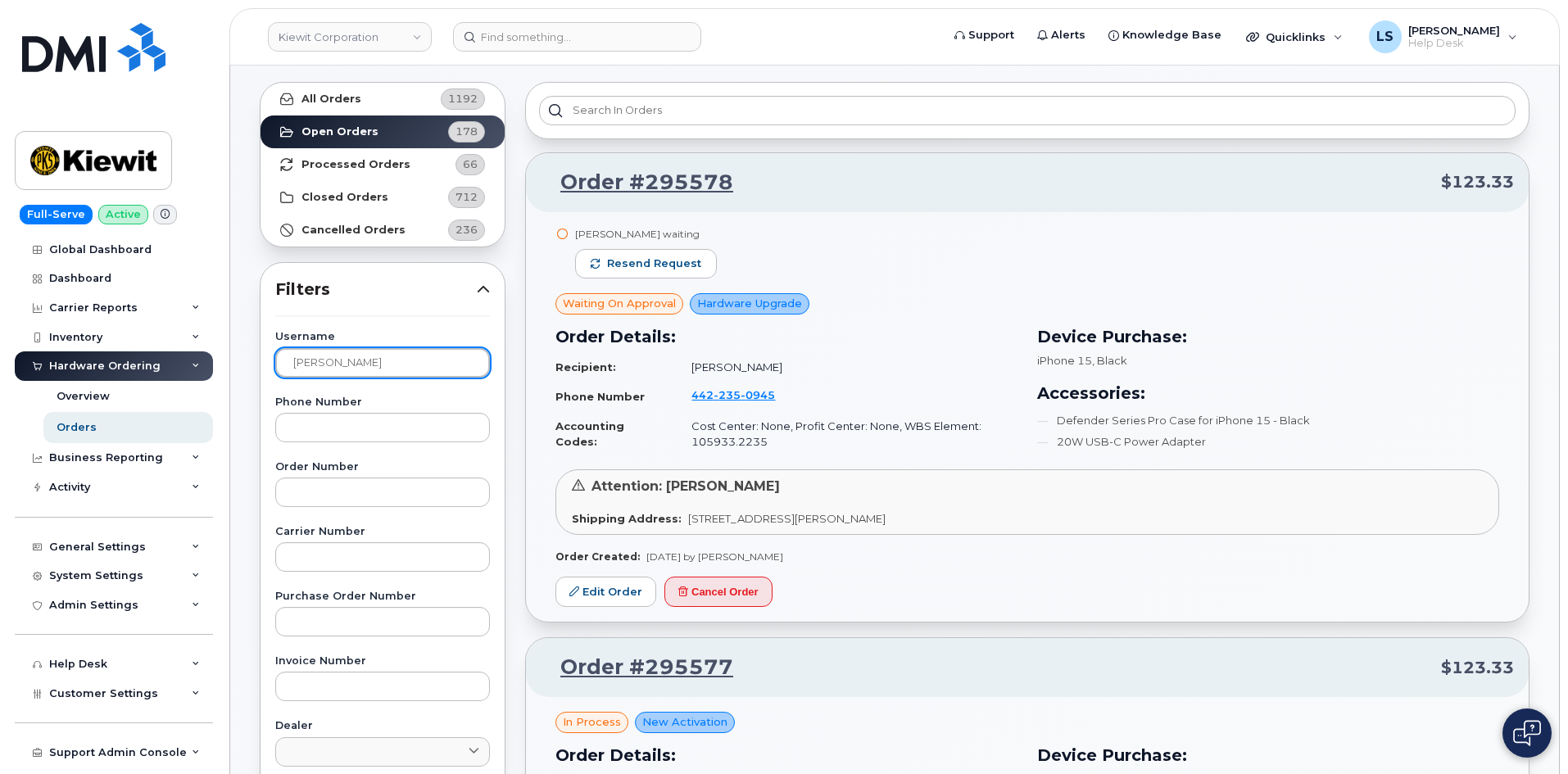 scroll, scrollTop: 0, scrollLeft: 0, axis: both 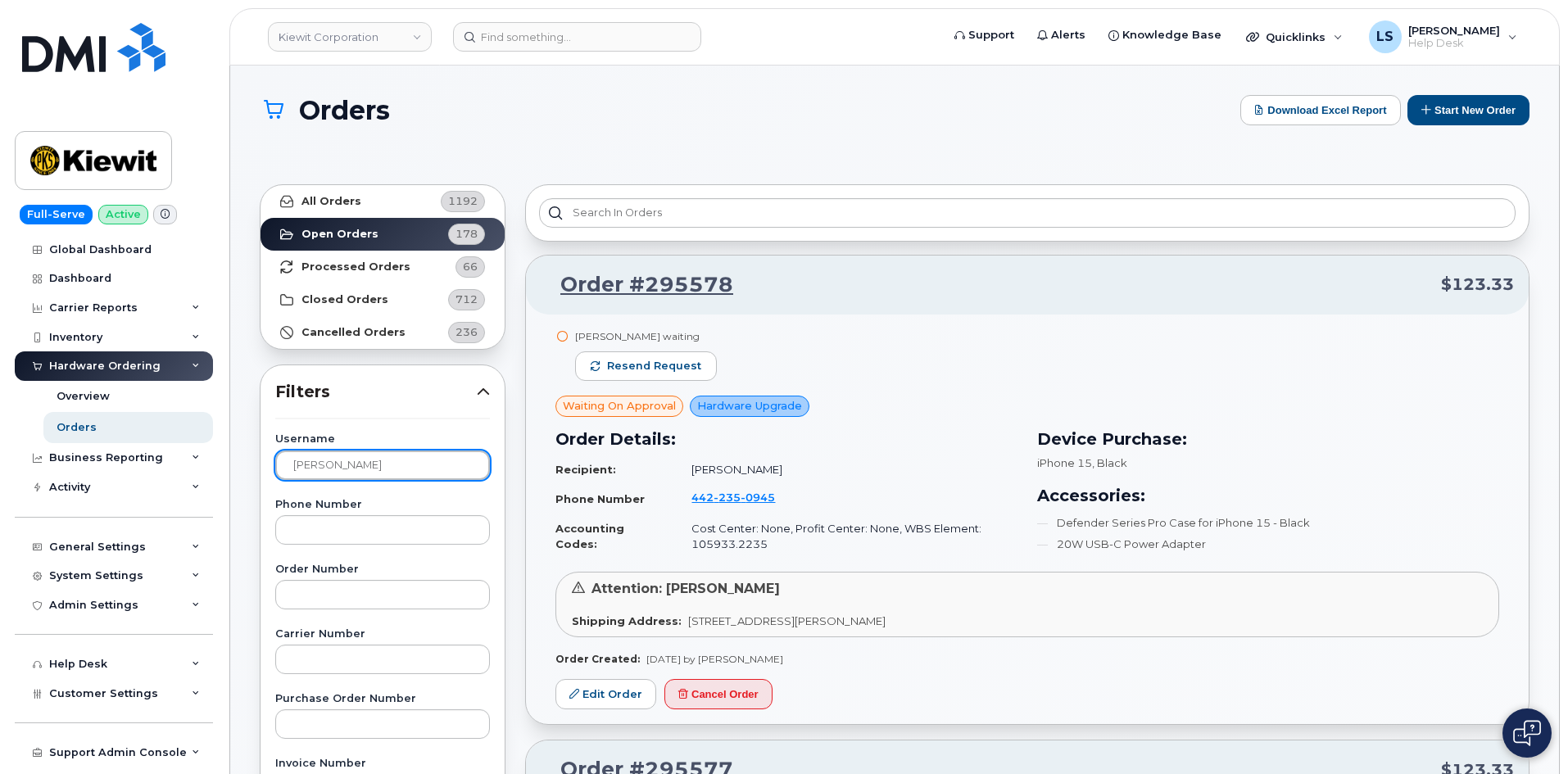 type on "Jordon Montgomery" 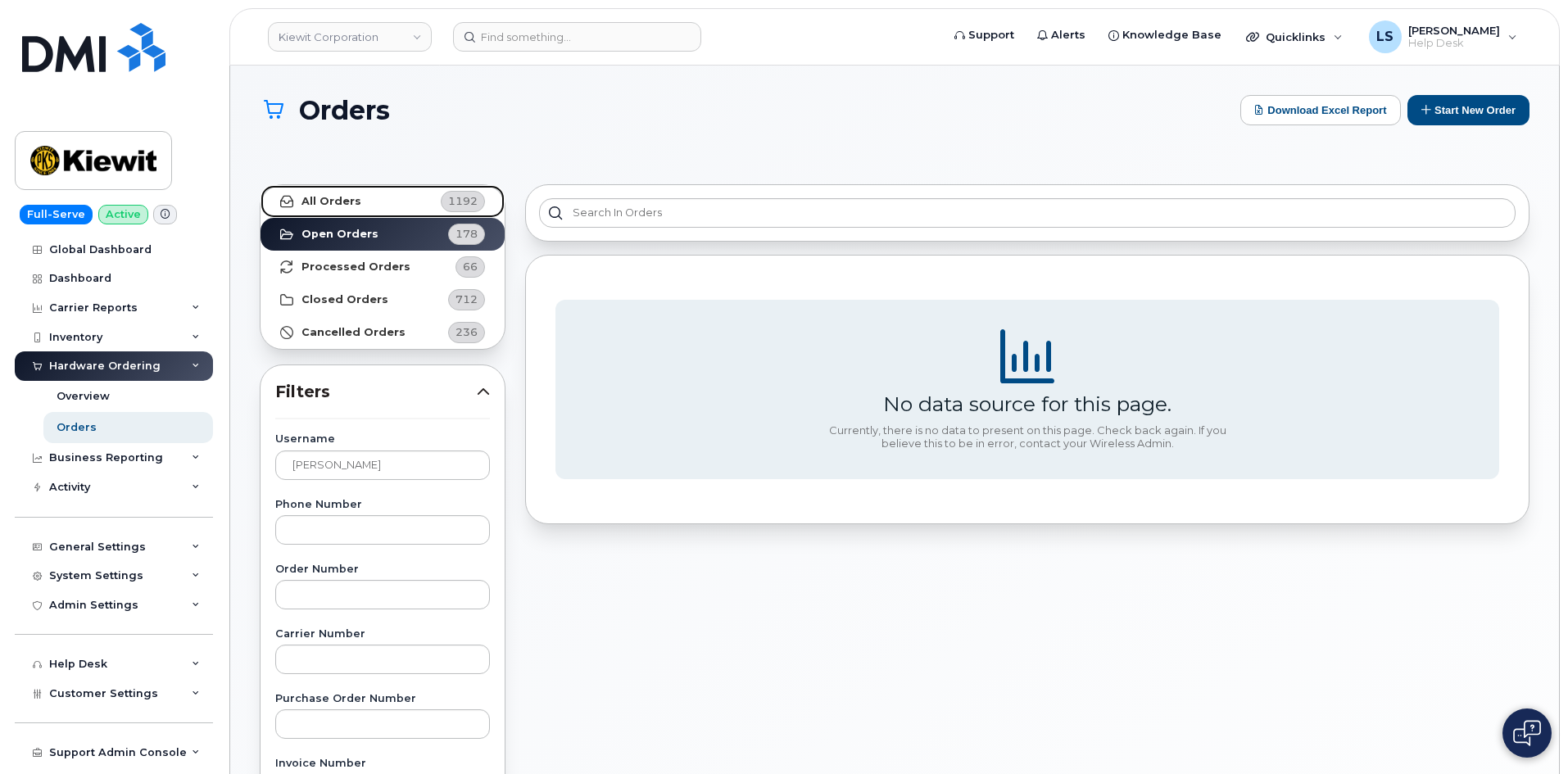 click on "All Orders 1192" at bounding box center (383, 201) 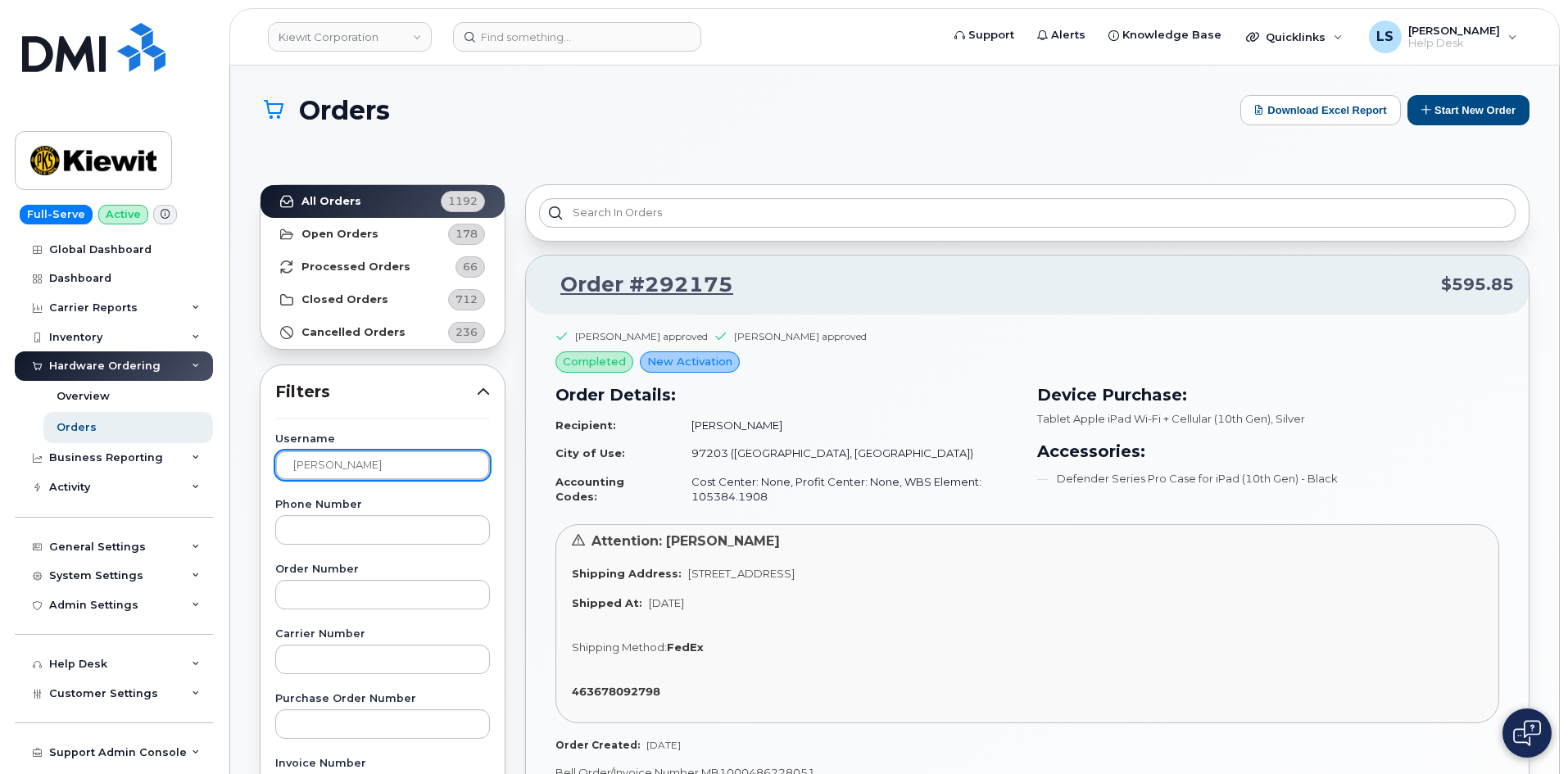 click on "[PERSON_NAME]" at bounding box center [383, 465] 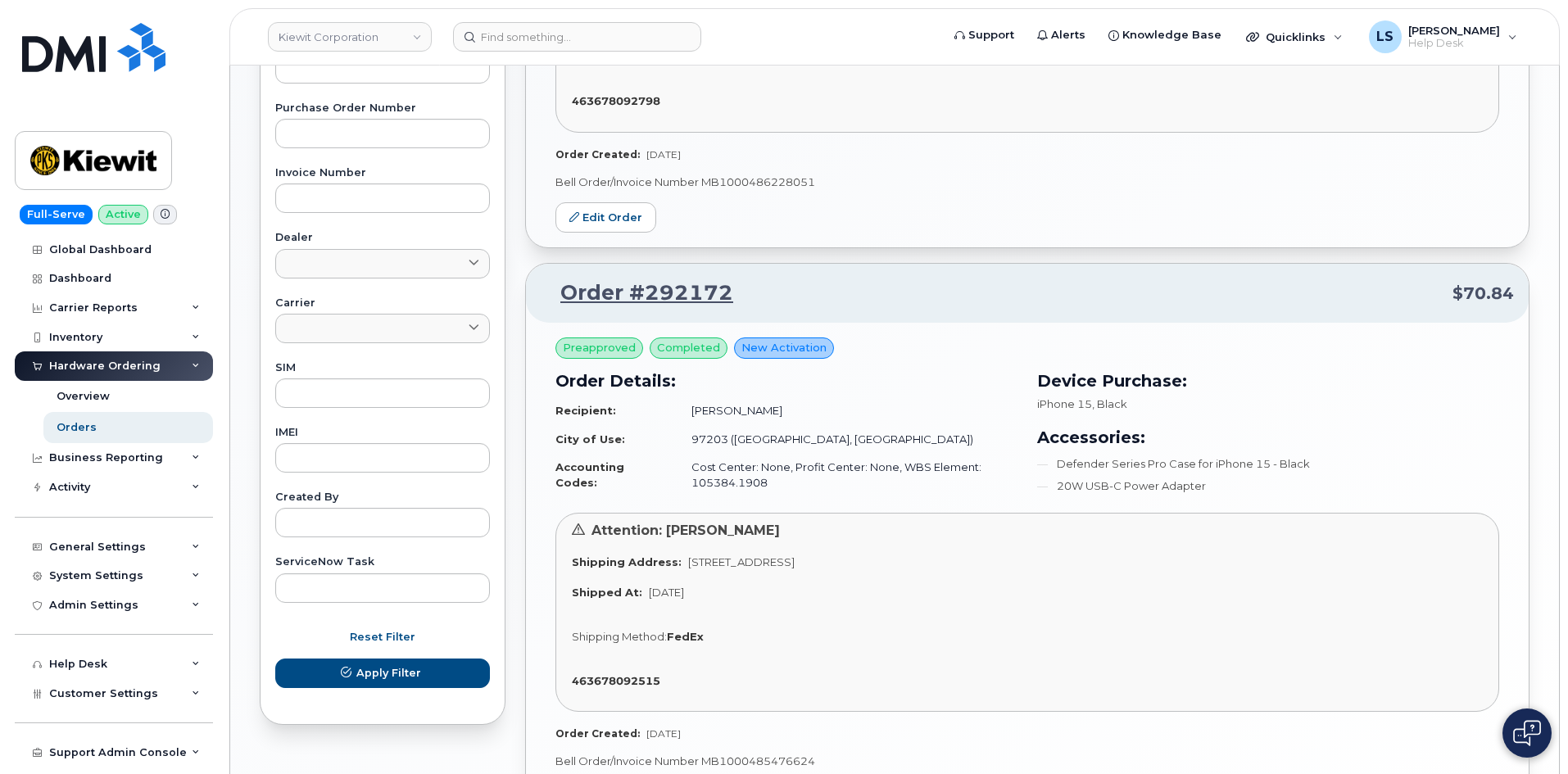 scroll, scrollTop: 741, scrollLeft: 0, axis: vertical 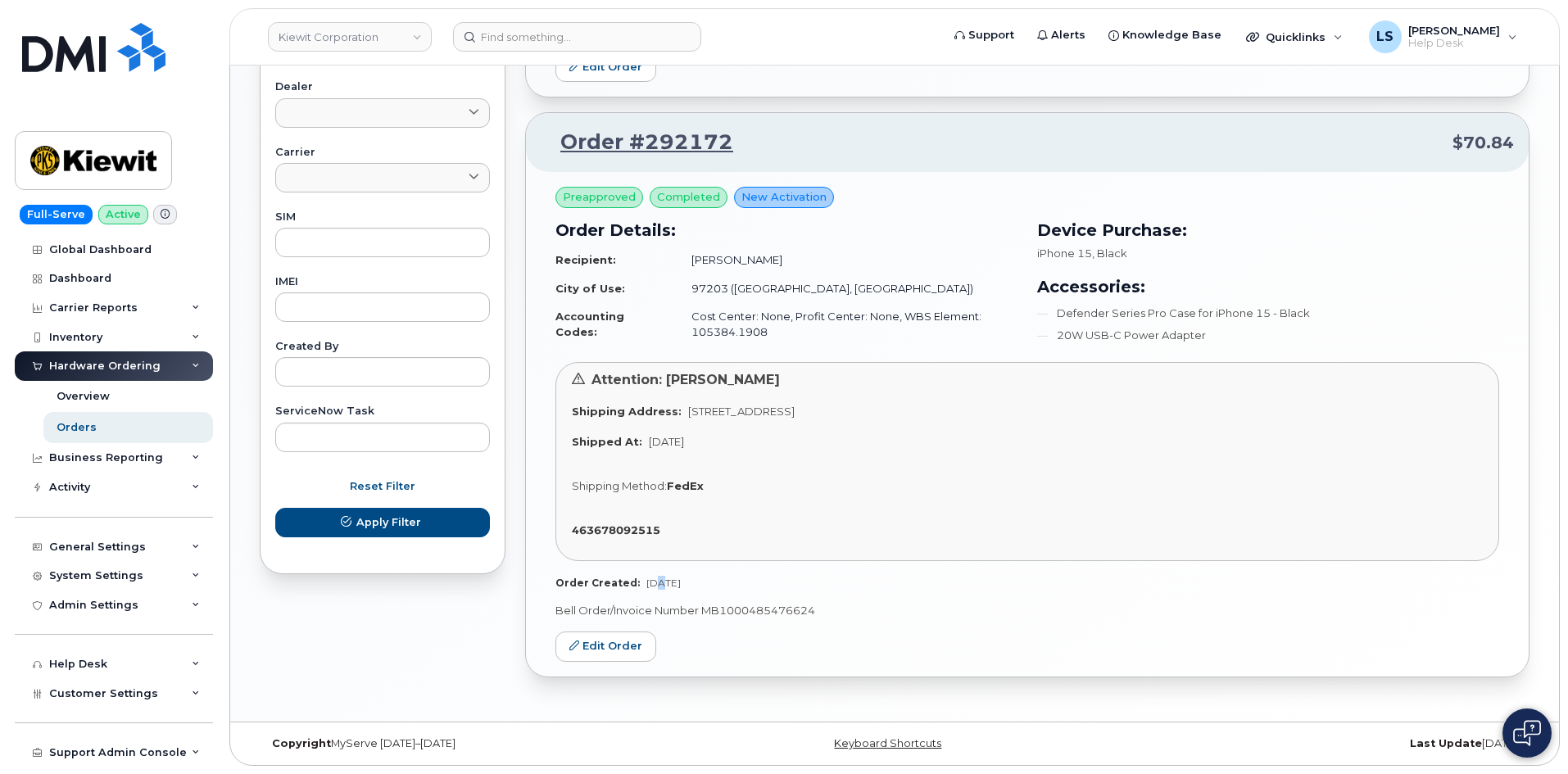 click on "Jun 03, 2025" at bounding box center [664, 582] 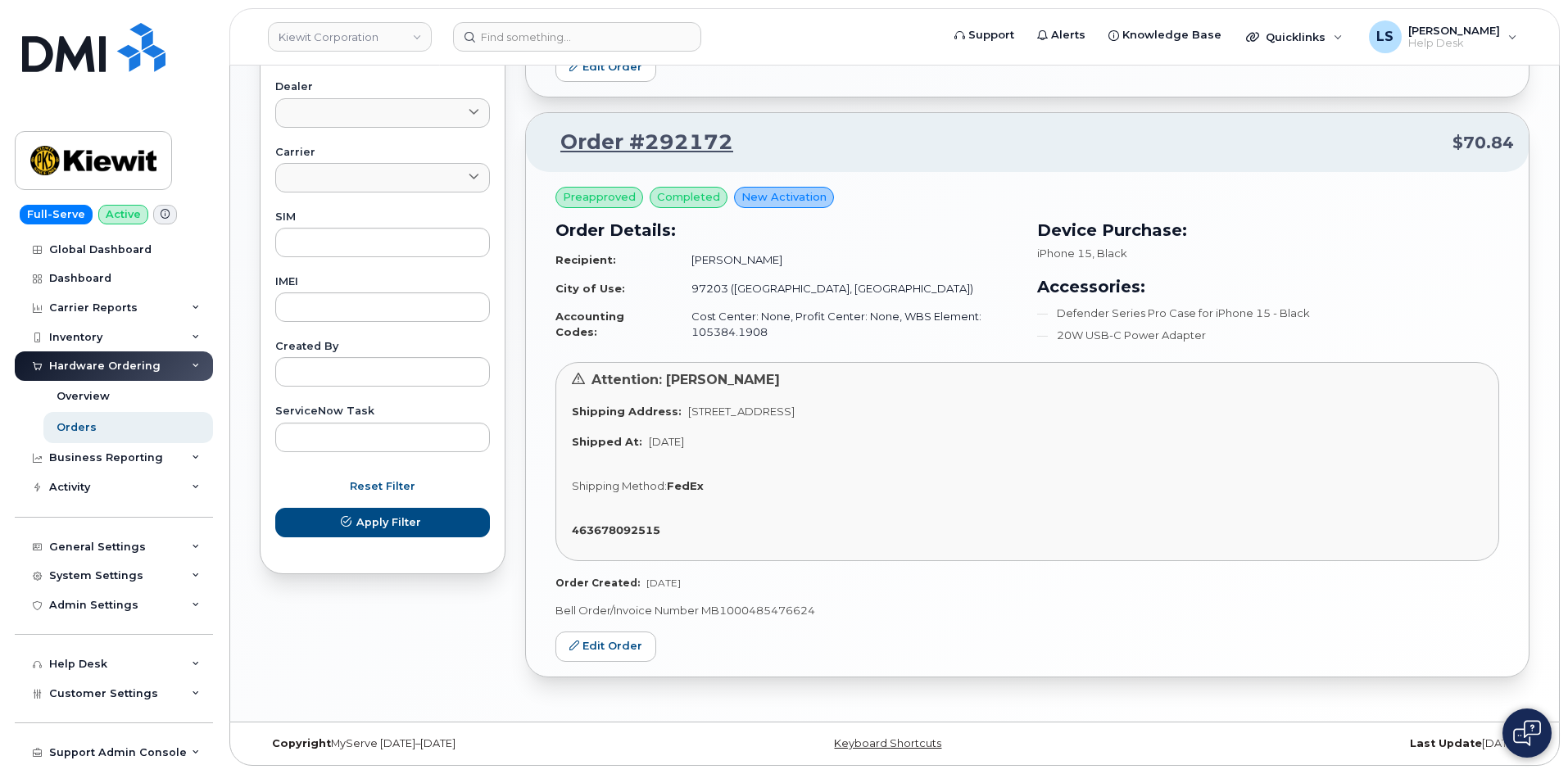 click on "Preapproved completed New Activation Order Details: Recipient: Jordon Montgomery City of Use: 97203 (Portland, OR) Accounting Codes: Cost Center: None, Profit Center: None, WBS Element: 105384.1908 Device Purchase: iPhone 15 , Black Accessories: Defender Series Pro Case for iPhone 15 - Black 20W USB-C Power Adapter Attention: Jordon Montgomery Shipping Address: 5001 N Columbia Blvd PORTLAND OR 97203-2098 UNITED STATES Shipped At: Jun 09, 2025 Shipping Method: FedEx 463678092515 Order Created: Jun 03, 2025 Bell Order/Invoice Number MB1000485476624  Edit Order" at bounding box center [1027, 424] 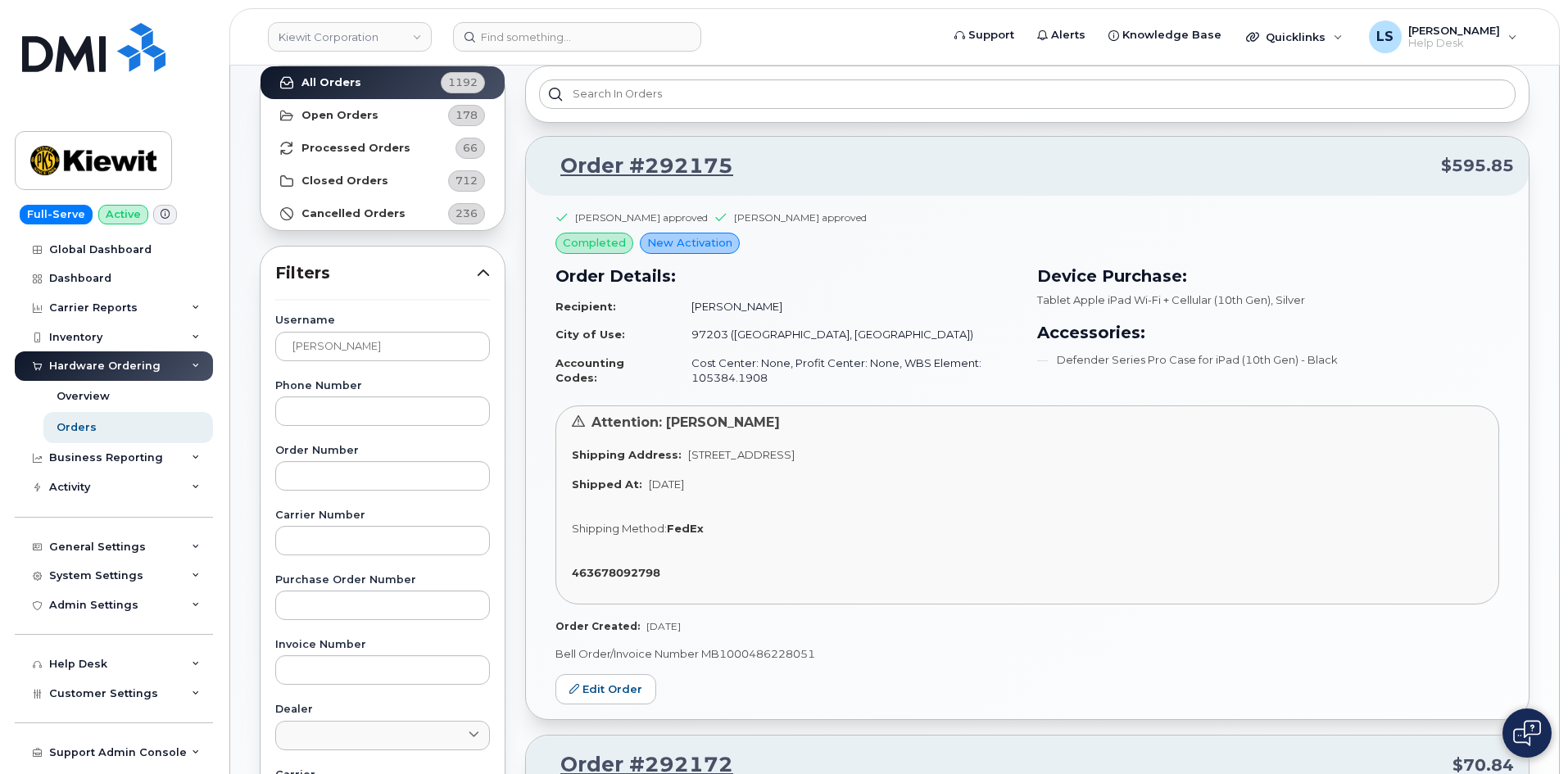 scroll, scrollTop: 164, scrollLeft: 0, axis: vertical 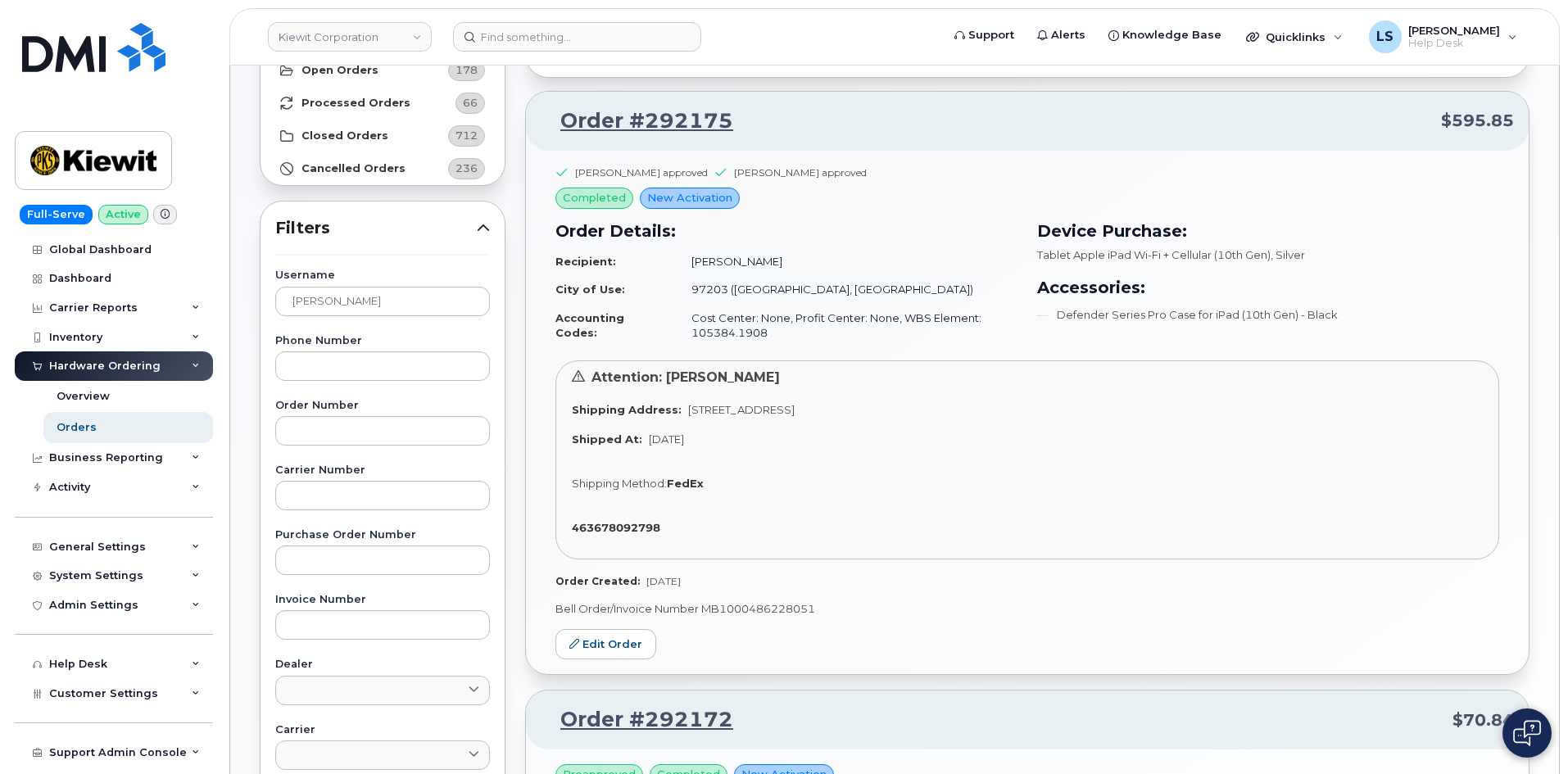 click on "Jun 03, 2025" at bounding box center (664, 581) 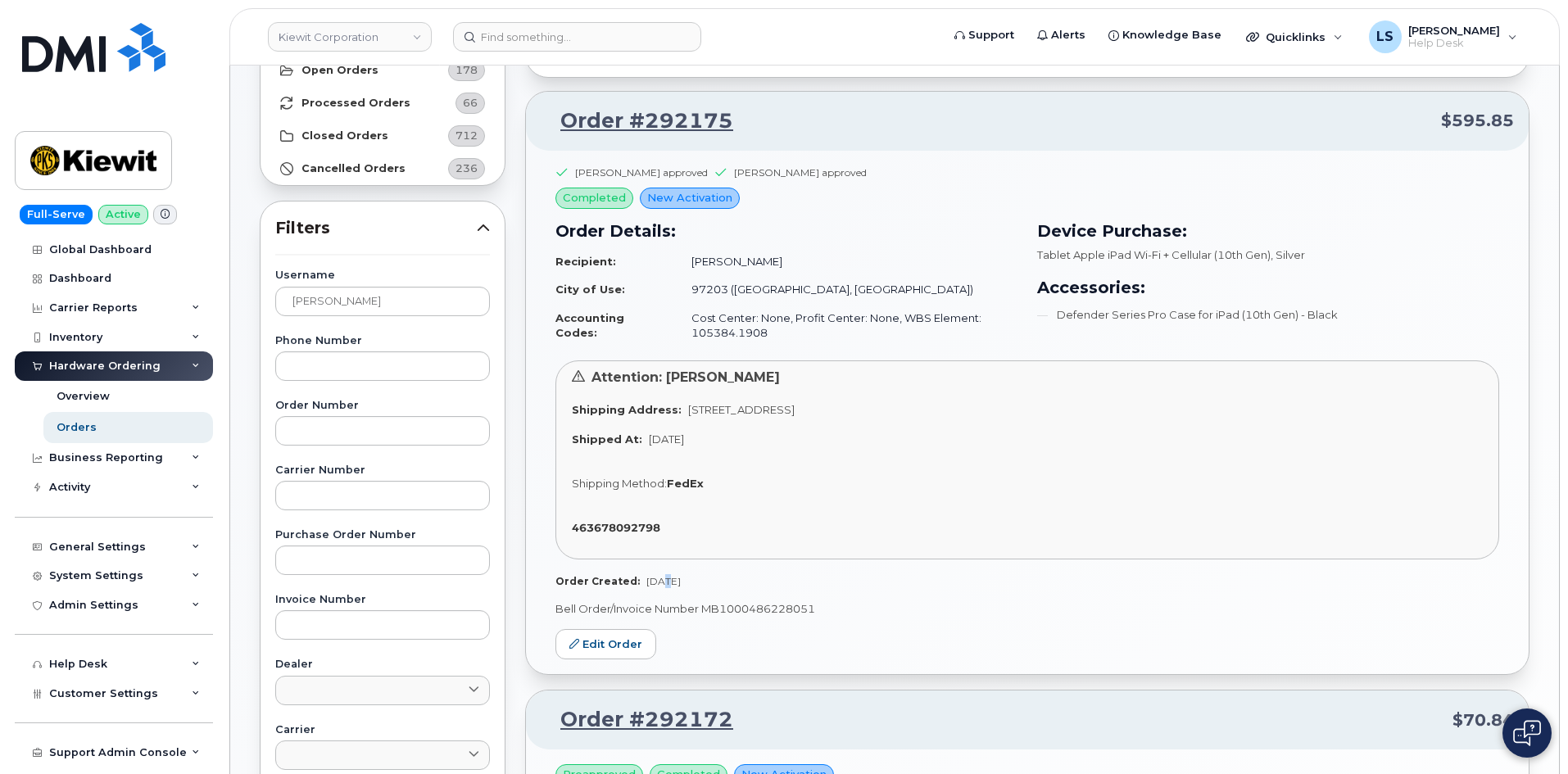 drag, startPoint x: 655, startPoint y: 585, endPoint x: 704, endPoint y: 591, distance: 49.36598 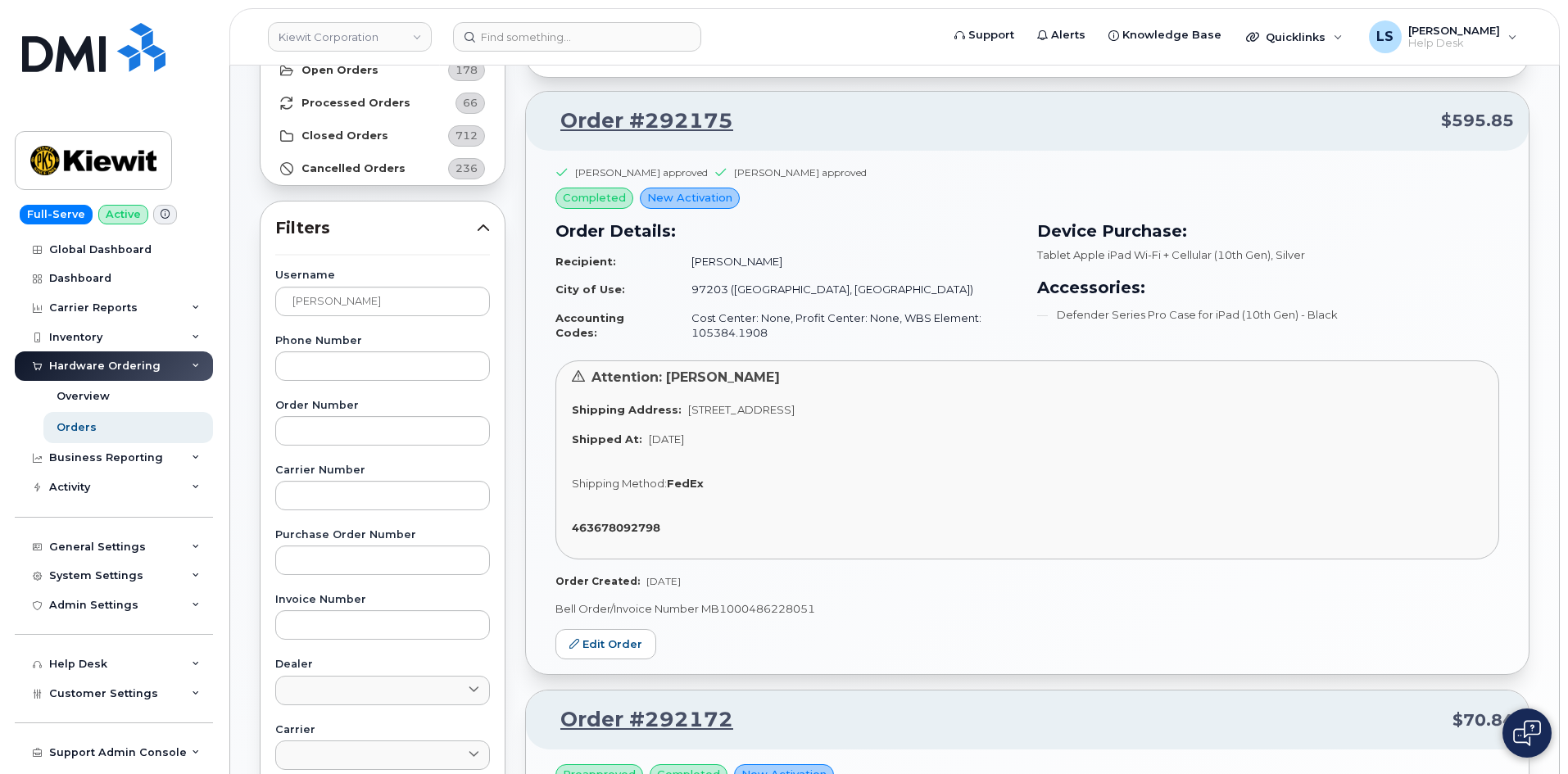 drag, startPoint x: 830, startPoint y: 588, endPoint x: 773, endPoint y: 218, distance: 374.3648 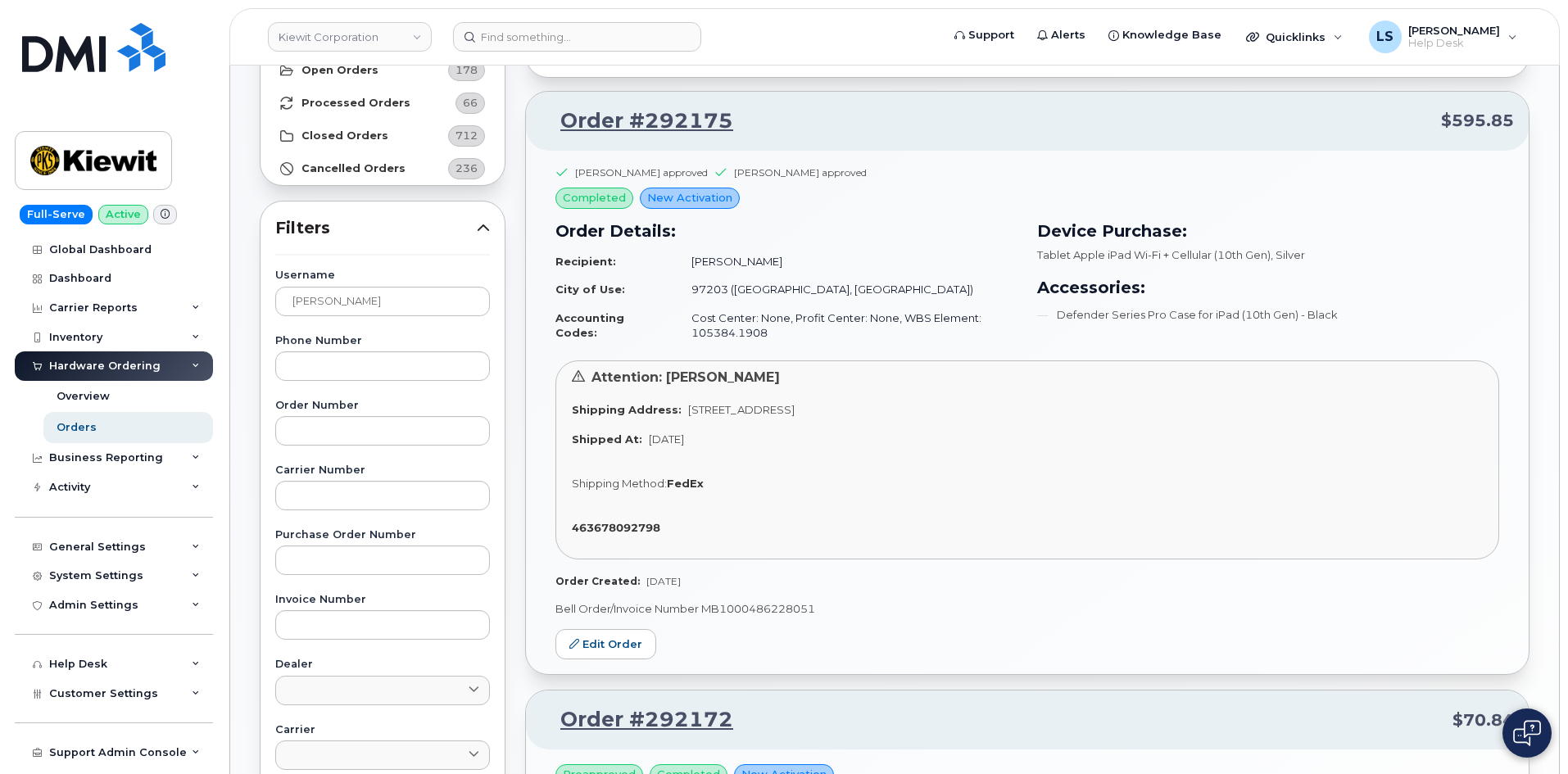 click on "Tablet Apple iPad Wi-Fi + Cellular (10th Gen)" at bounding box center (1153, 255) 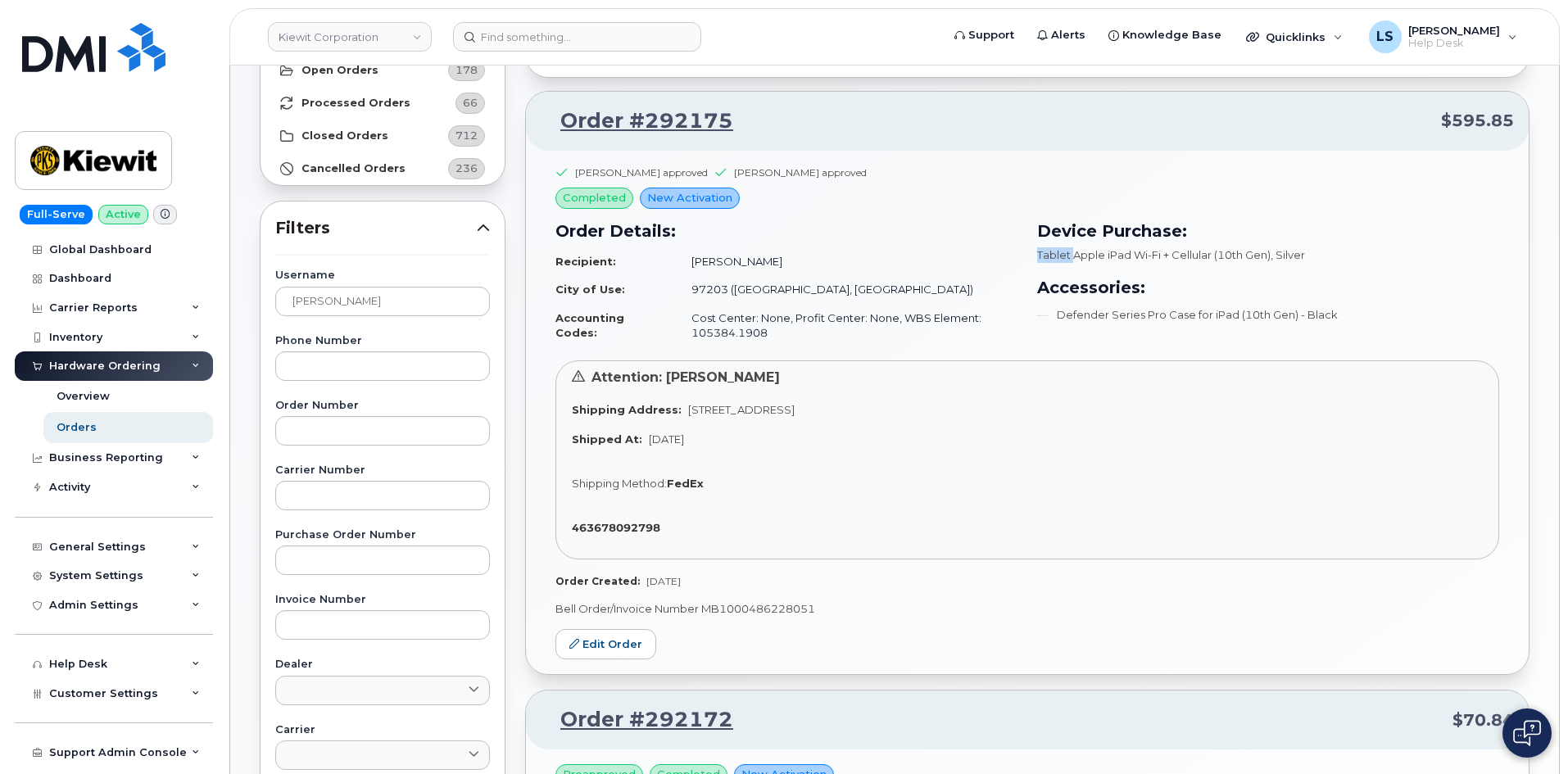 click on "Tablet Apple iPad Wi-Fi + Cellular (10th Gen)" at bounding box center (1153, 255) 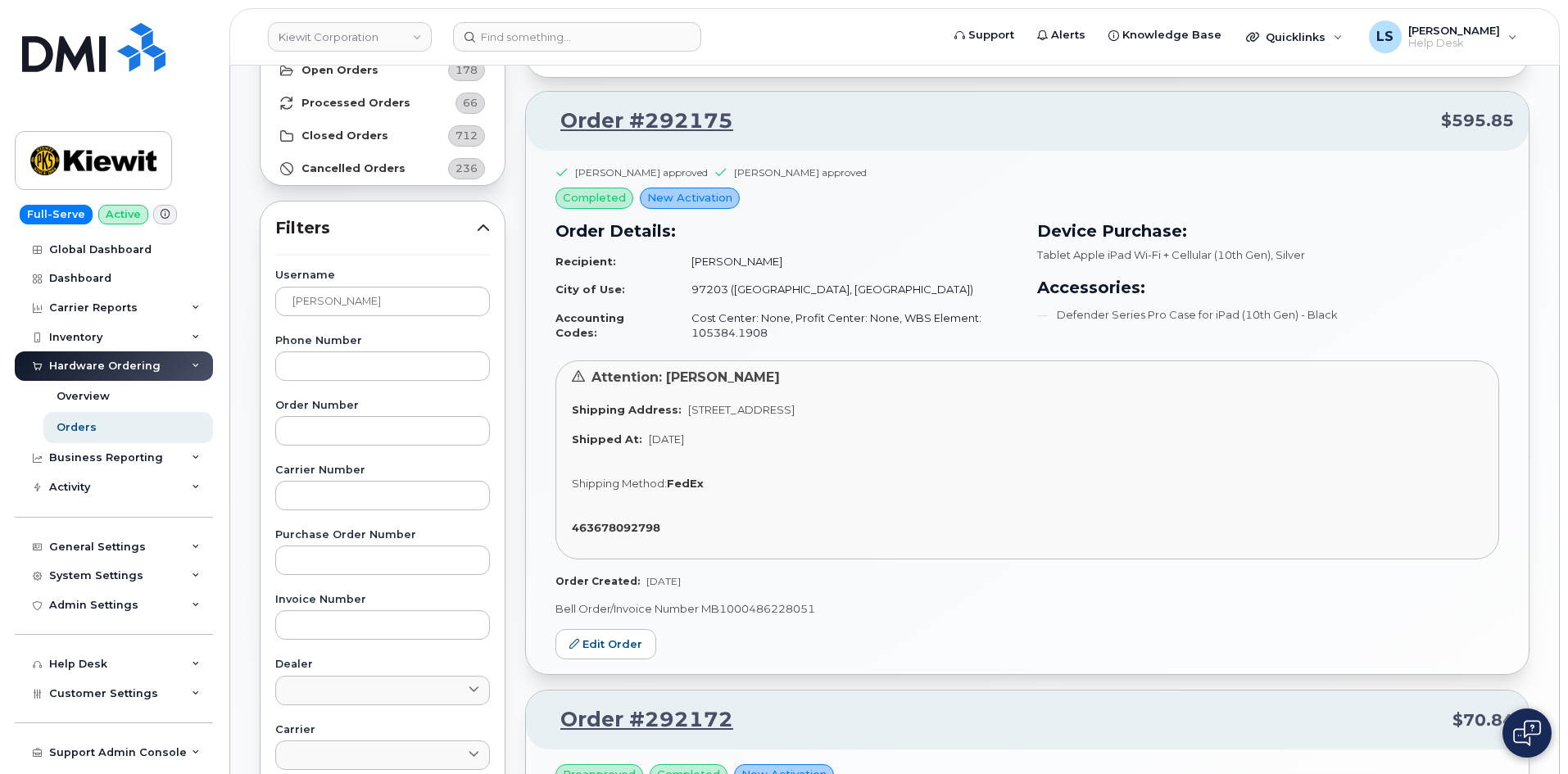 drag, startPoint x: 1173, startPoint y: 269, endPoint x: 899, endPoint y: 176, distance: 289.35273 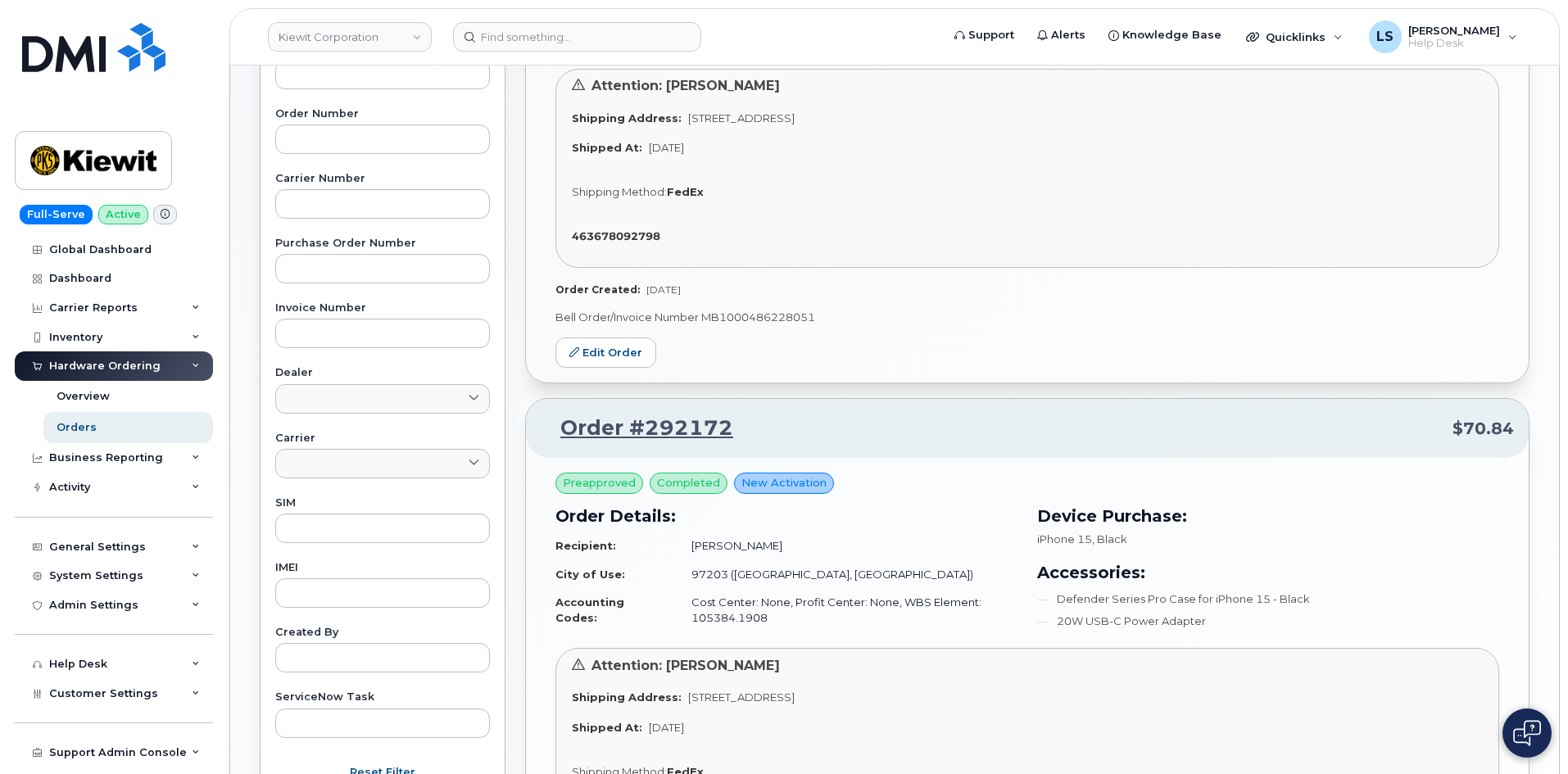 scroll, scrollTop: 573, scrollLeft: 0, axis: vertical 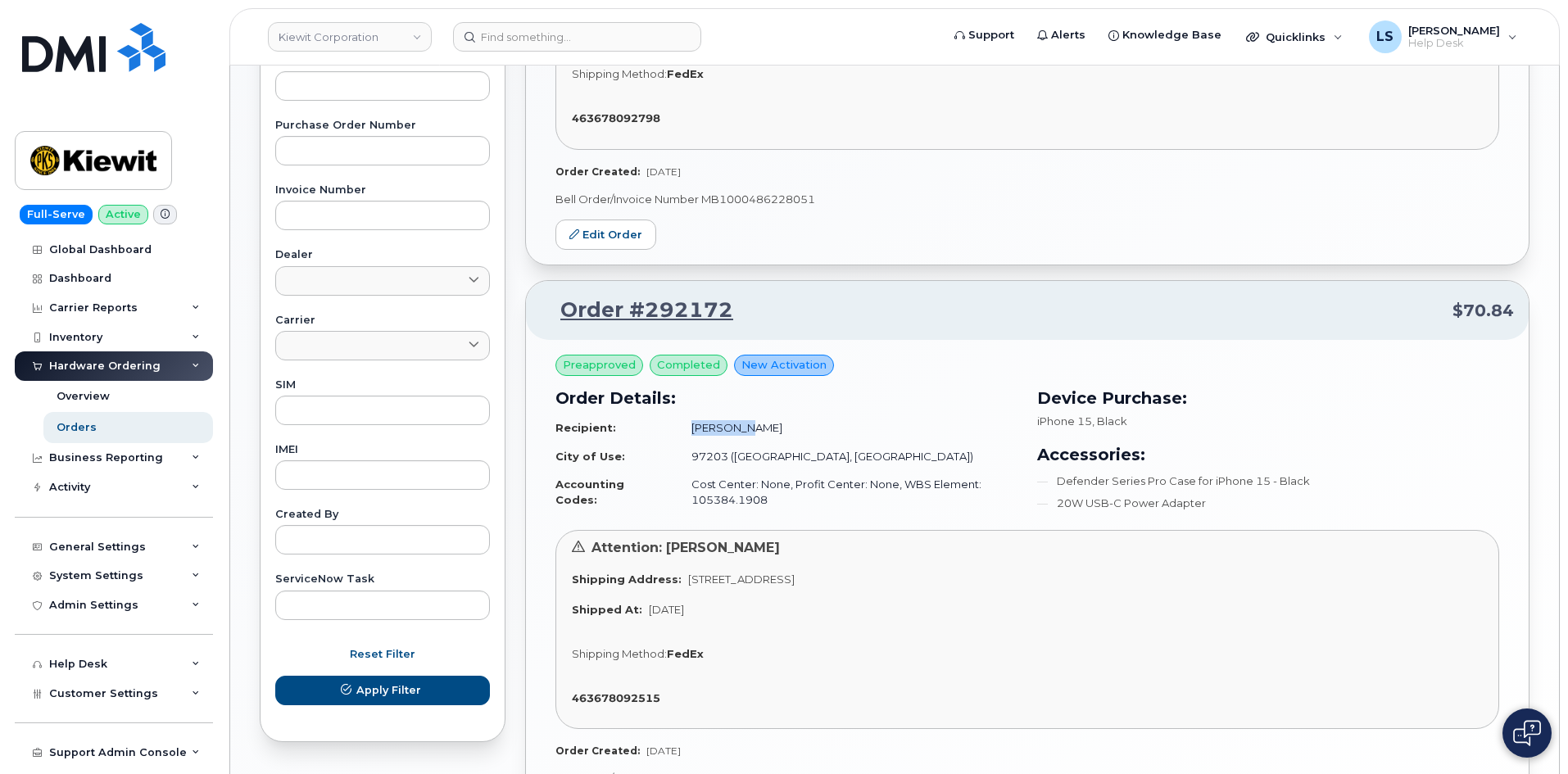 drag, startPoint x: 691, startPoint y: 428, endPoint x: 834, endPoint y: 439, distance: 143.42245 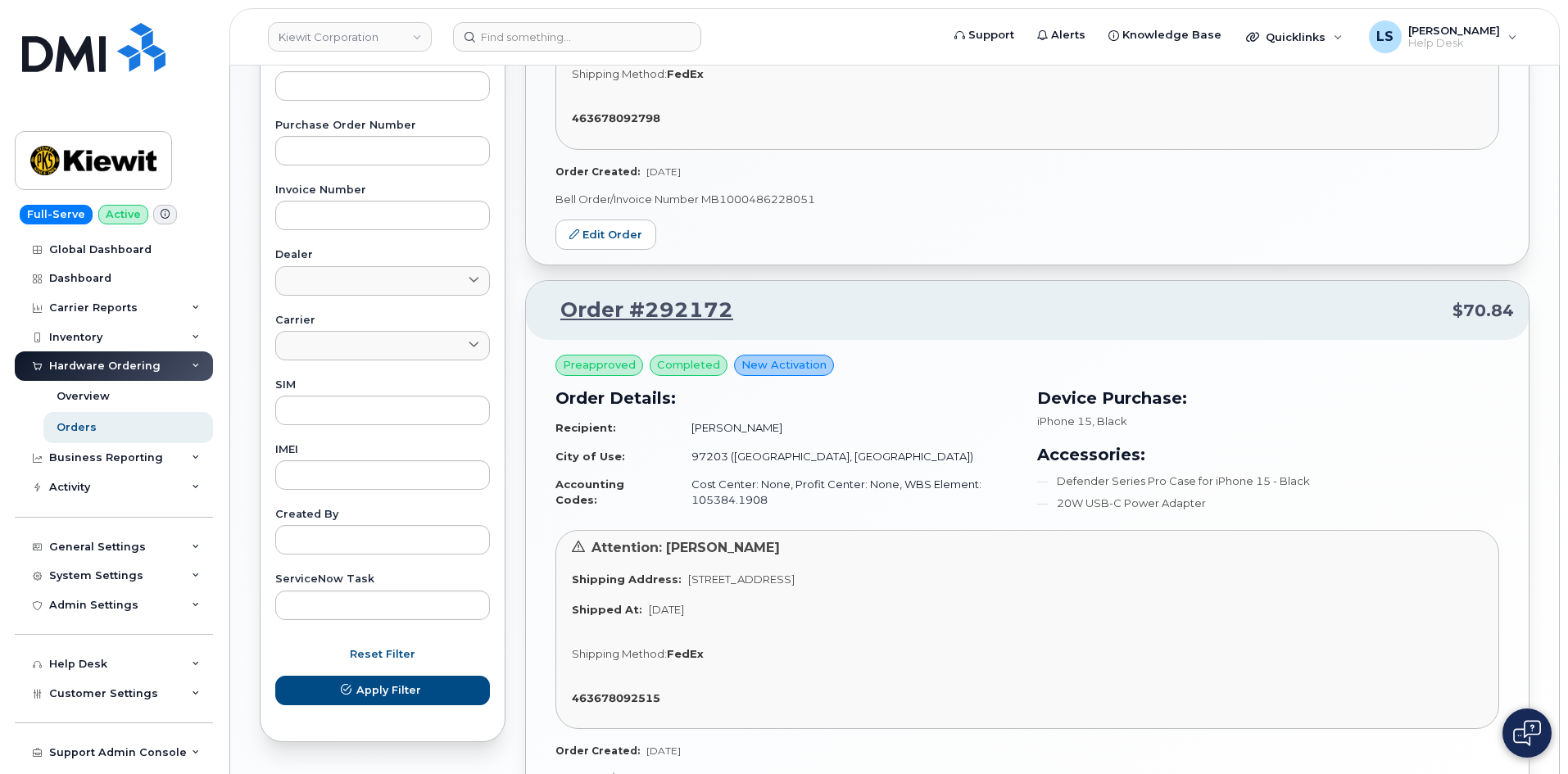 click on "97203 (Portland, OR)" at bounding box center (847, 456) 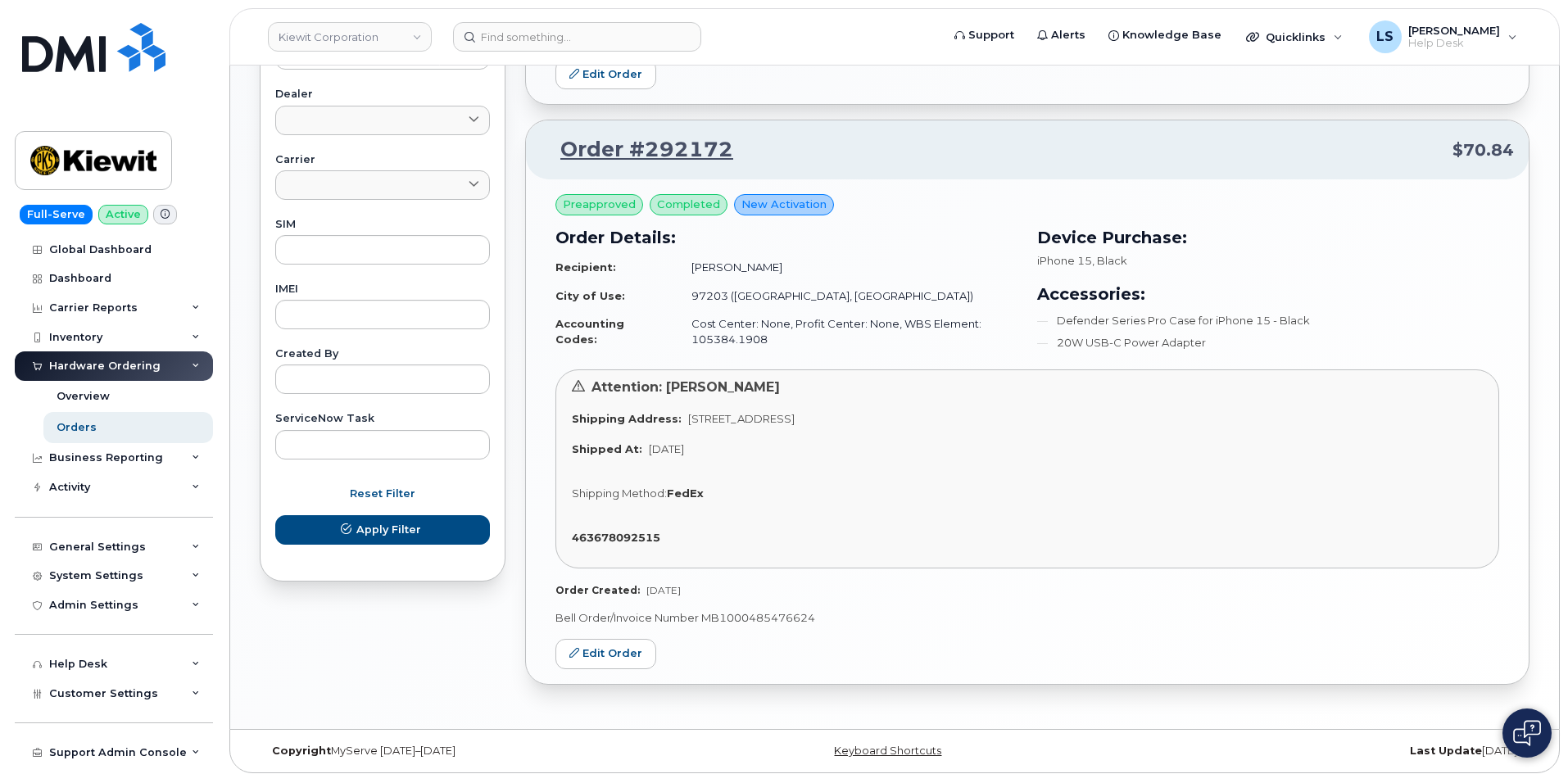 scroll, scrollTop: 737, scrollLeft: 0, axis: vertical 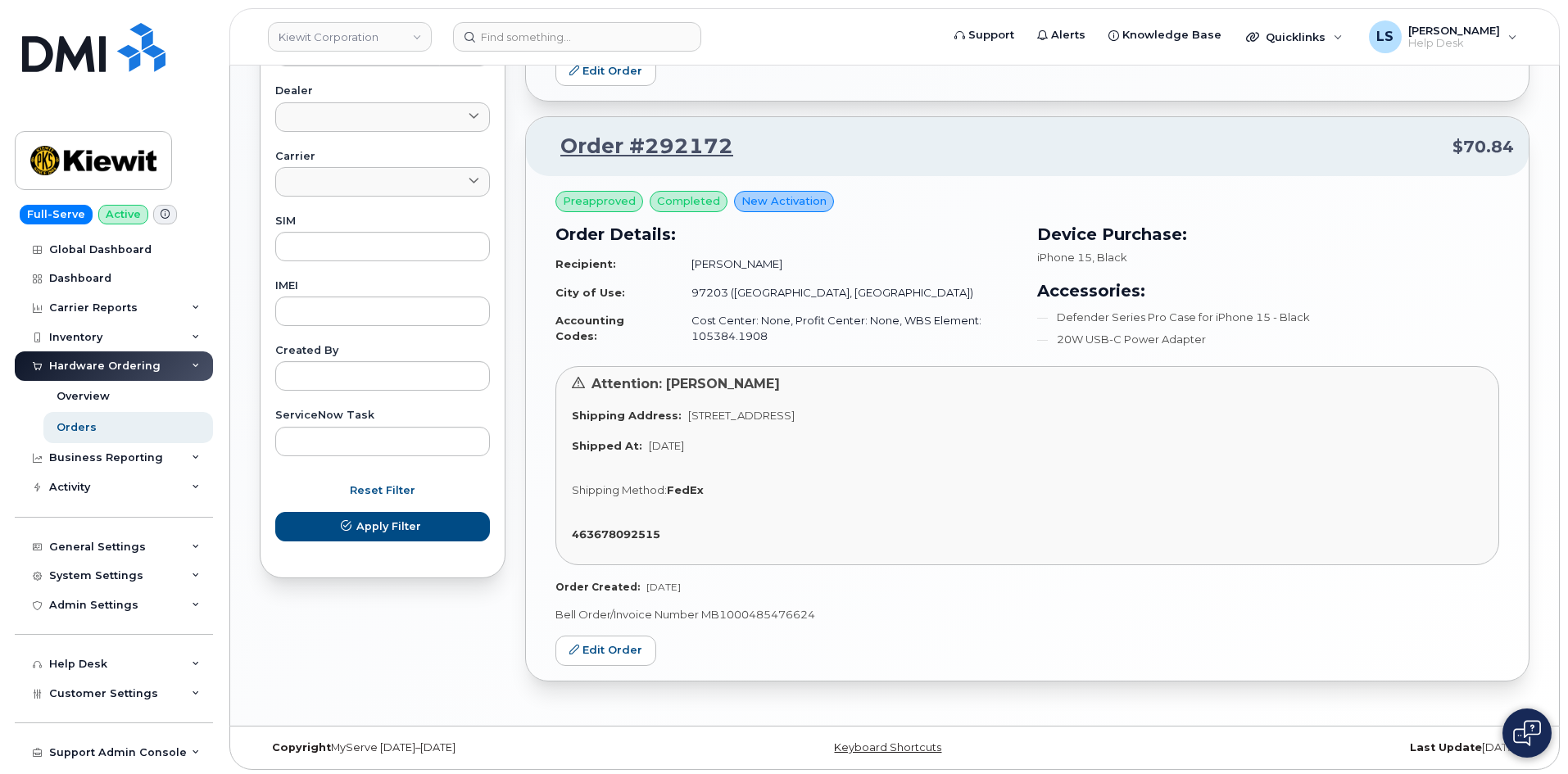 click on "Defender Series Pro Case for iPhone 15 - Black" 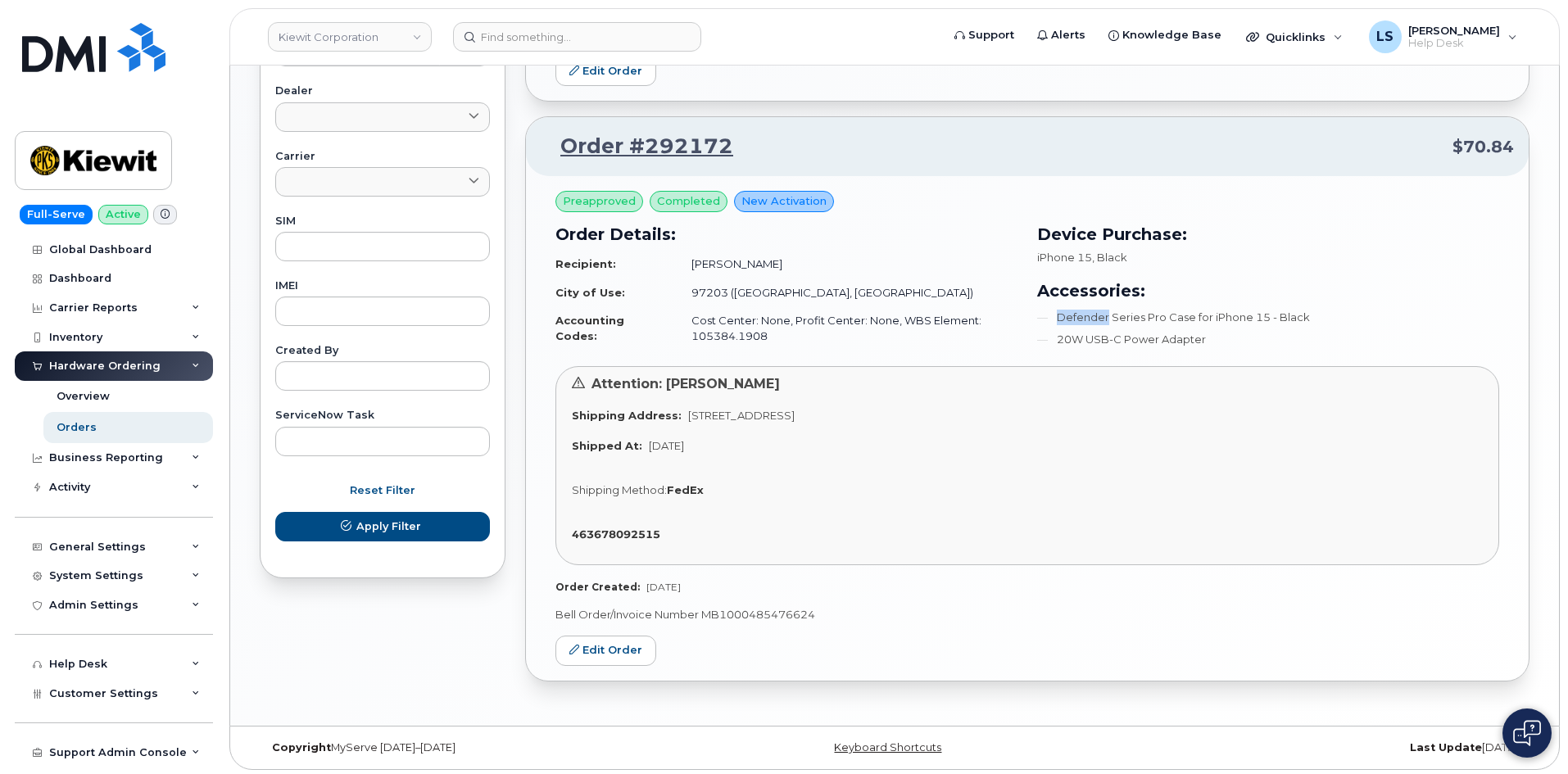 drag, startPoint x: 1103, startPoint y: 319, endPoint x: 1131, endPoint y: 312, distance: 28.86174 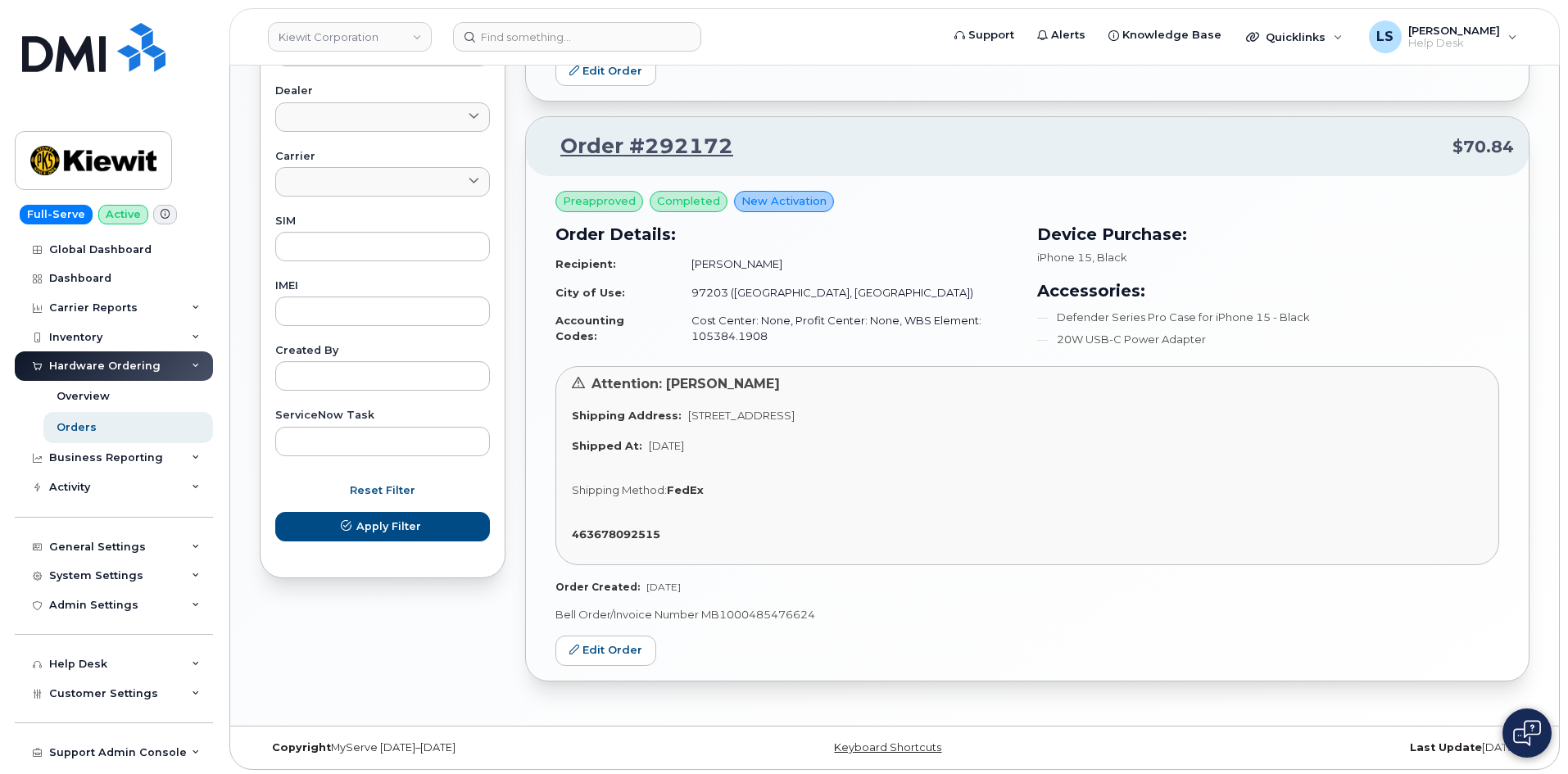 drag, startPoint x: 1202, startPoint y: 291, endPoint x: 1108, endPoint y: 317, distance: 97.52948 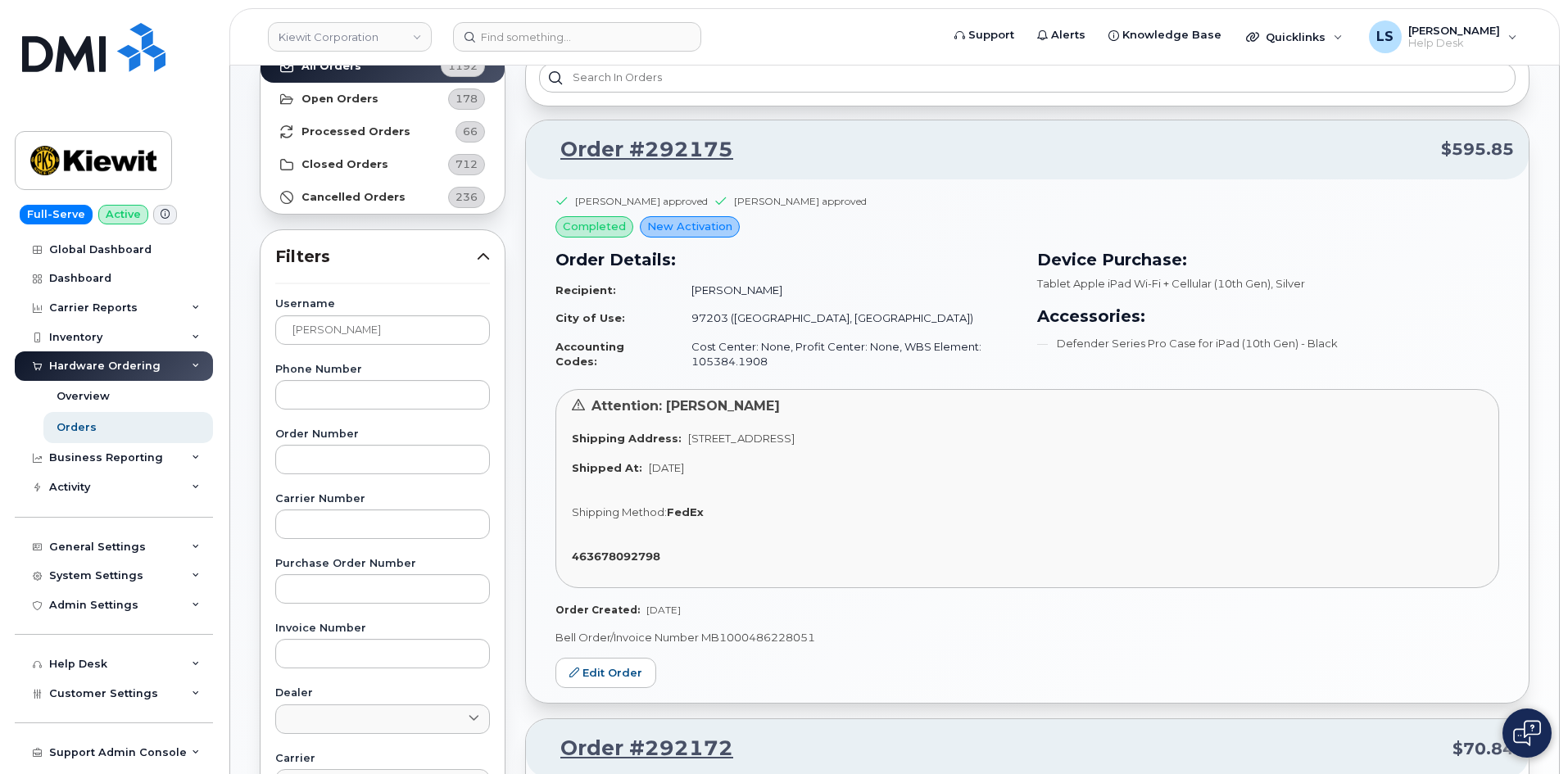 scroll, scrollTop: 164, scrollLeft: 0, axis: vertical 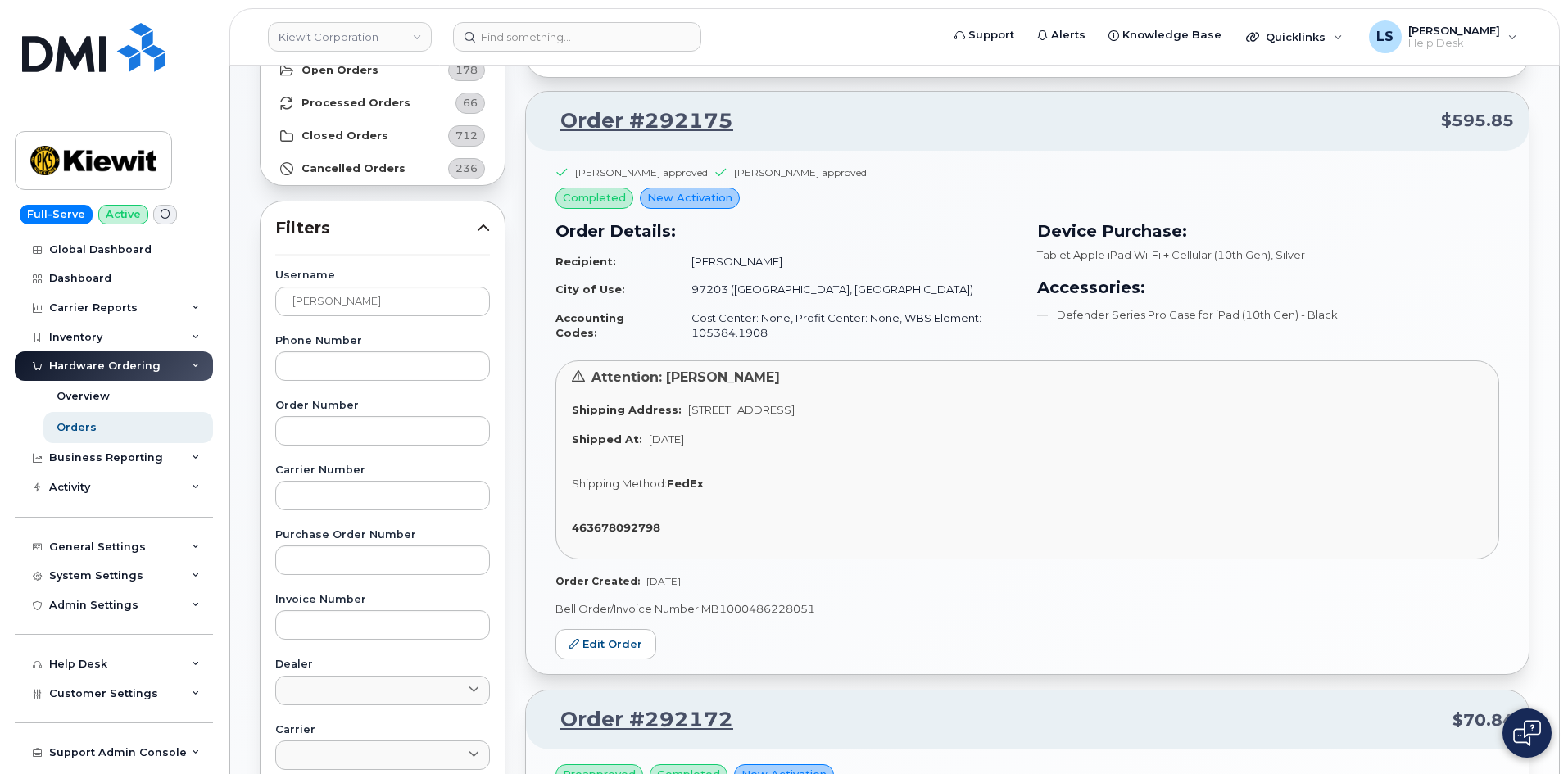 click on "Tablet Apple iPad Wi-Fi + Cellular (10th Gen)" at bounding box center (1153, 255) 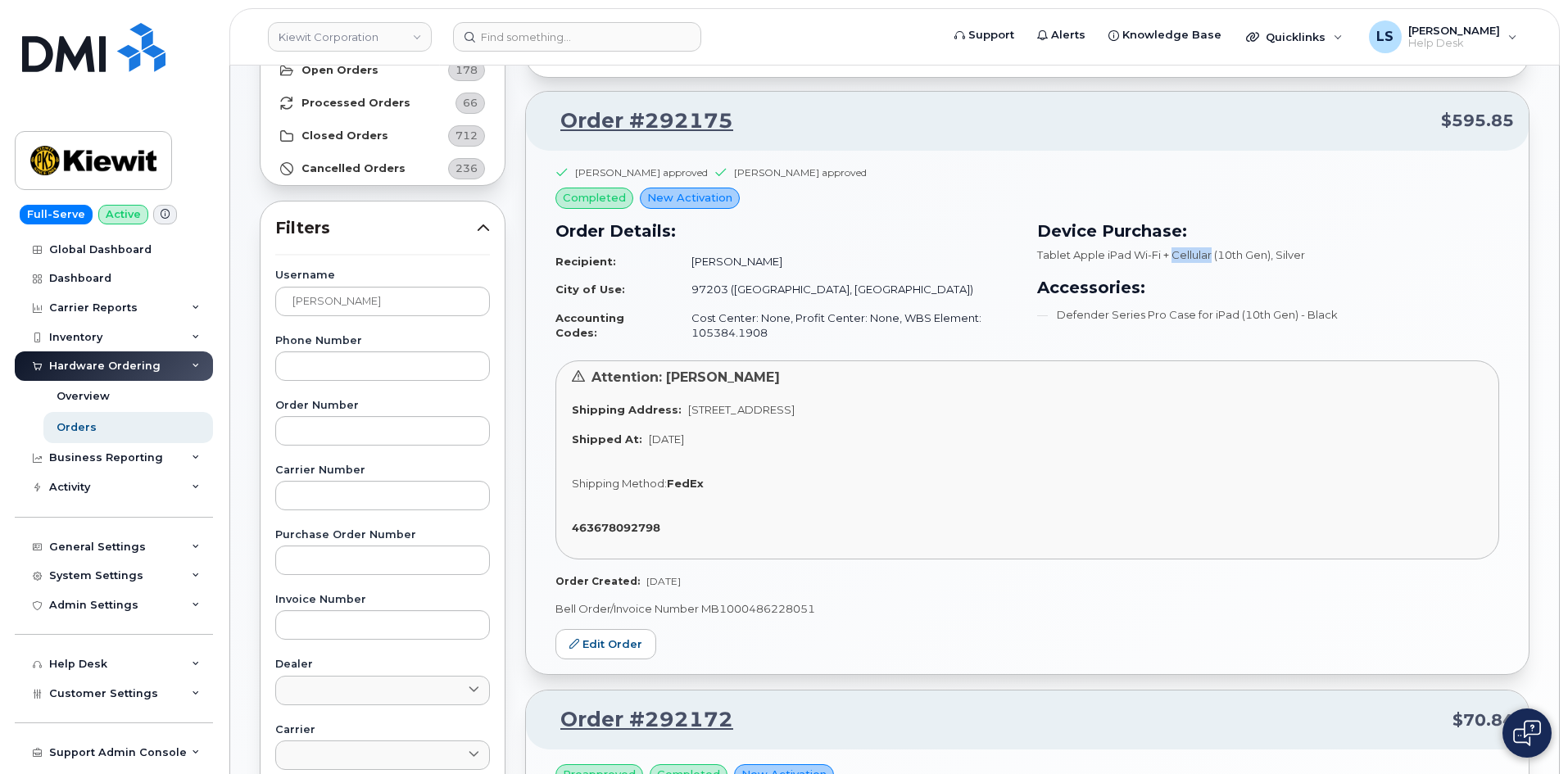 drag, startPoint x: 1208, startPoint y: 247, endPoint x: 1190, endPoint y: 258, distance: 21.095023 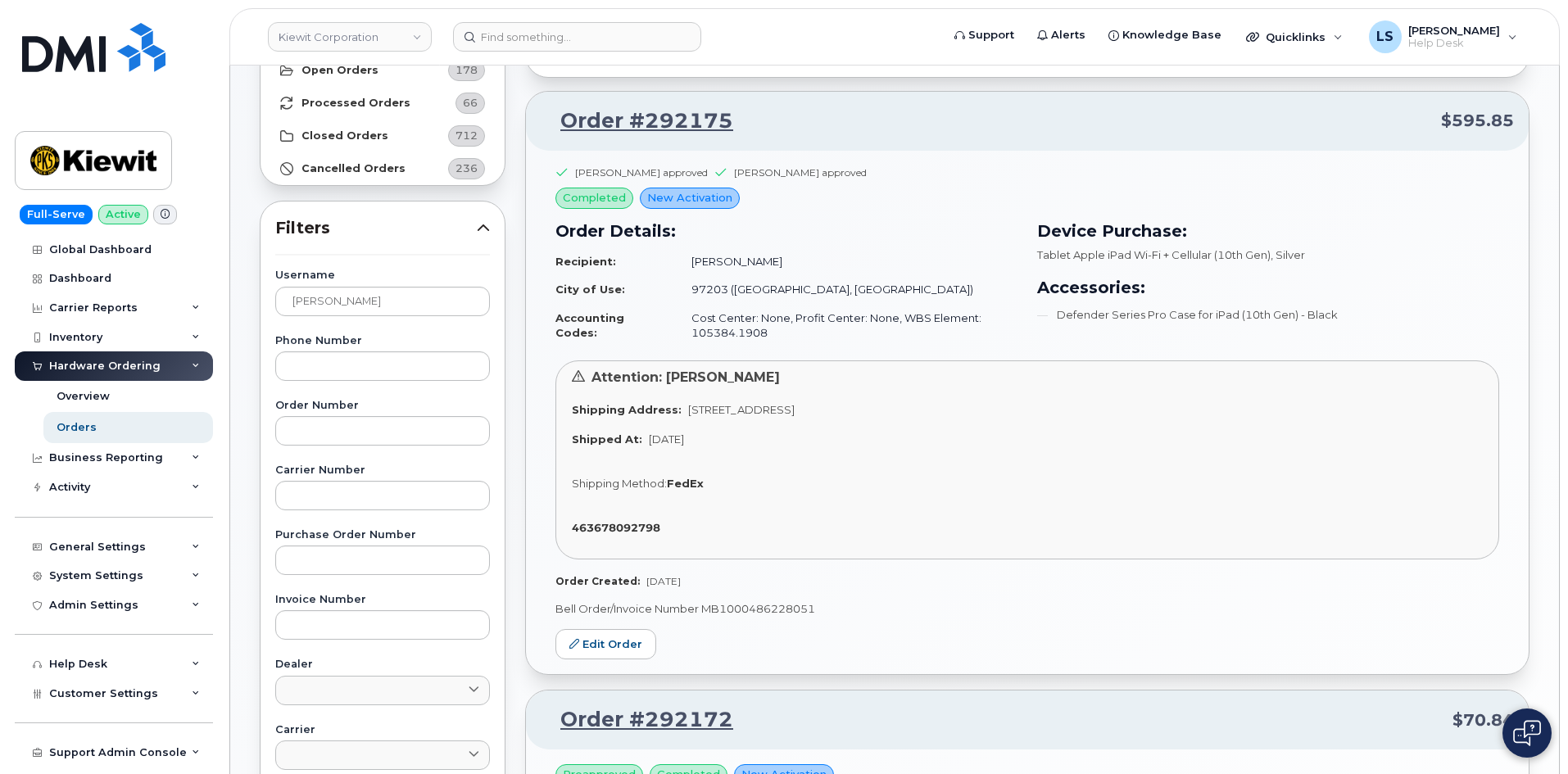 drag, startPoint x: 838, startPoint y: 312, endPoint x: 671, endPoint y: 224, distance: 188.76705 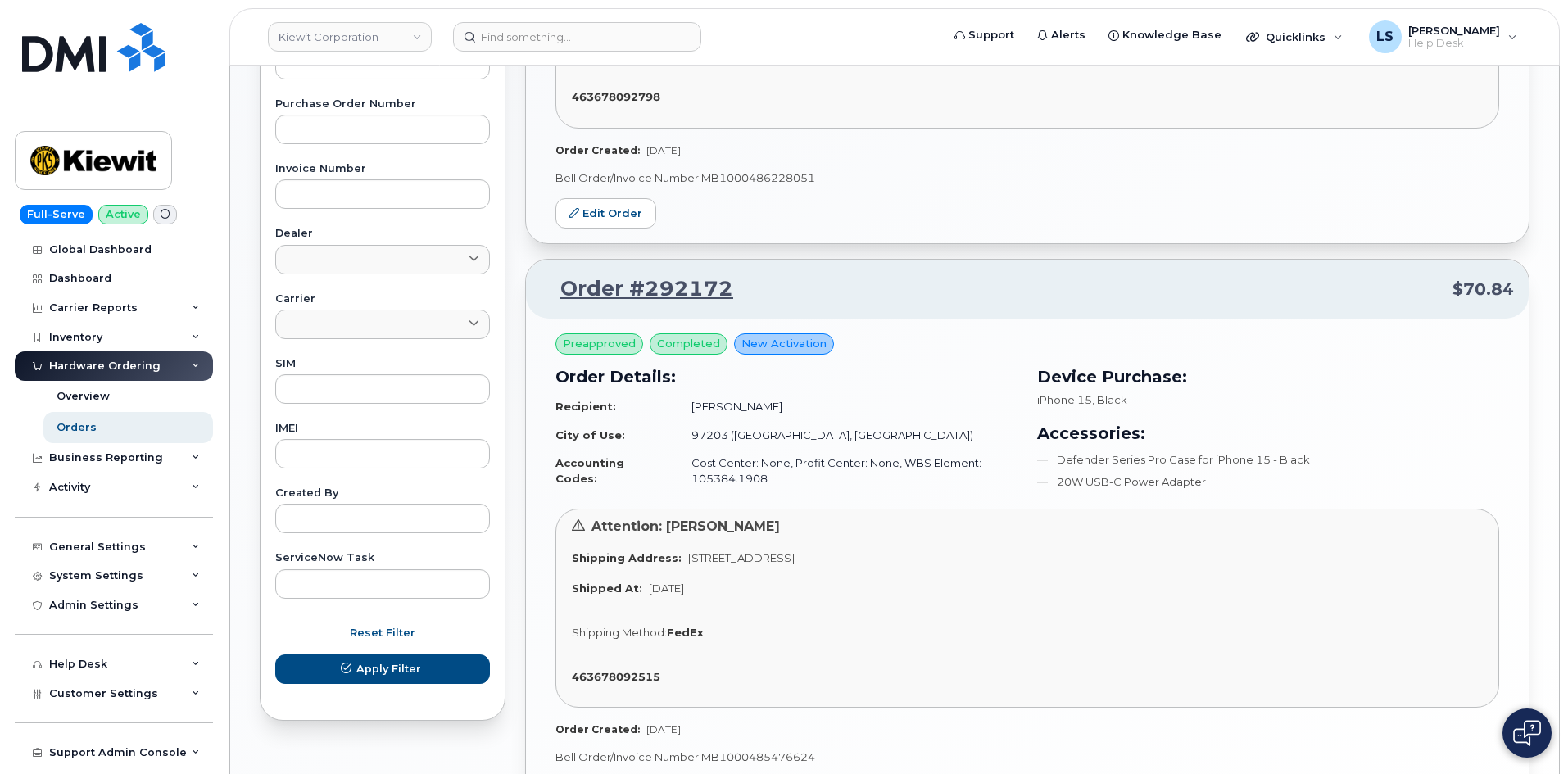 scroll, scrollTop: 655, scrollLeft: 0, axis: vertical 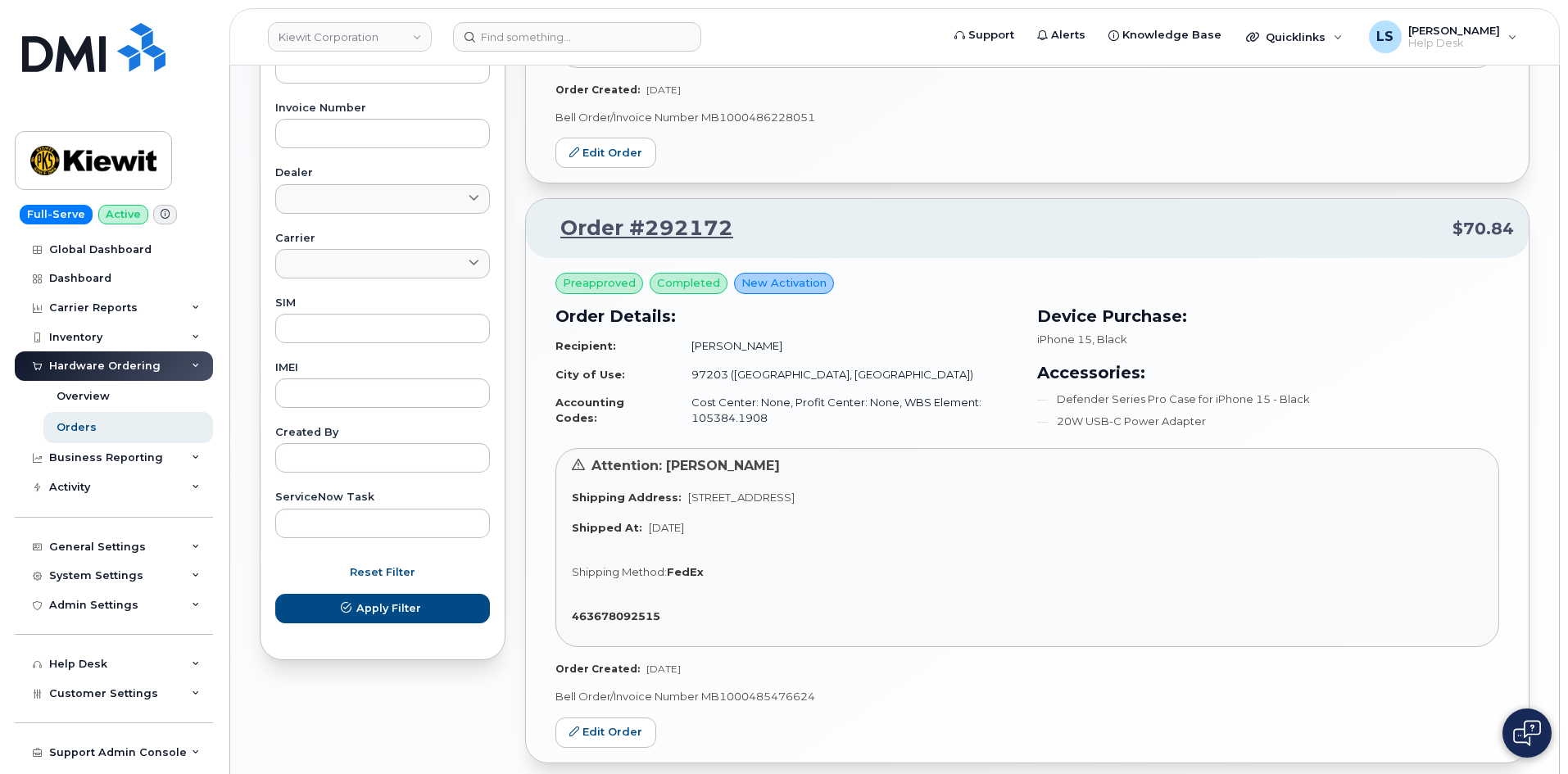 drag, startPoint x: 685, startPoint y: 344, endPoint x: 934, endPoint y: 349, distance: 249.0502 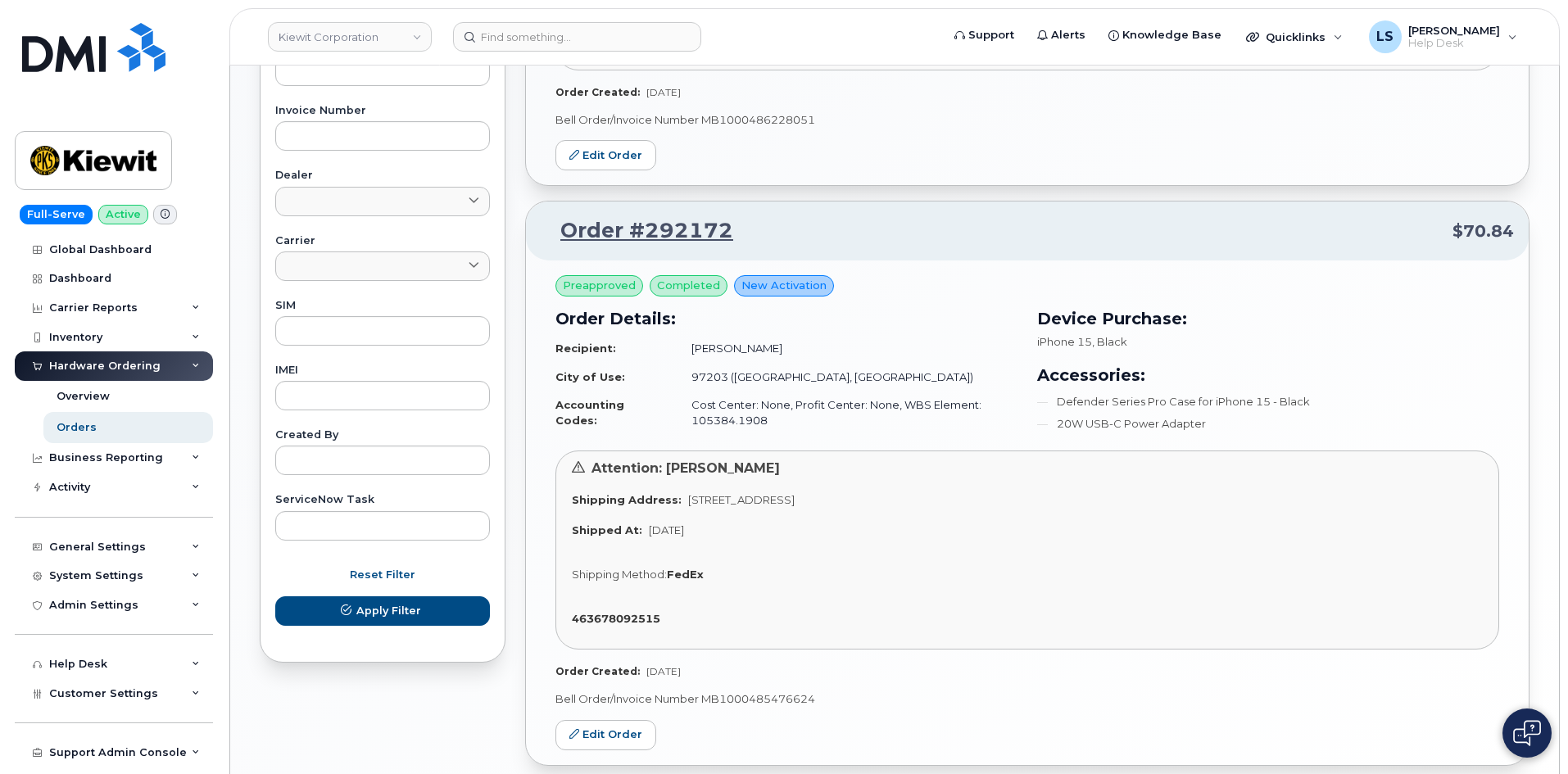 scroll, scrollTop: 741, scrollLeft: 0, axis: vertical 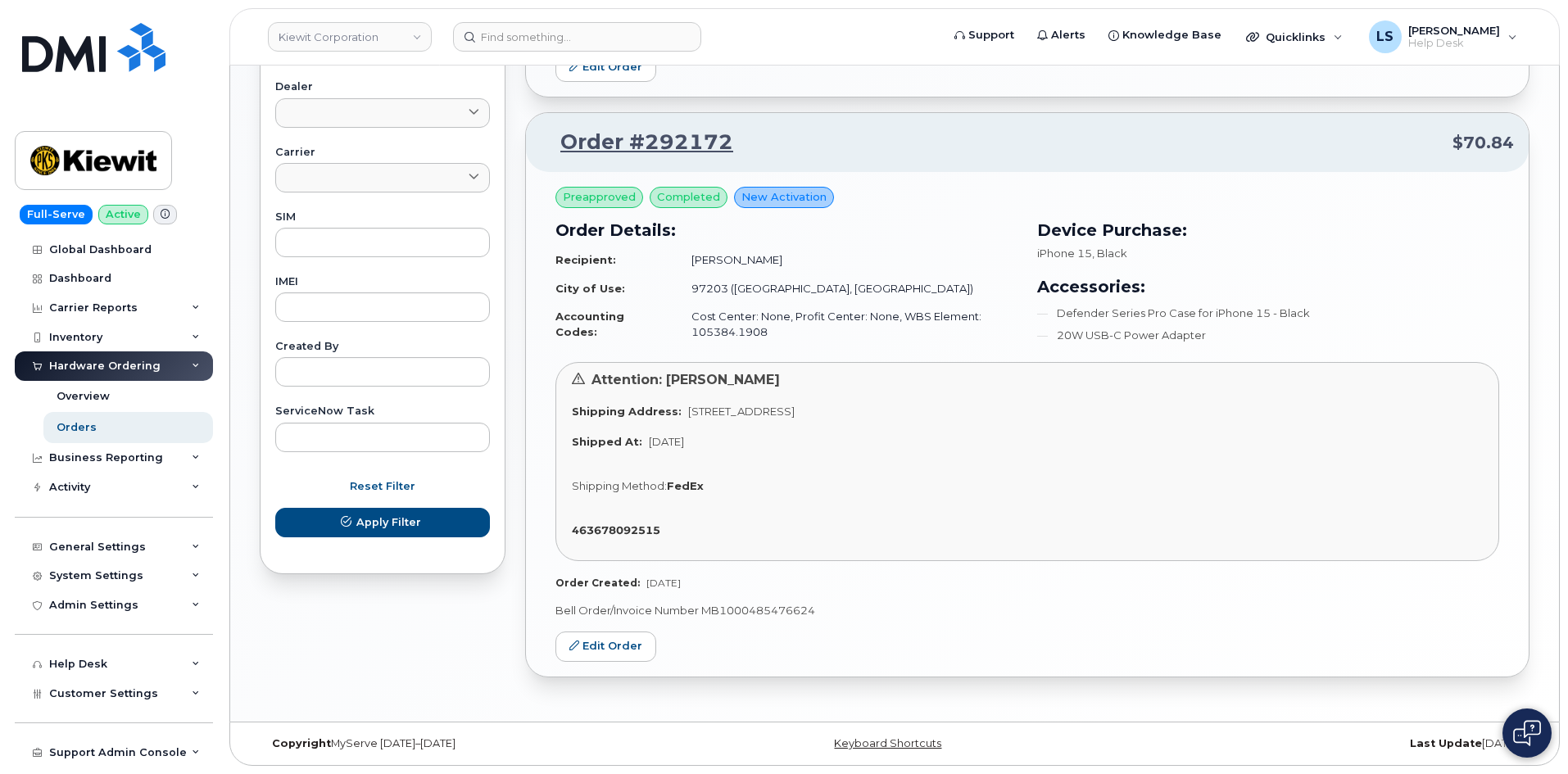 click on "97203 (Portland, OR)" at bounding box center [847, 288] 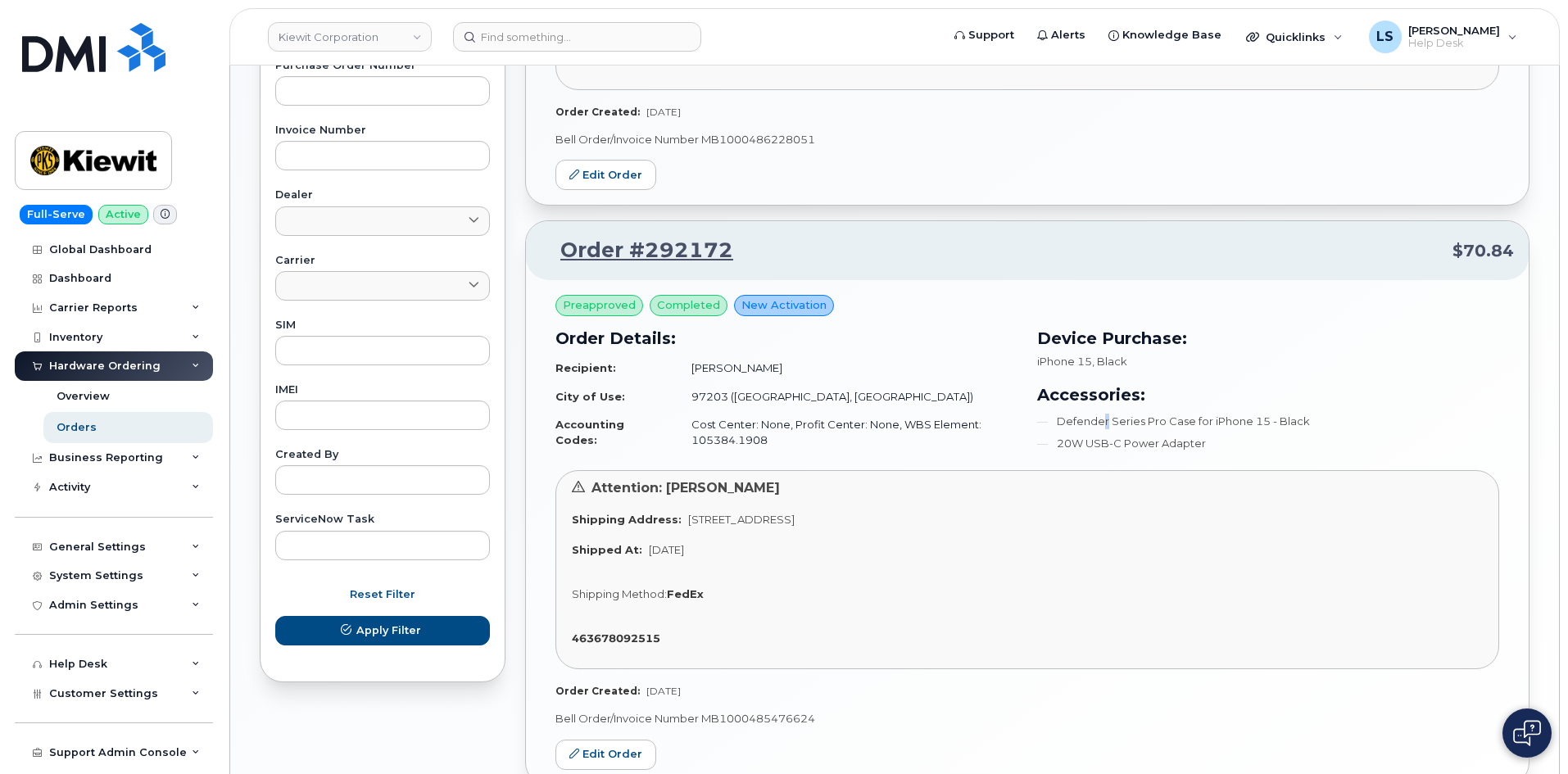 scroll, scrollTop: 741, scrollLeft: 0, axis: vertical 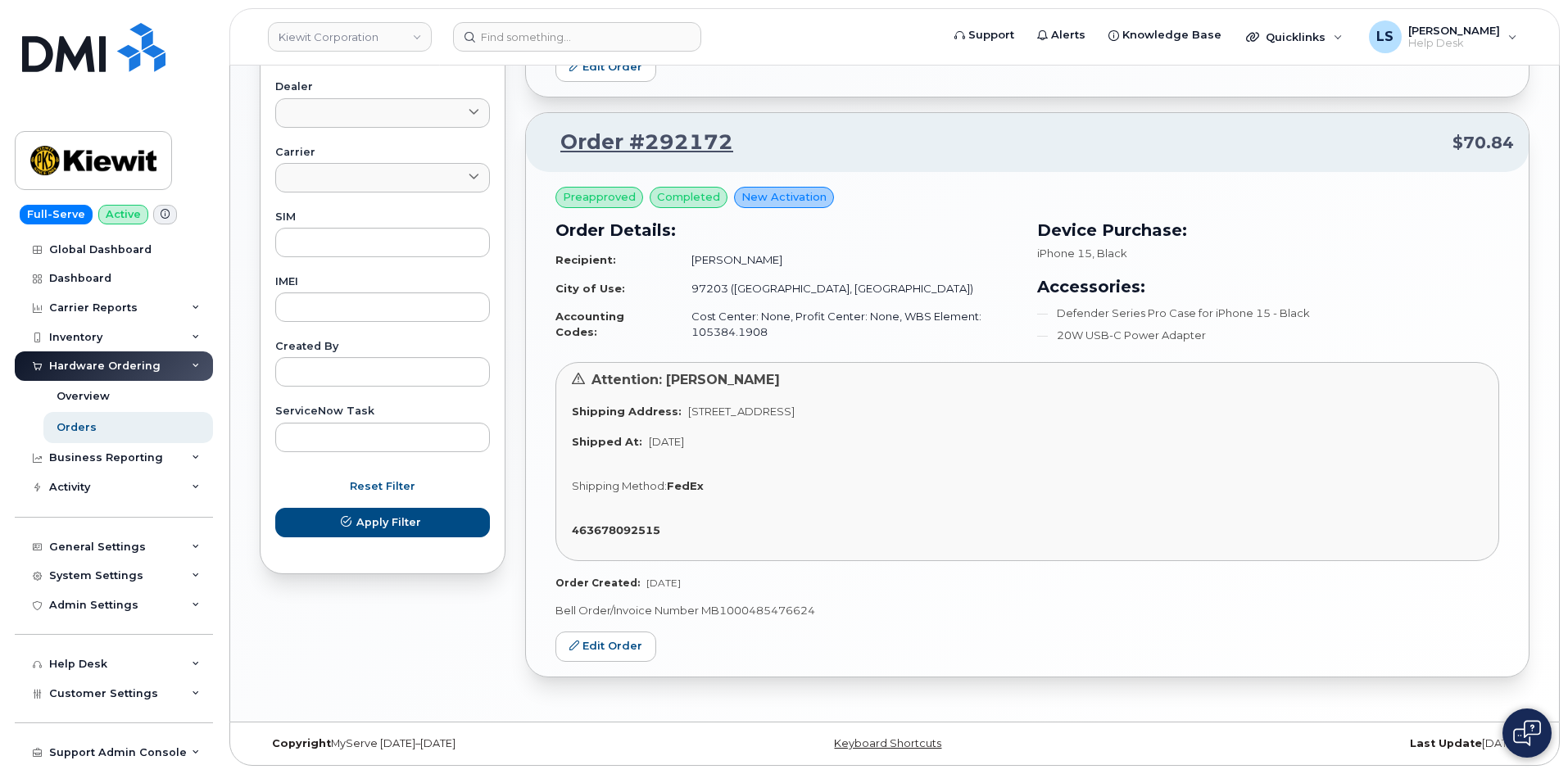 click on "Defender Series Pro Case for iPhone 15 - Black" 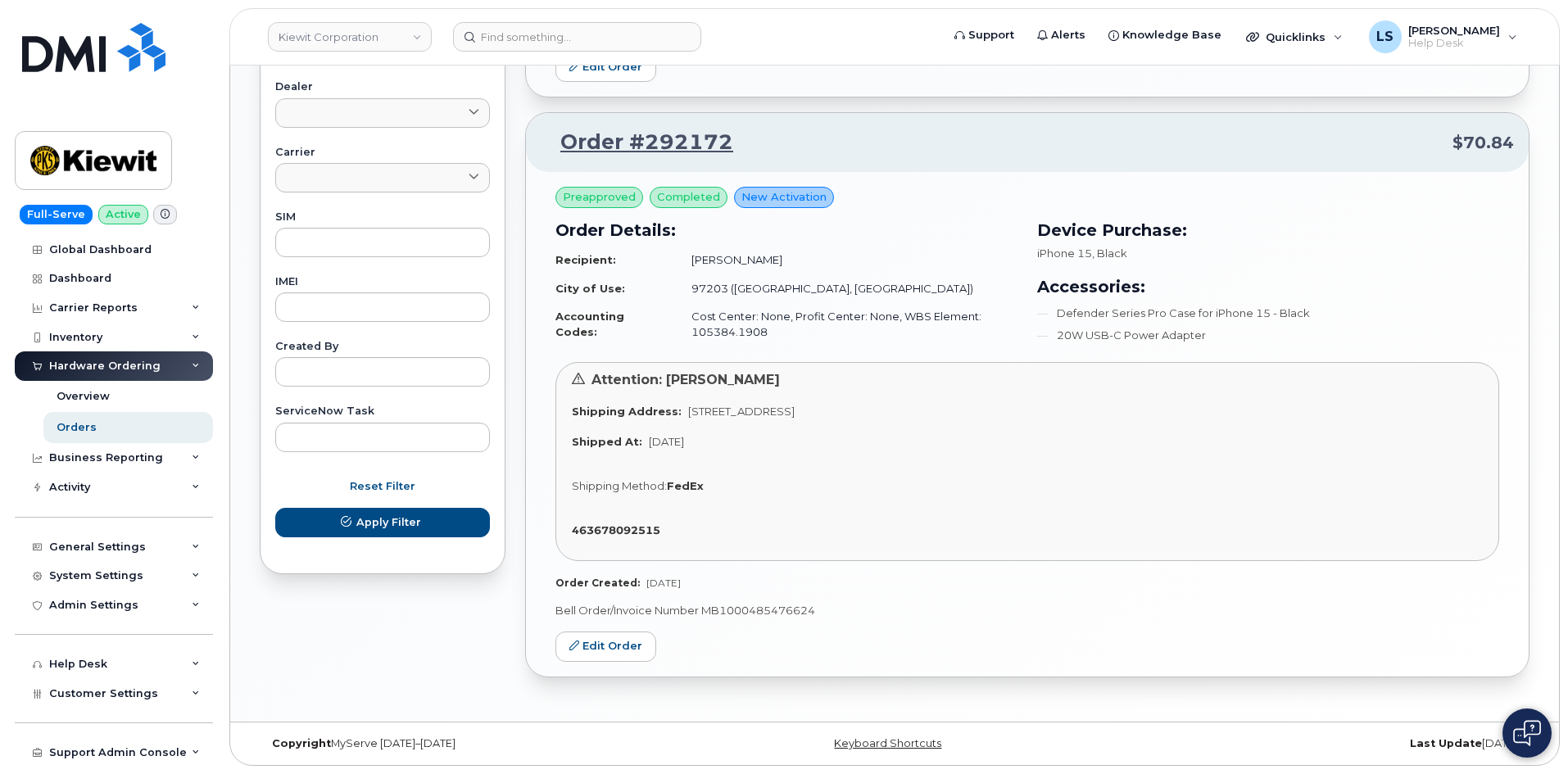 click on "Defender Series Pro Case for iPhone 15 - Black" 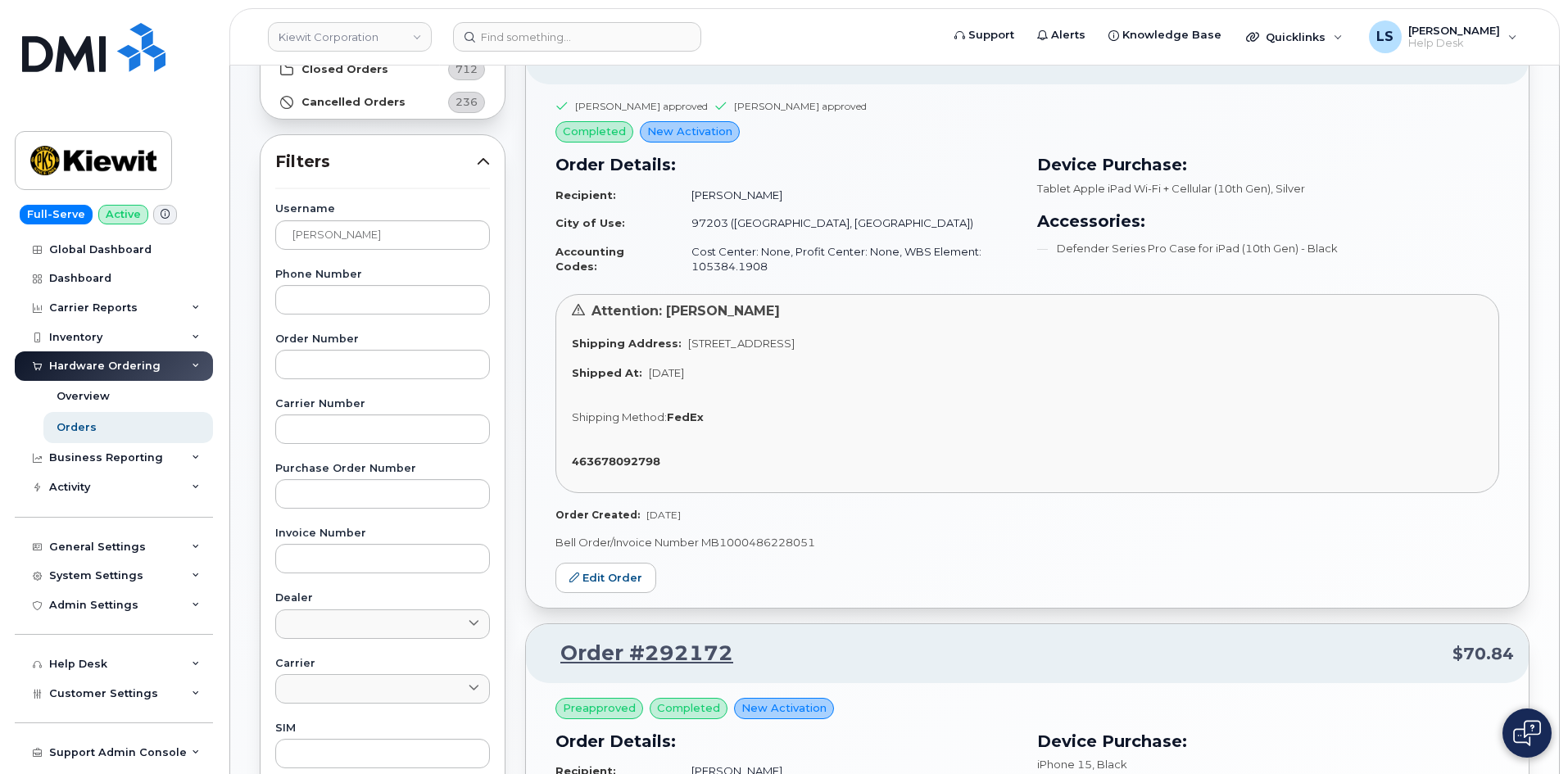 scroll, scrollTop: 0, scrollLeft: 0, axis: both 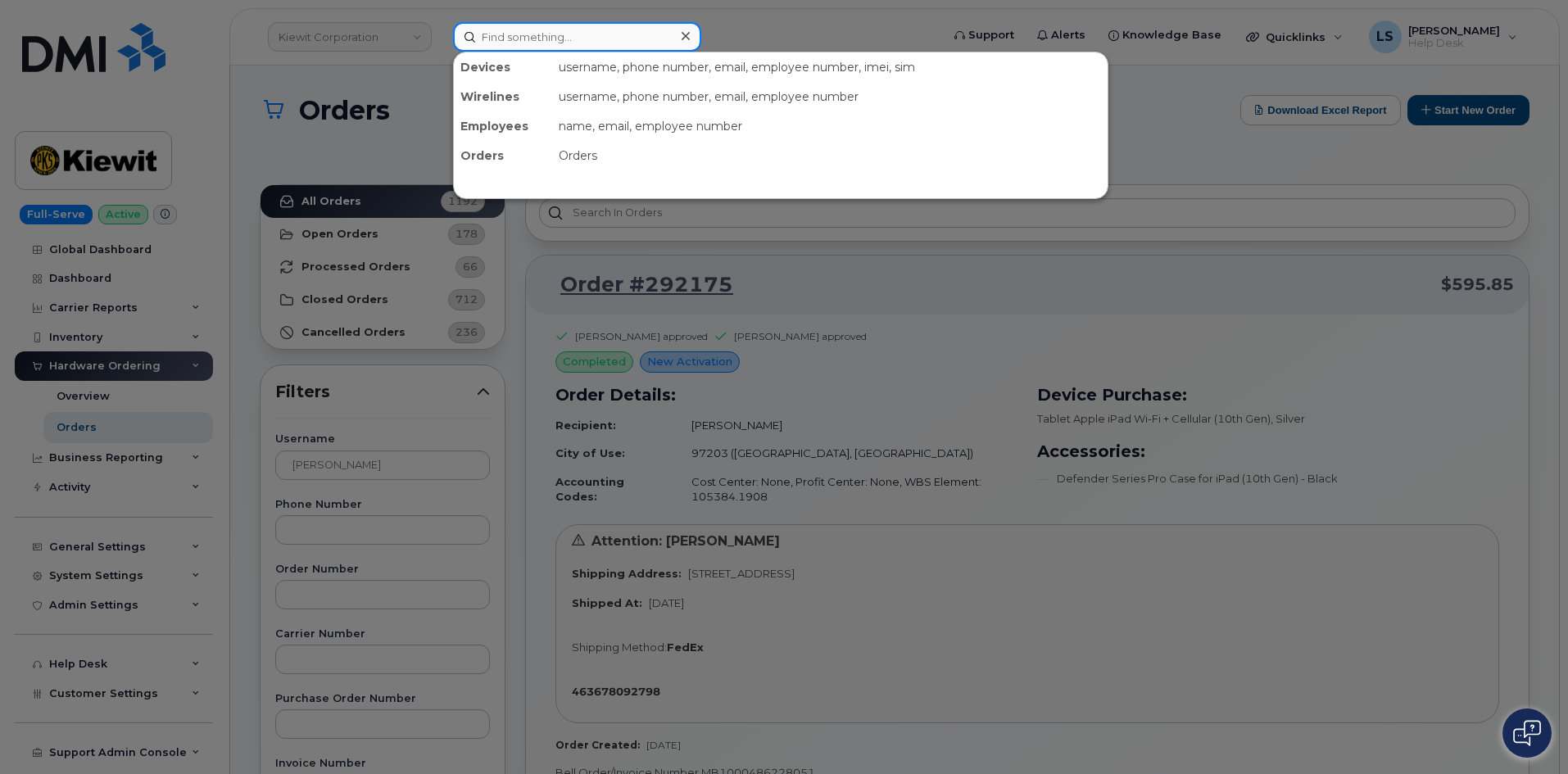 click at bounding box center (577, 37) 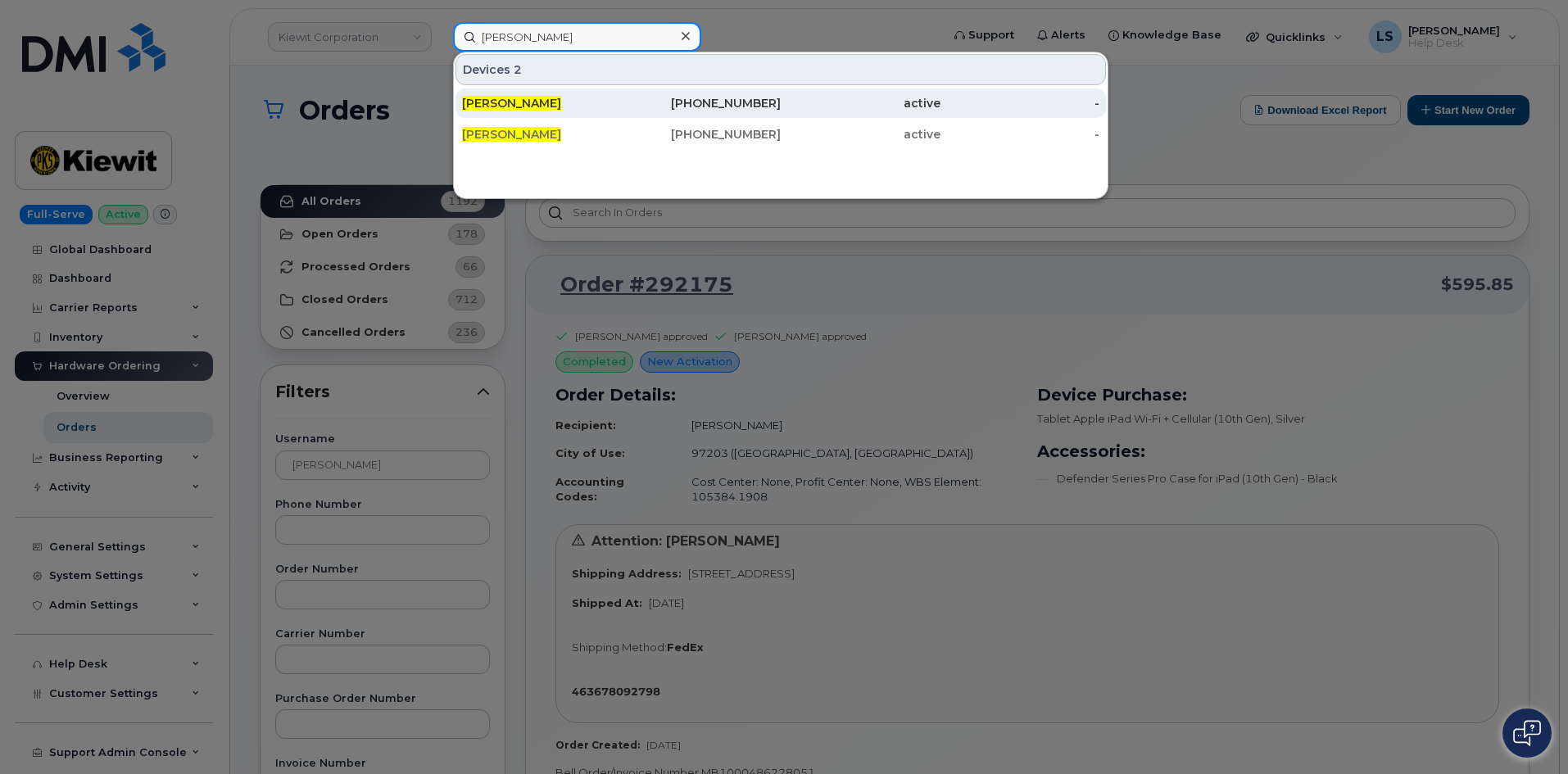 type on "Jordon Montgomery" 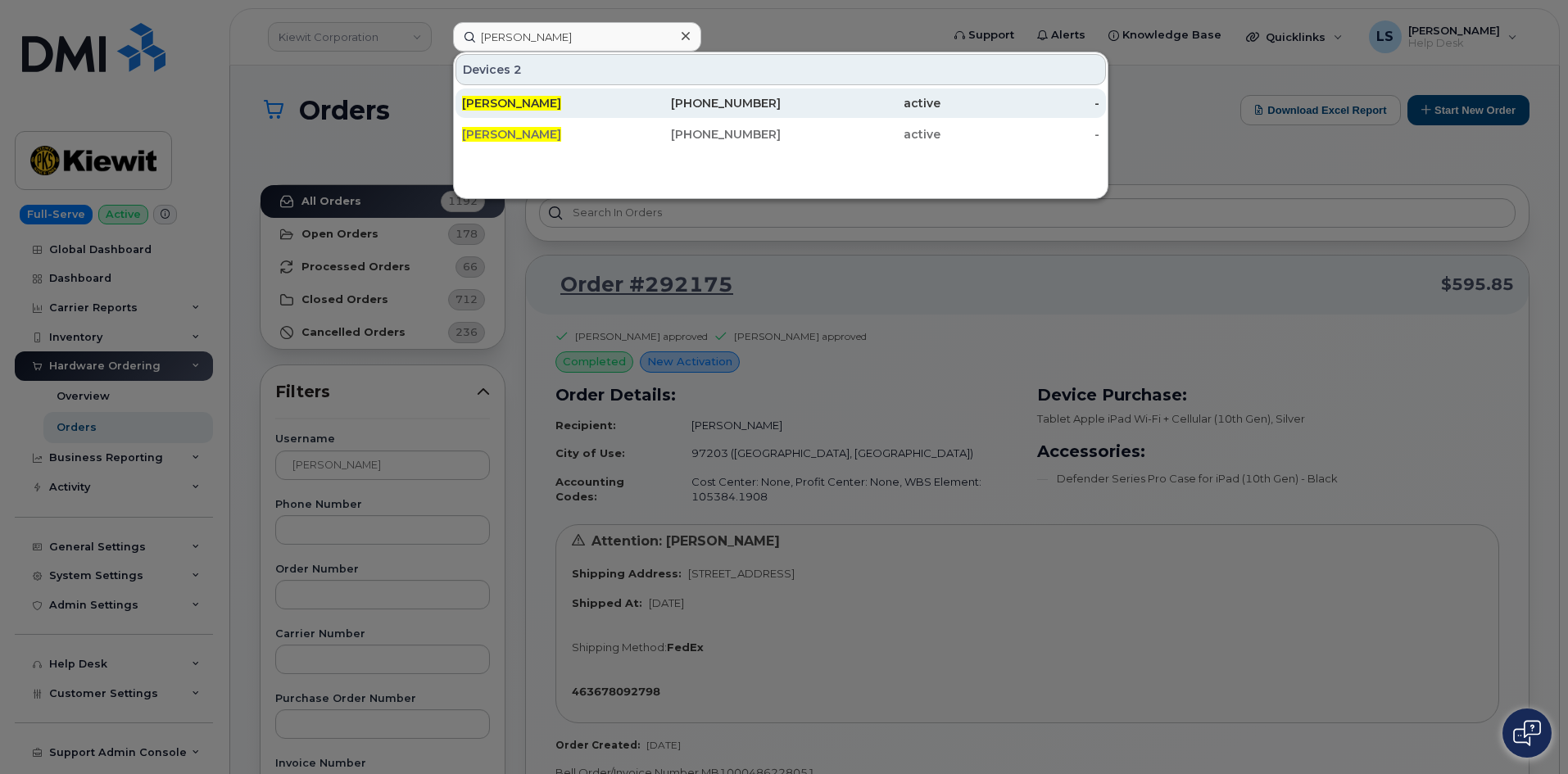 click on "971-509-0282" at bounding box center [701, 103] 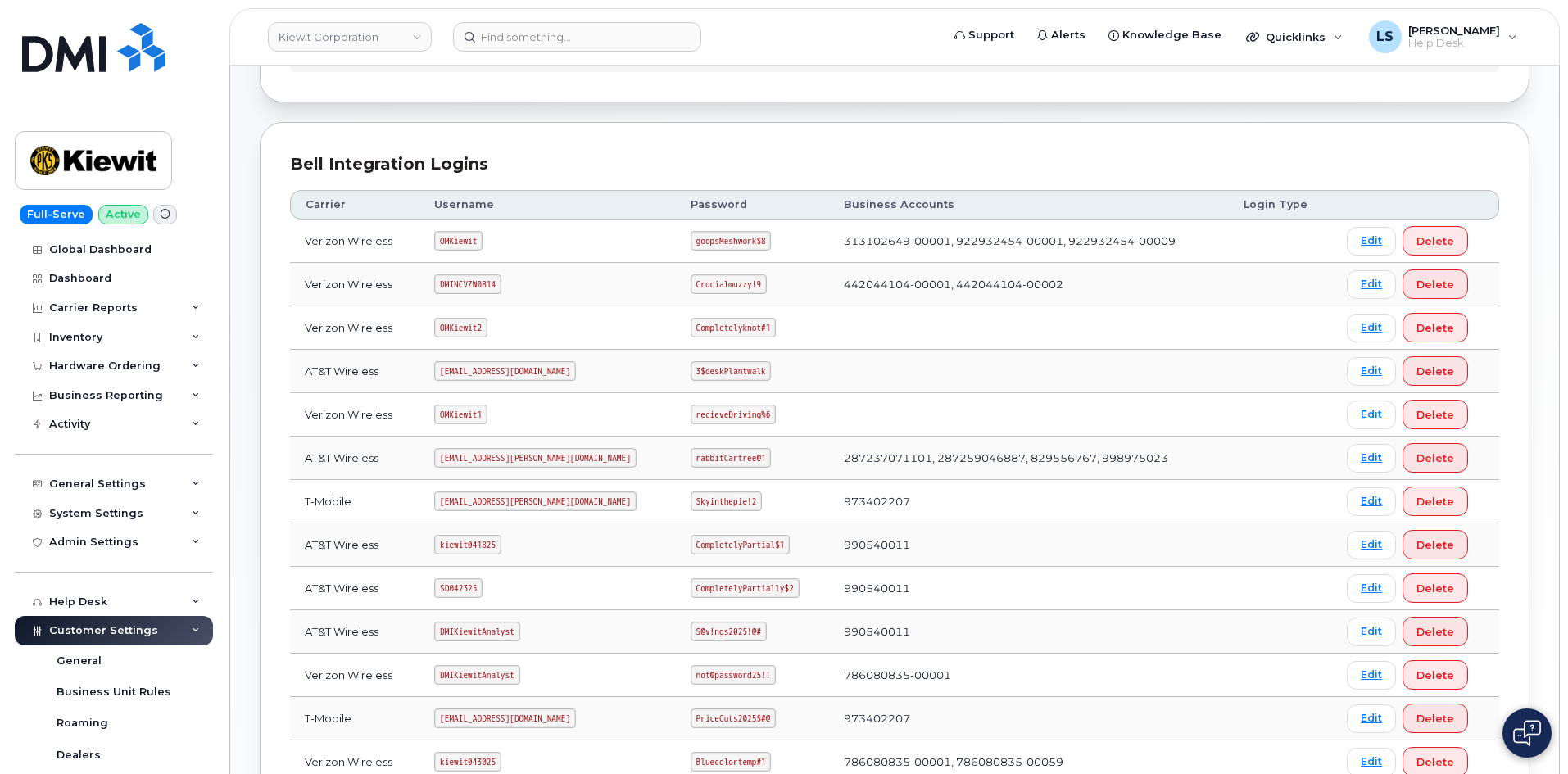 scroll, scrollTop: 305, scrollLeft: 0, axis: vertical 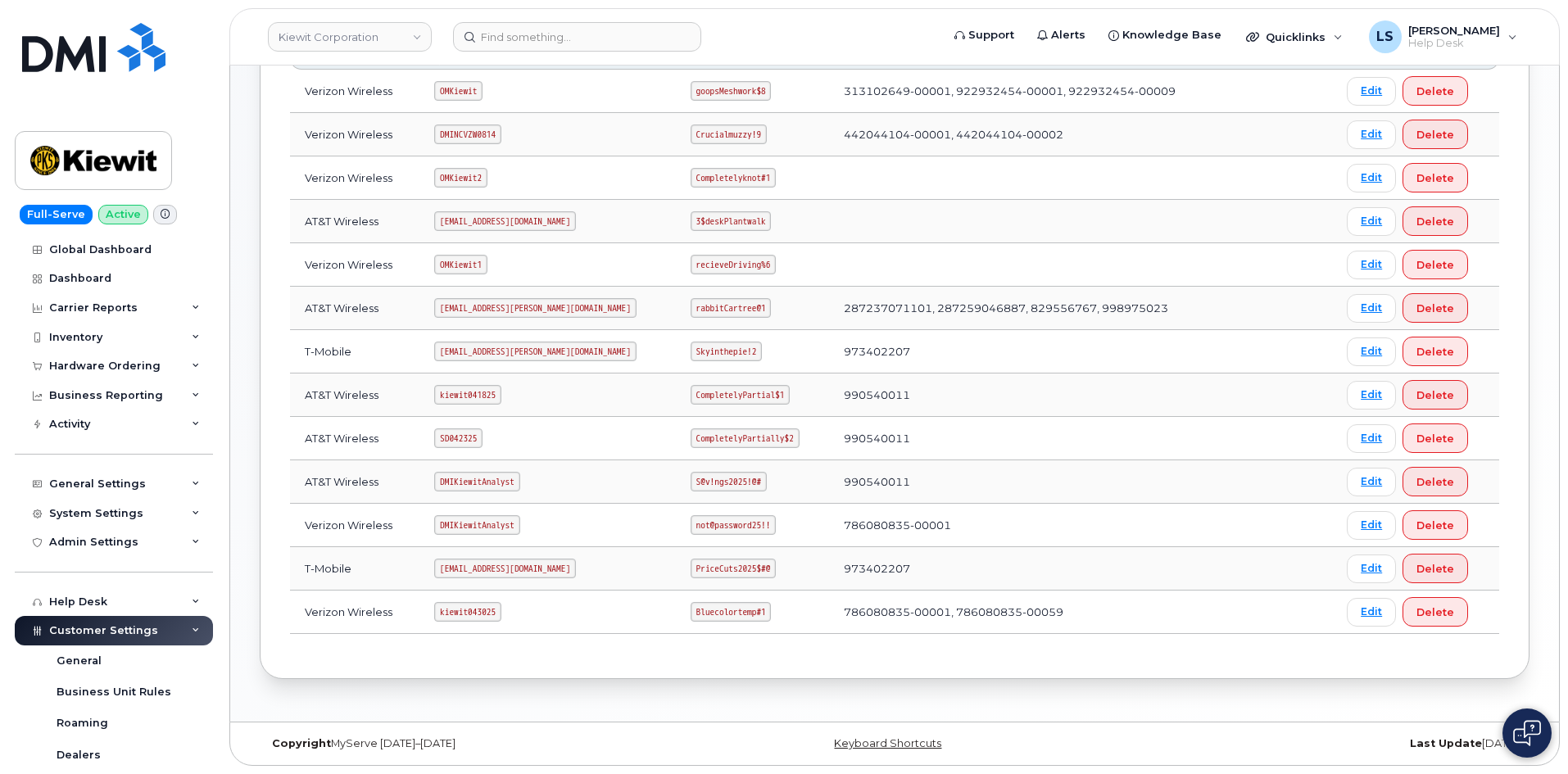 click on "AT&T Wireless" at bounding box center (355, 395) 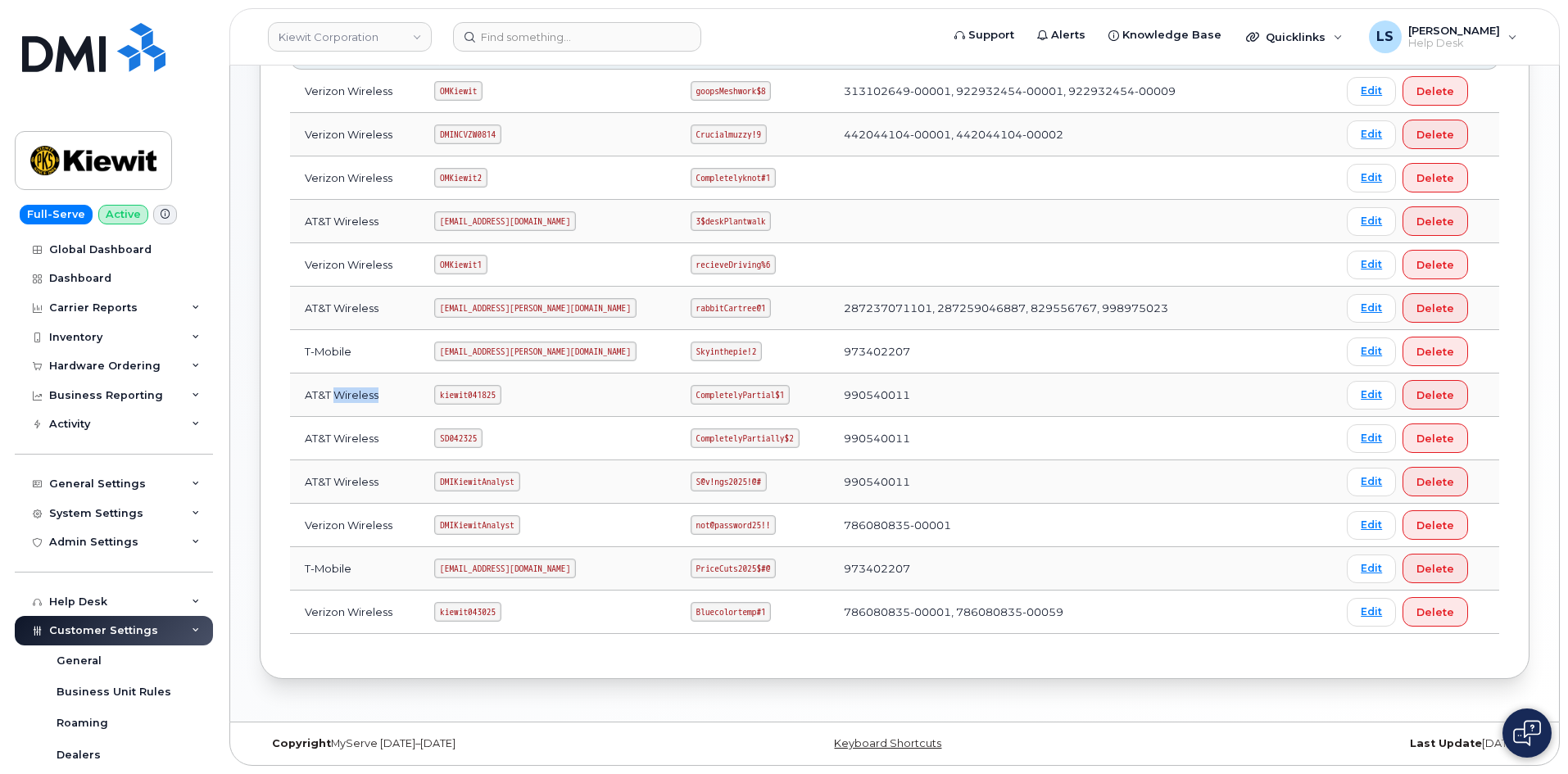 drag, startPoint x: 357, startPoint y: 398, endPoint x: 514, endPoint y: 397, distance: 157.00318 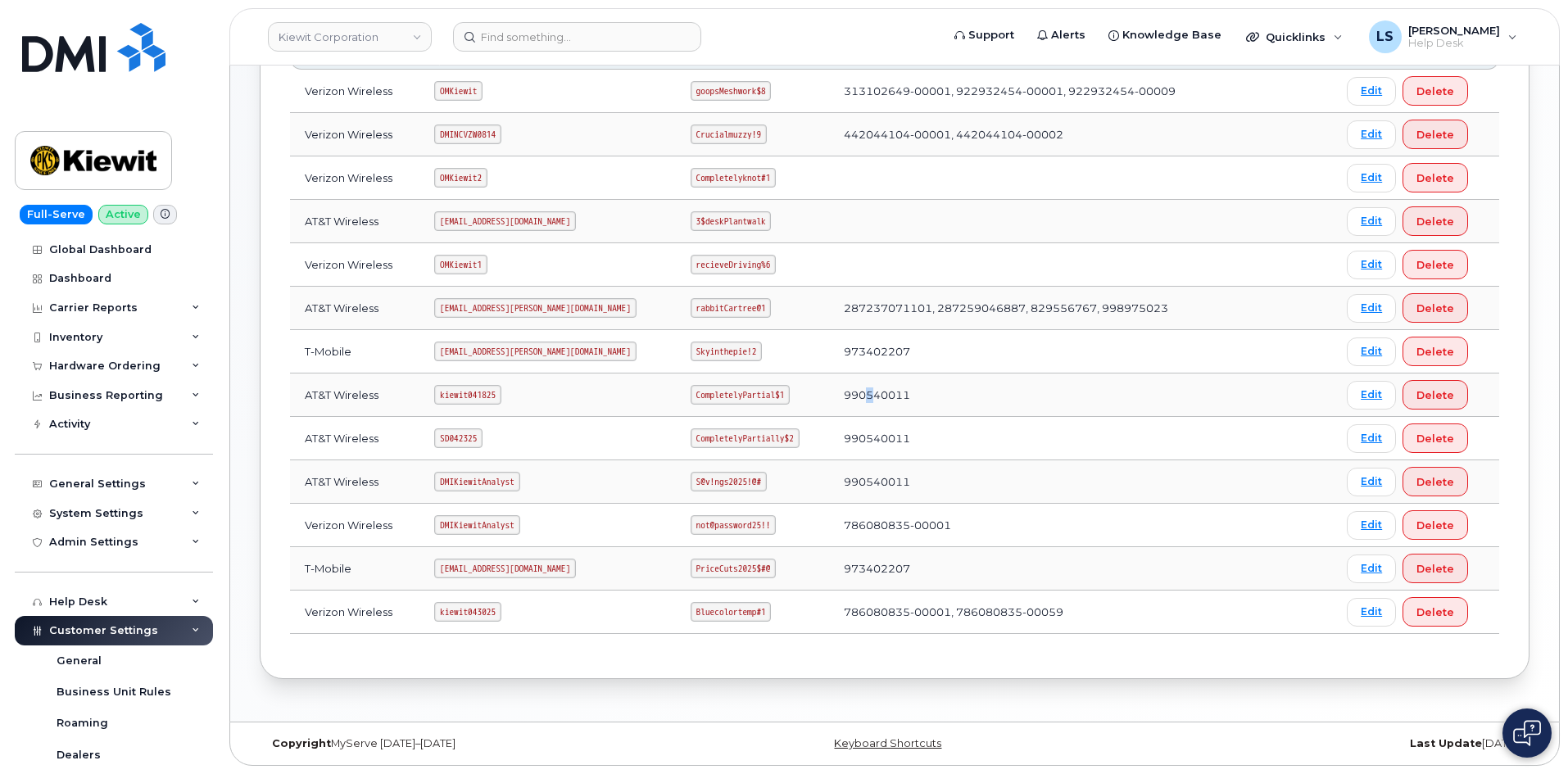 drag, startPoint x: 854, startPoint y: 396, endPoint x: 750, endPoint y: 414, distance: 105.5462 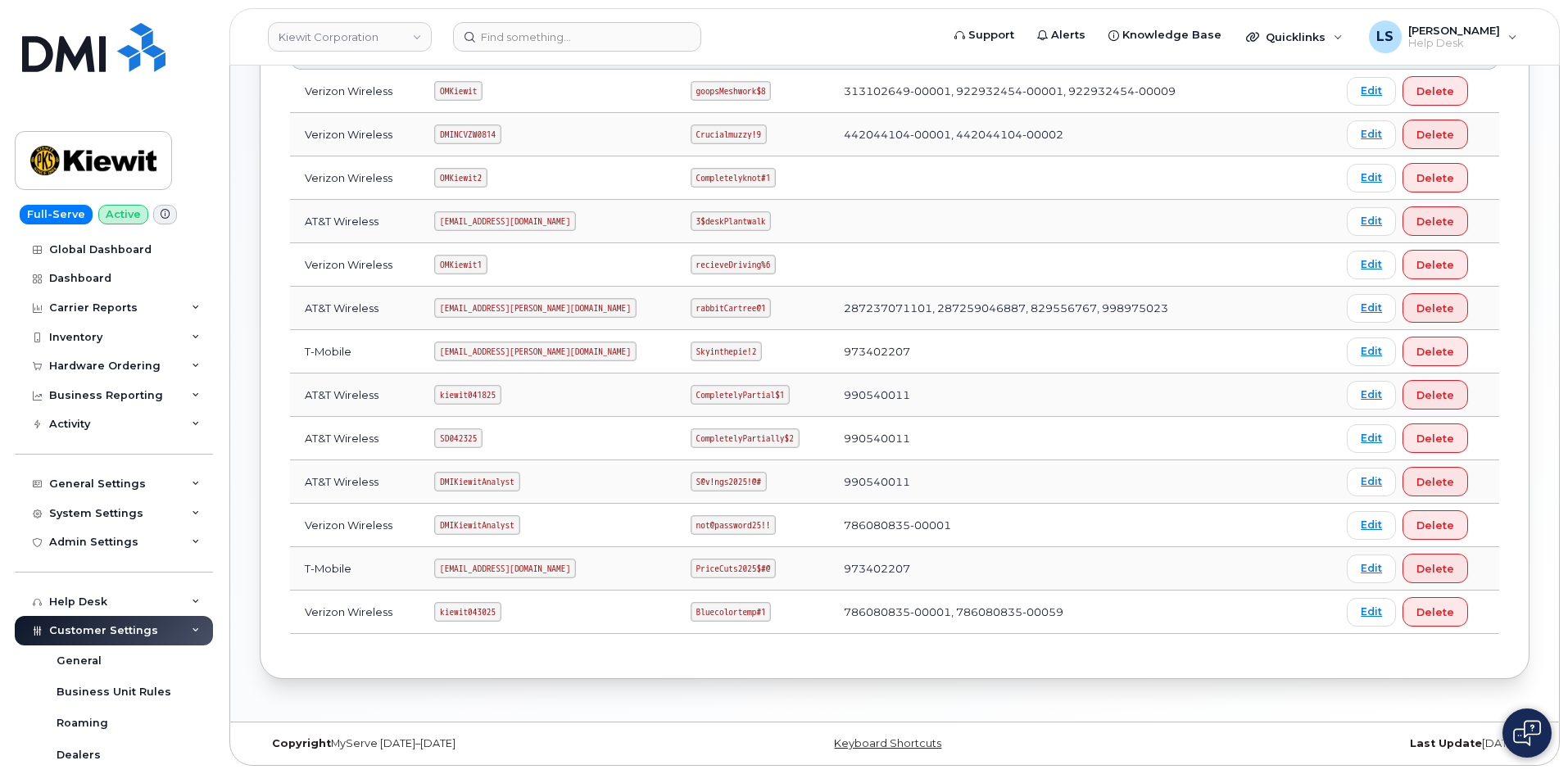 click on "CompletelyPartial$1" at bounding box center (740, 395) 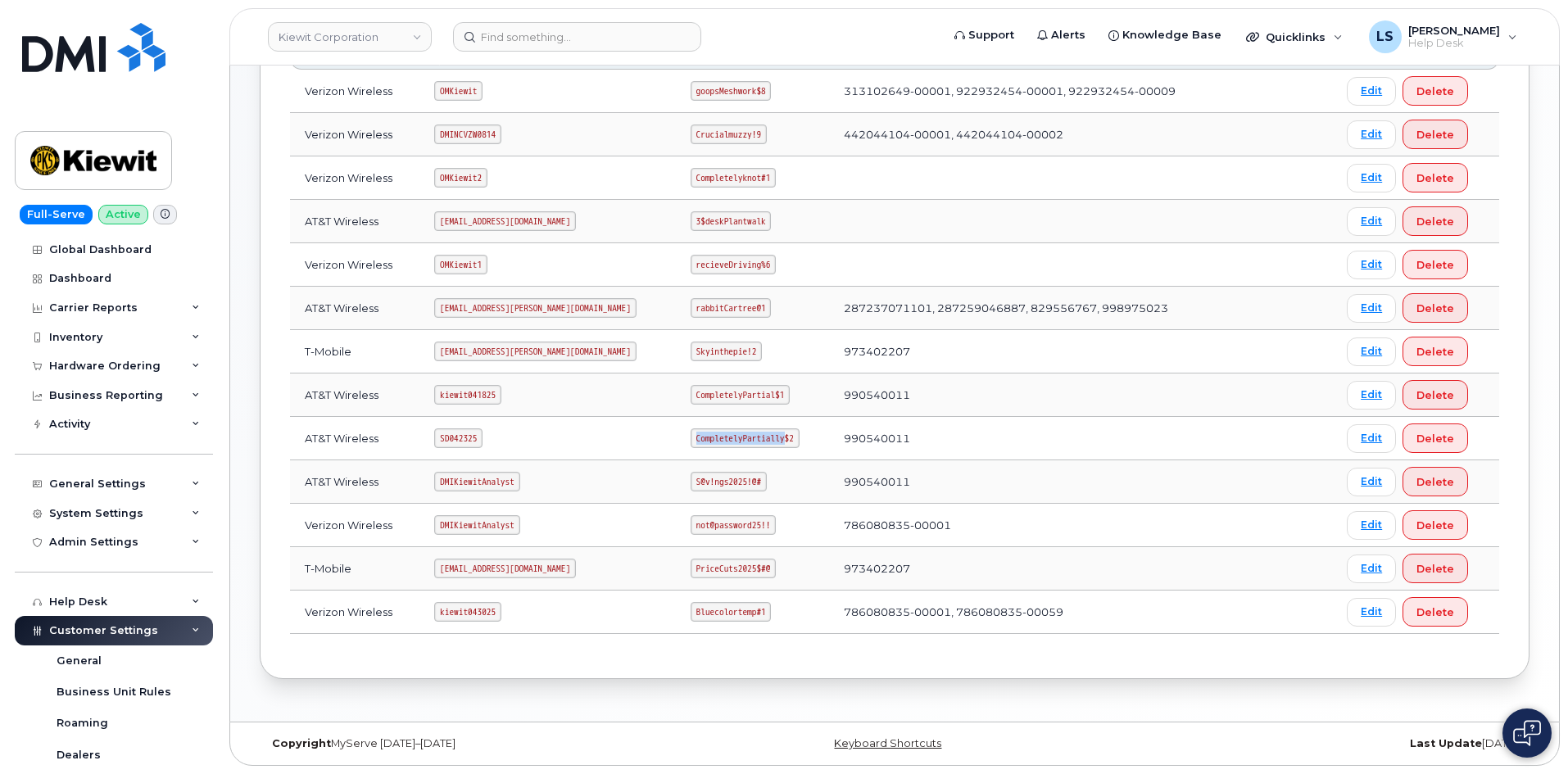 click on "CompletelyPartially$2" at bounding box center [745, 438] 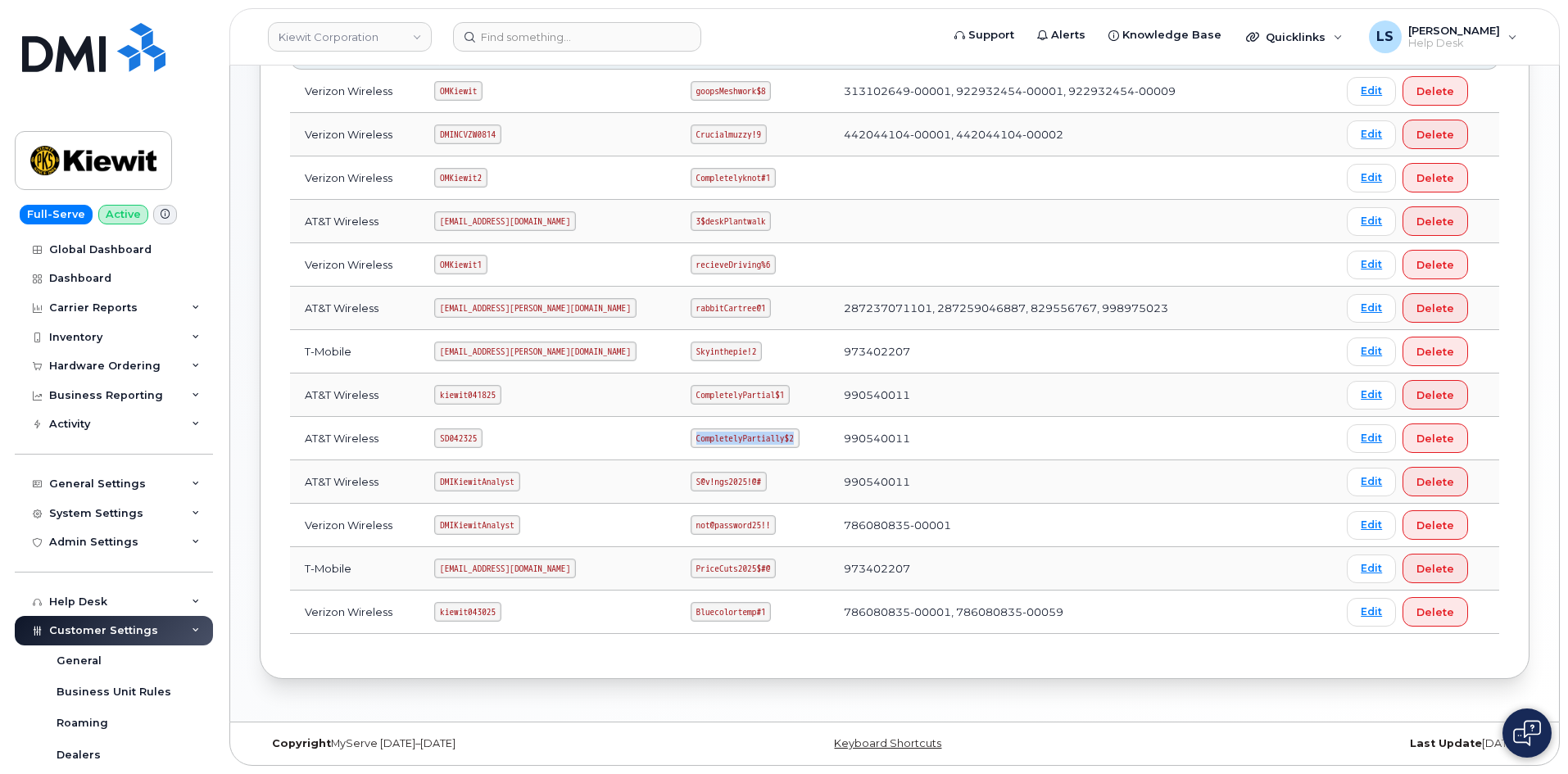 drag, startPoint x: 772, startPoint y: 437, endPoint x: 641, endPoint y: 453, distance: 131.97348 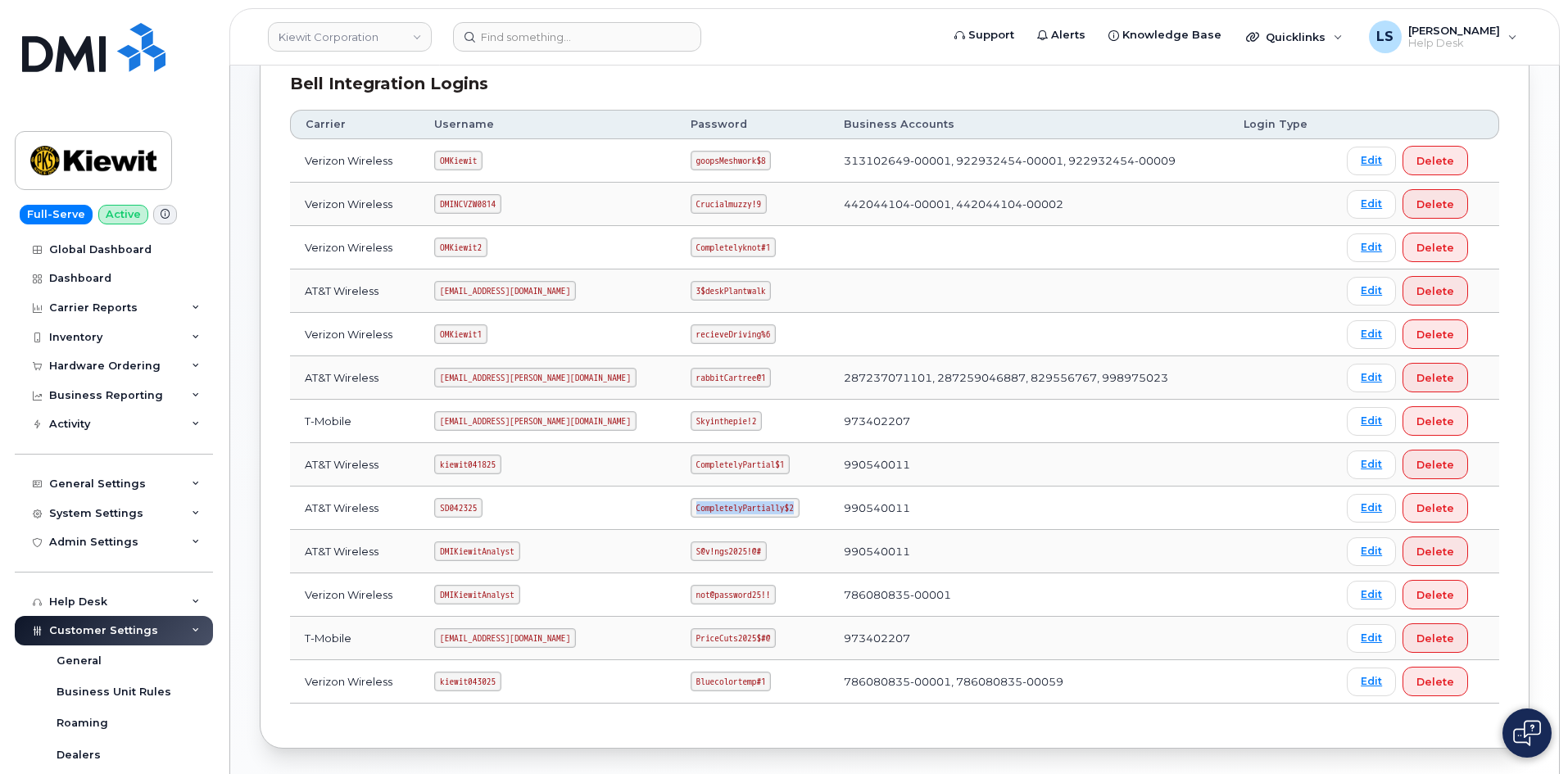 scroll, scrollTop: 141, scrollLeft: 0, axis: vertical 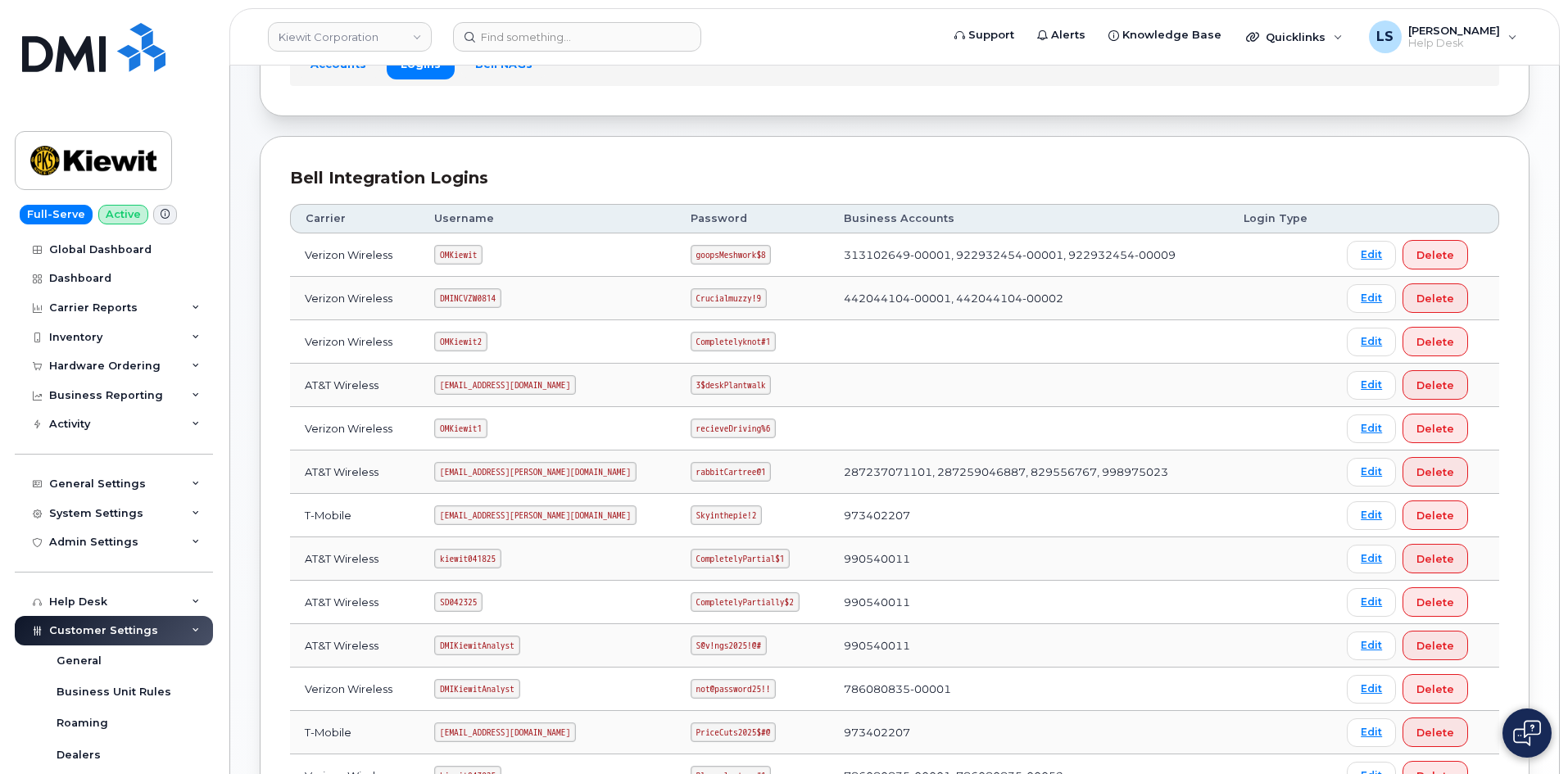 click on "AT&T Wireless" at bounding box center [355, 472] 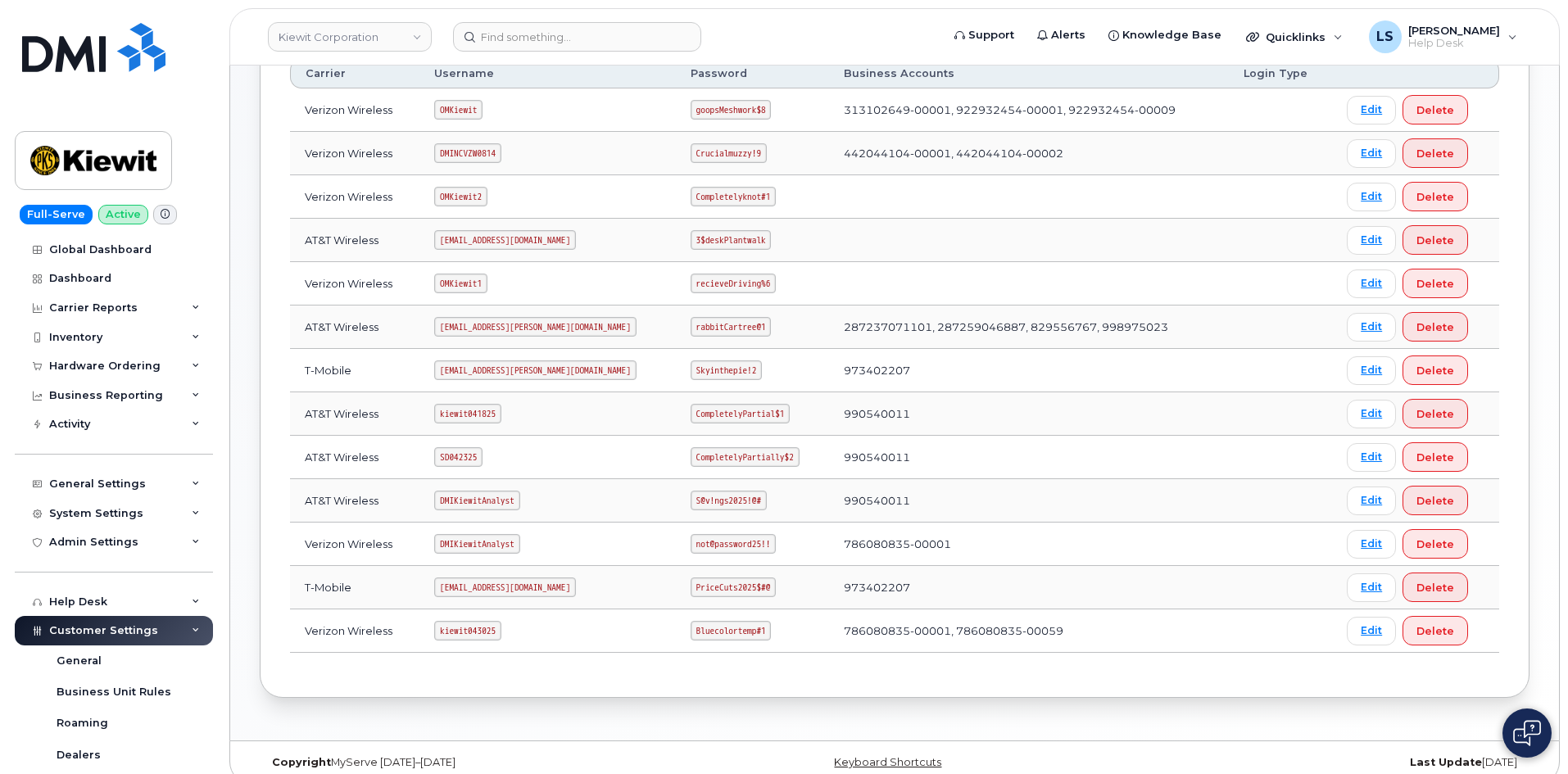 scroll, scrollTop: 305, scrollLeft: 0, axis: vertical 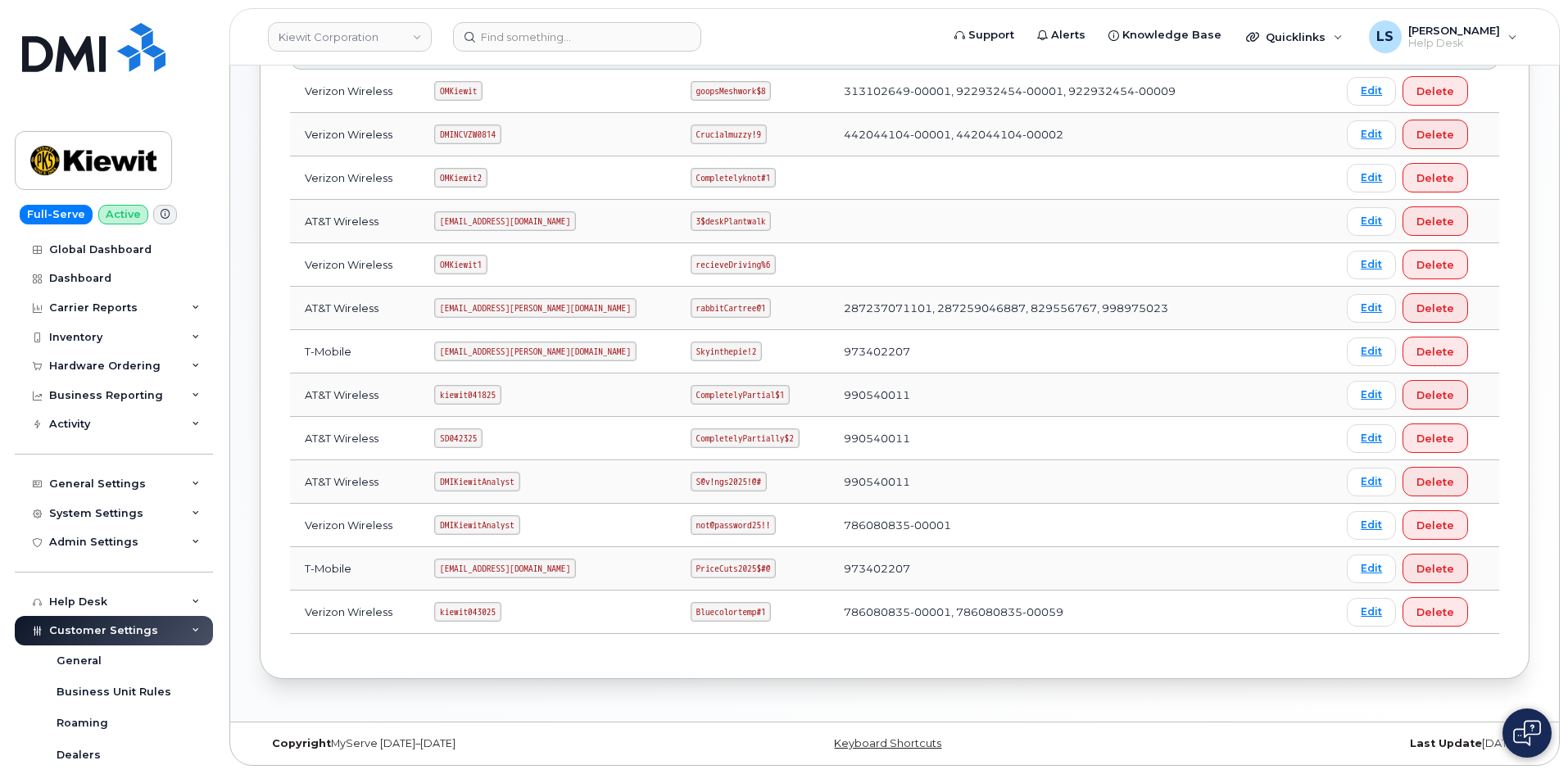 click on "SD042325" at bounding box center [458, 438] 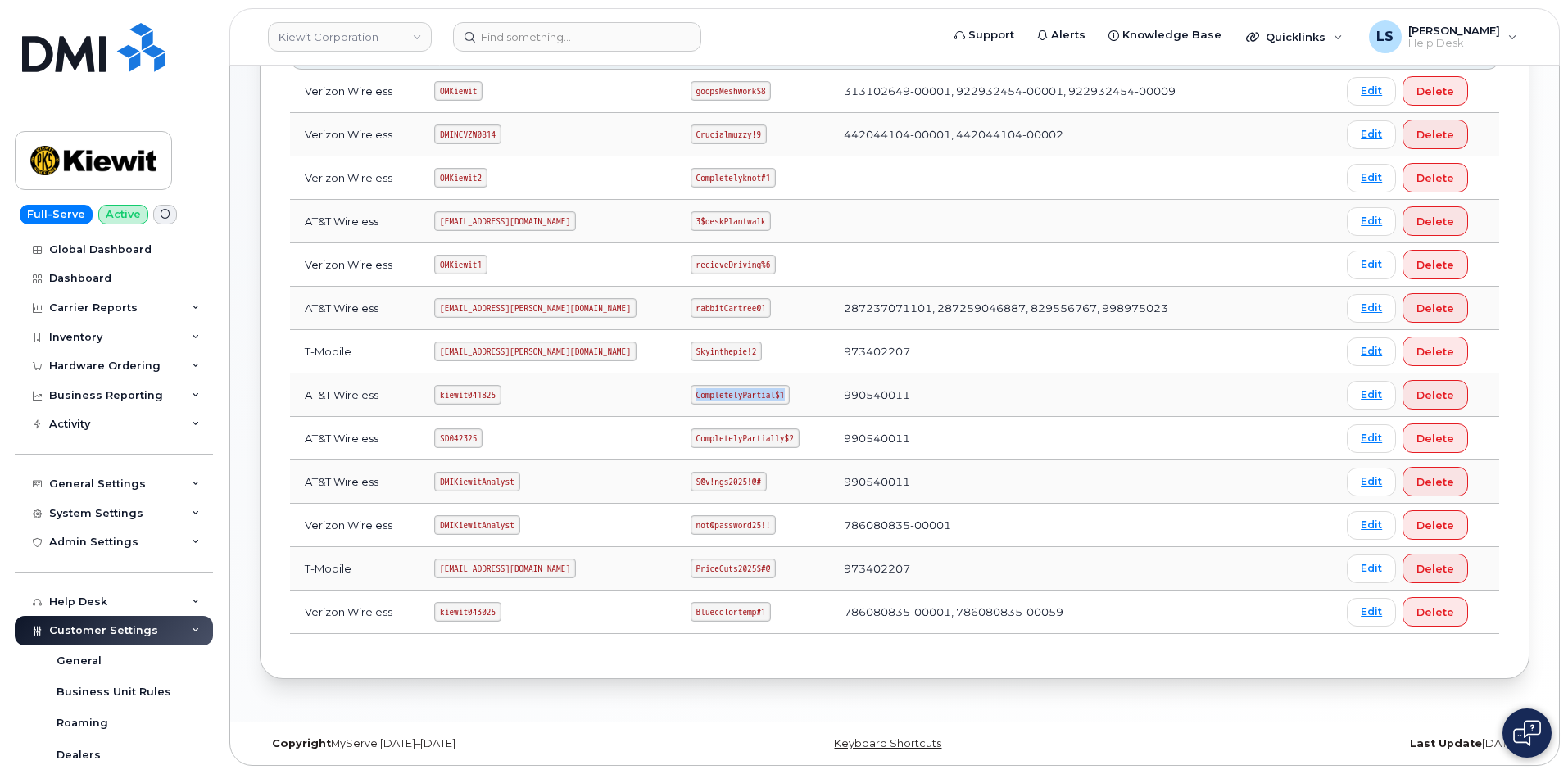 drag, startPoint x: 763, startPoint y: 393, endPoint x: 613, endPoint y: 398, distance: 150.08331 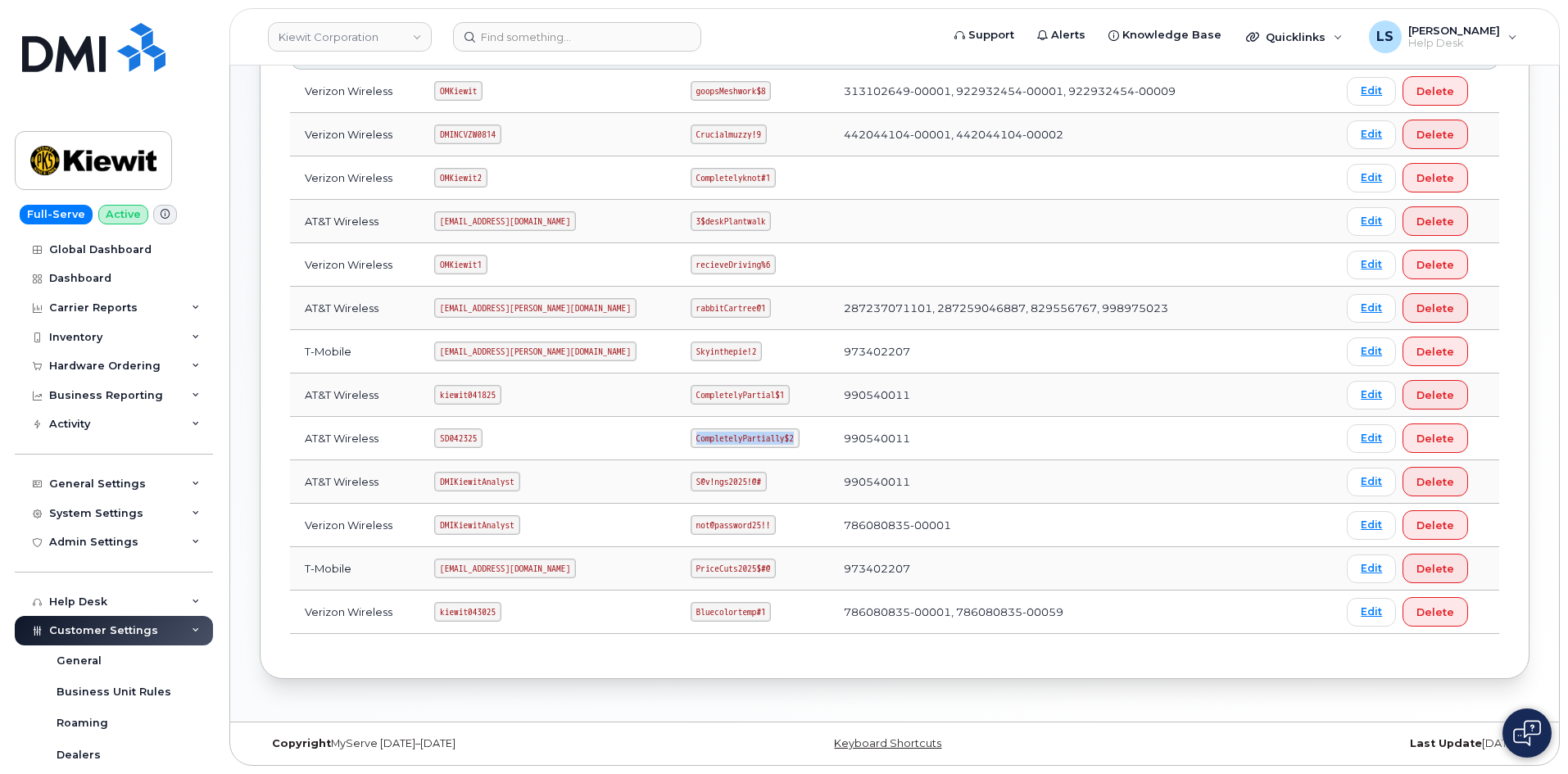 drag, startPoint x: 772, startPoint y: 440, endPoint x: 667, endPoint y: 440, distance: 105 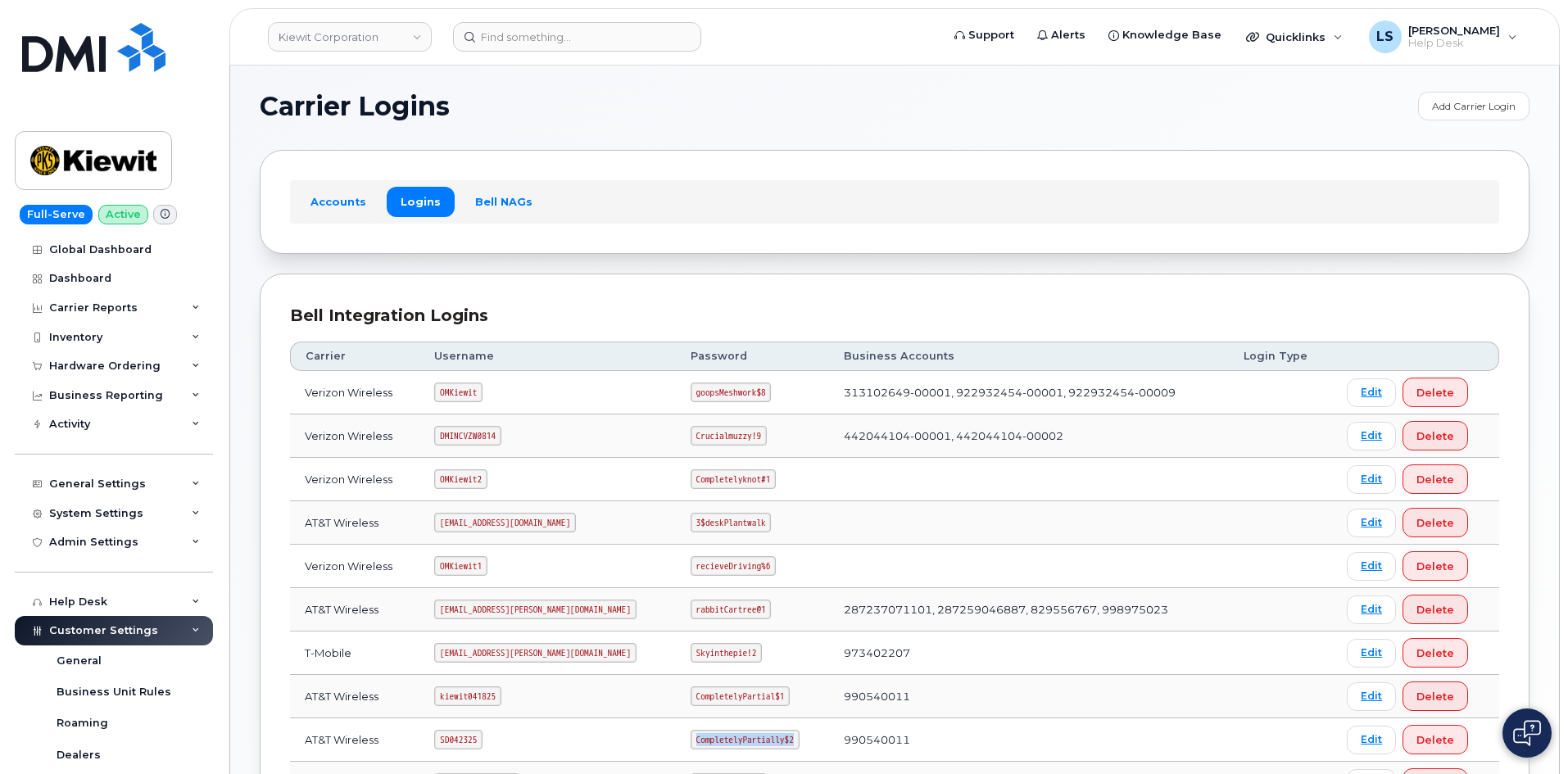 scroll, scrollTop: 0, scrollLeft: 0, axis: both 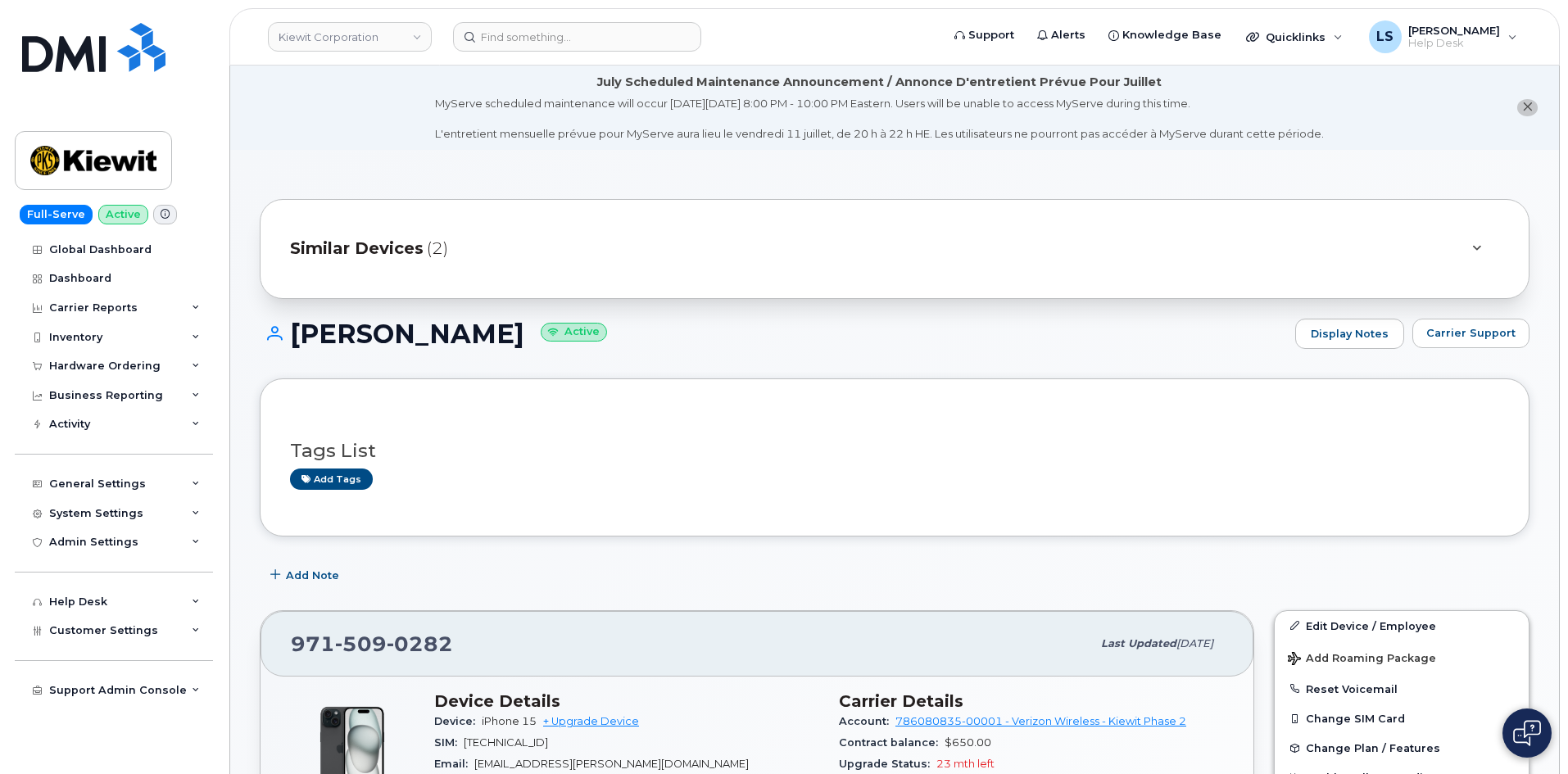 click at bounding box center [1476, 249] 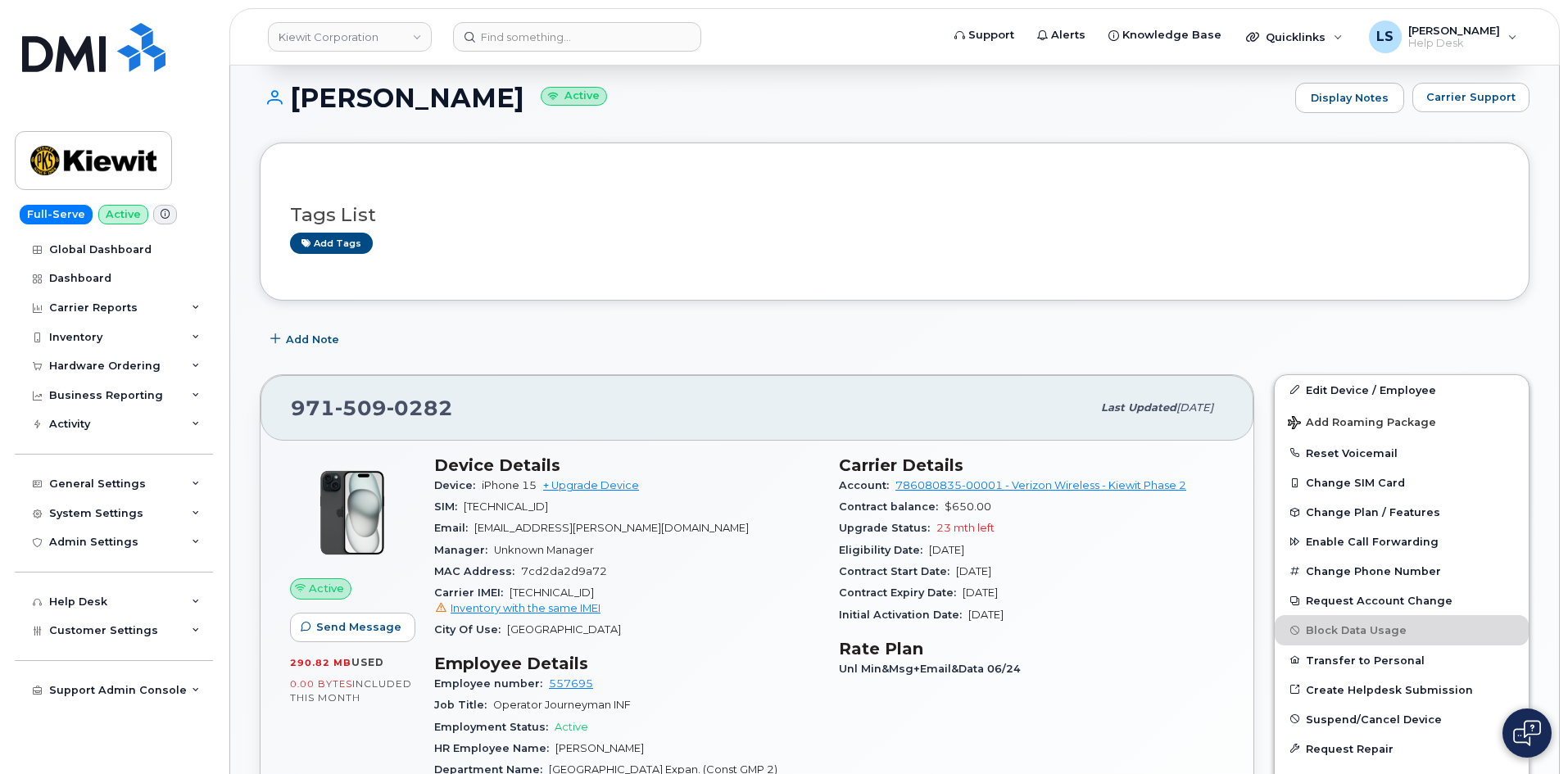 scroll, scrollTop: 164, scrollLeft: 0, axis: vertical 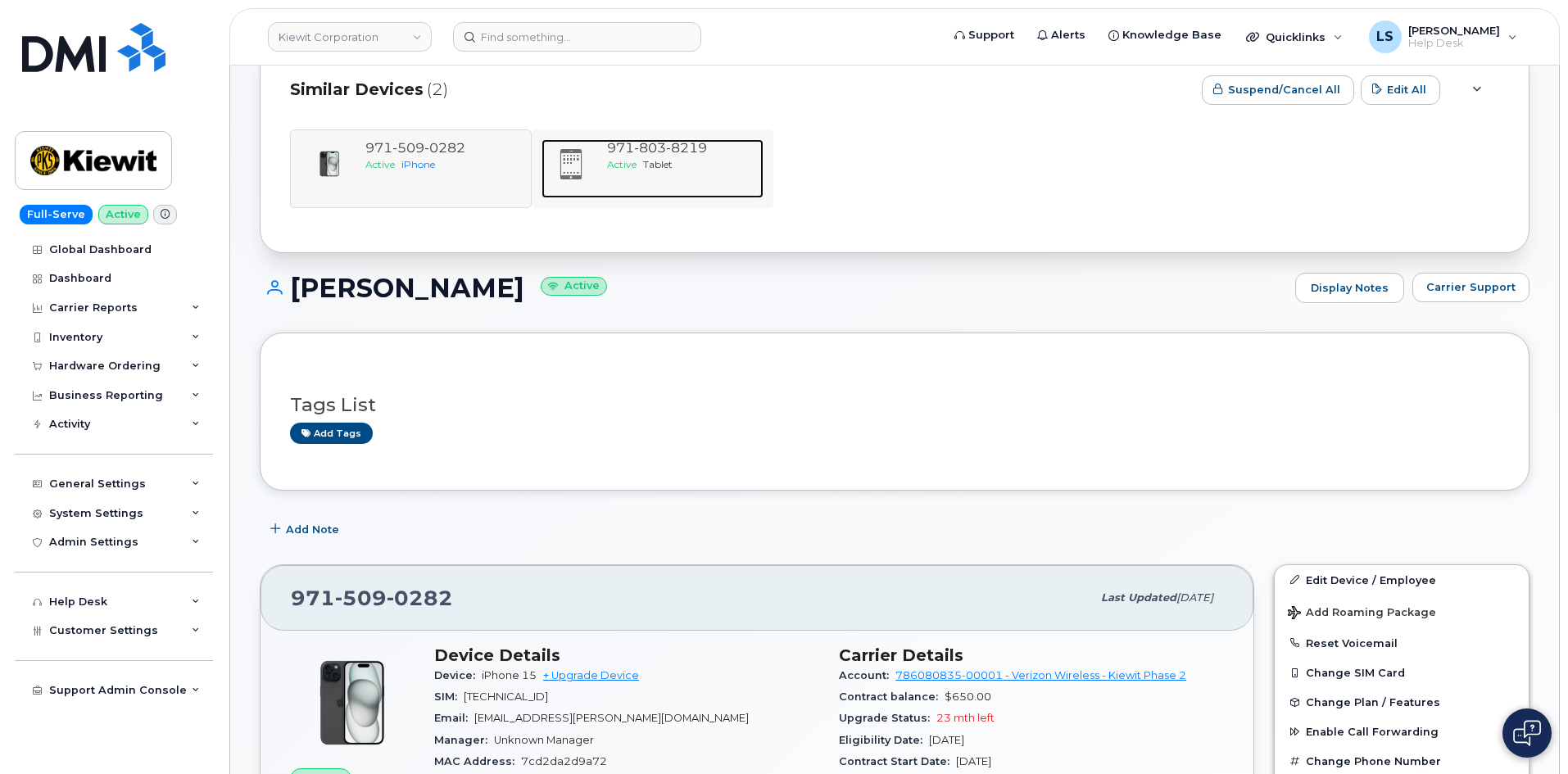 click on "[PHONE_NUMBER]" at bounding box center (657, 147) 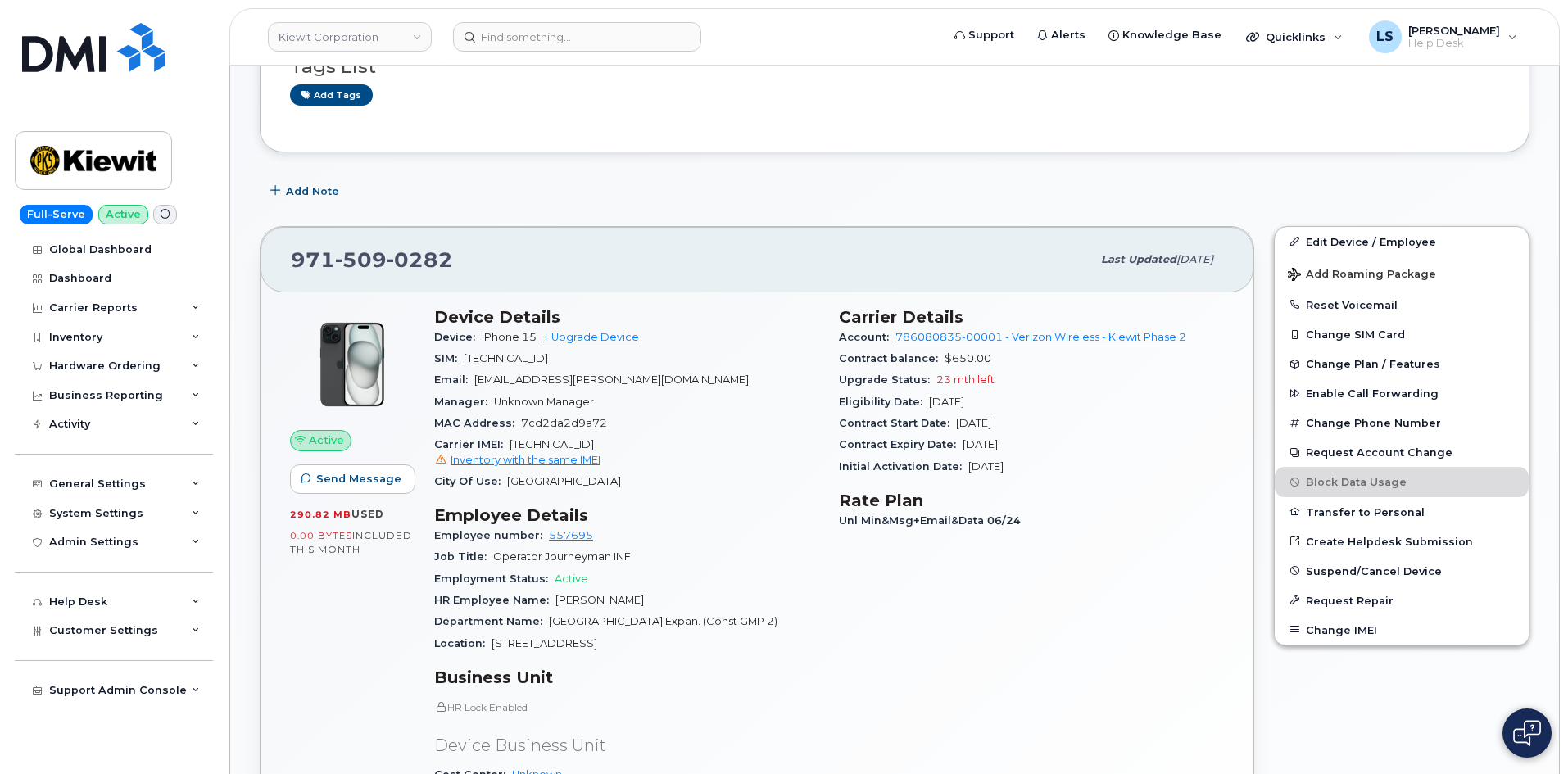 scroll, scrollTop: 328, scrollLeft: 0, axis: vertical 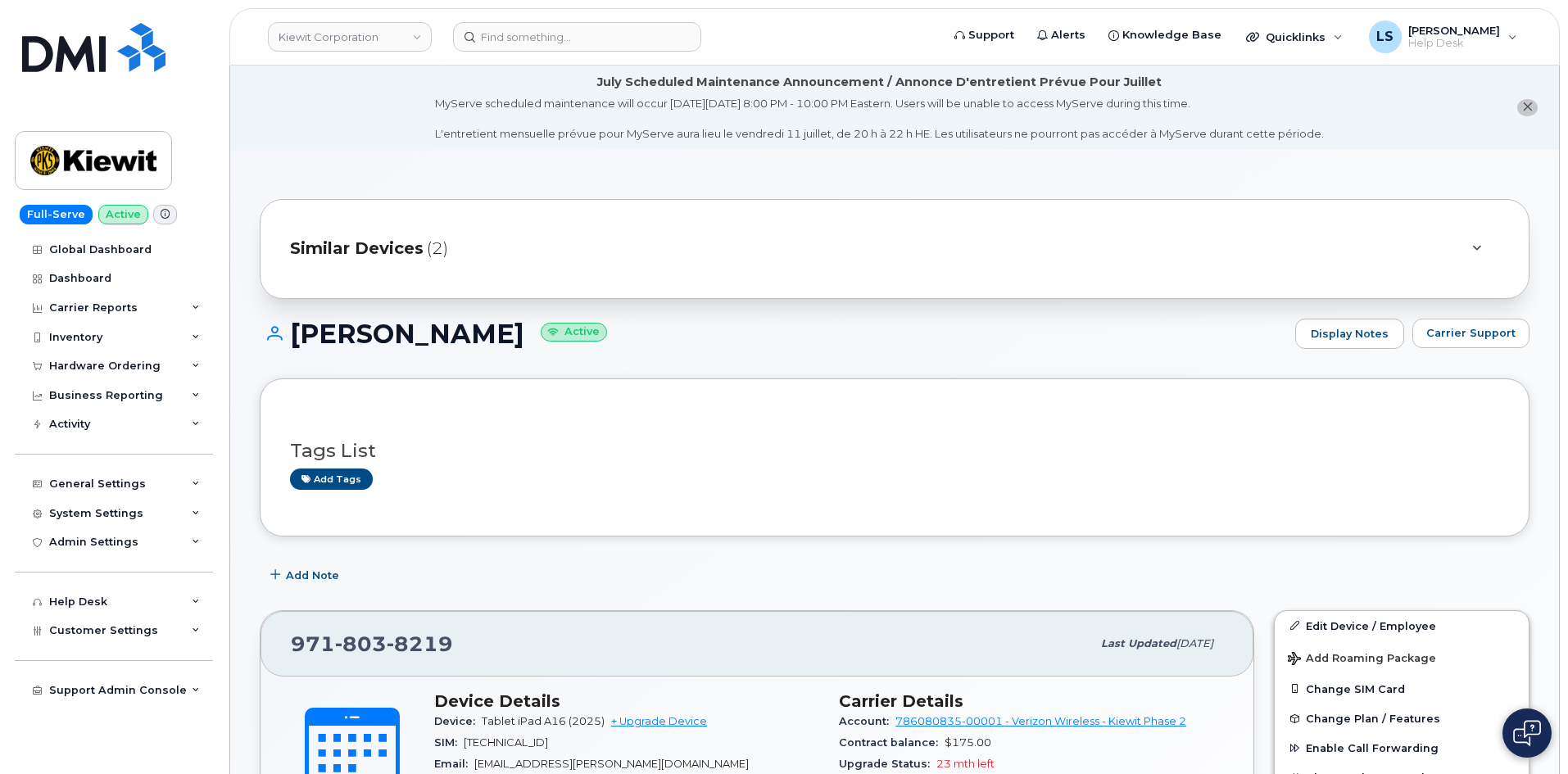 click at bounding box center [1476, 248] 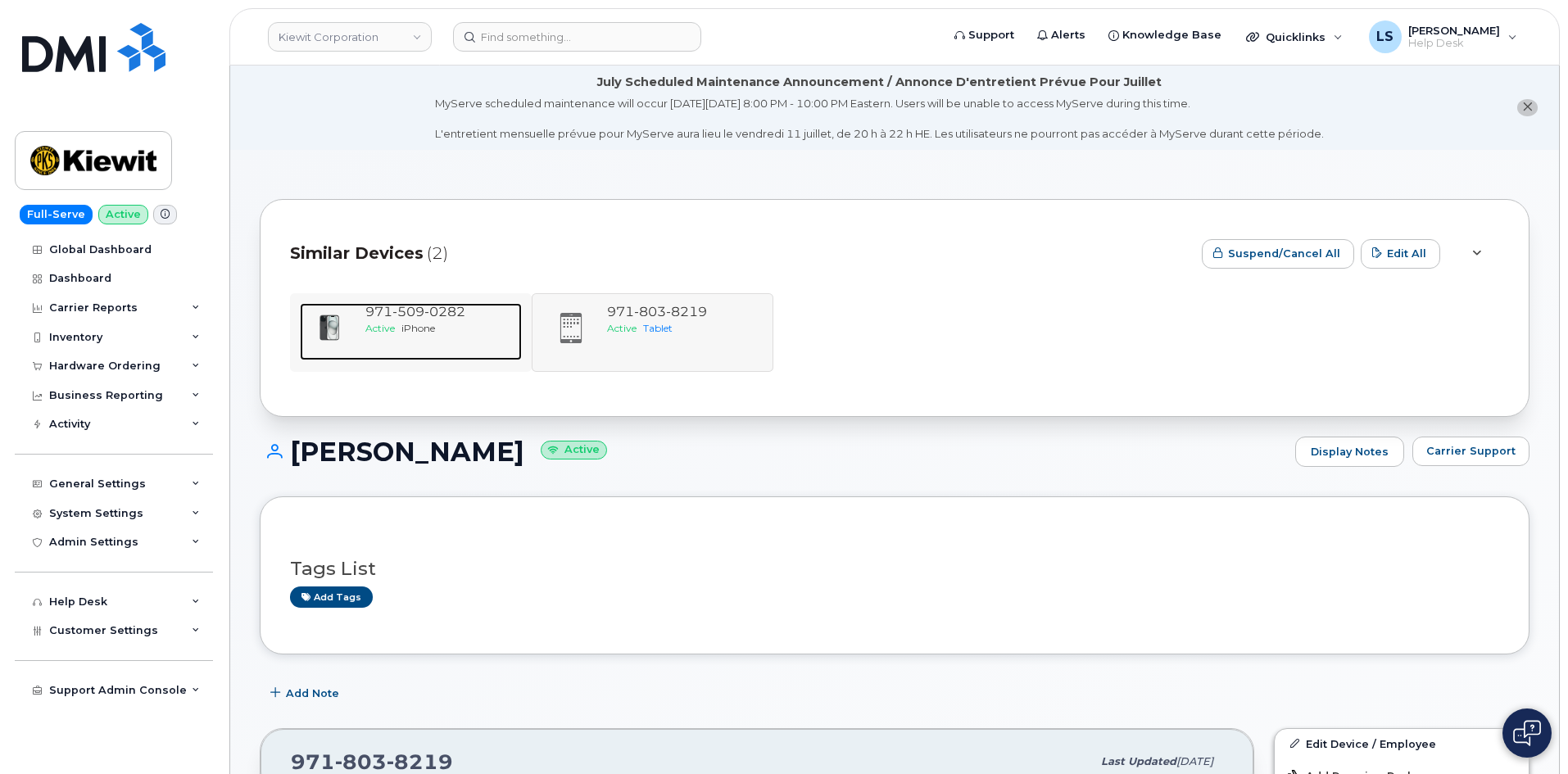 click on "Active iPhone" at bounding box center [440, 328] 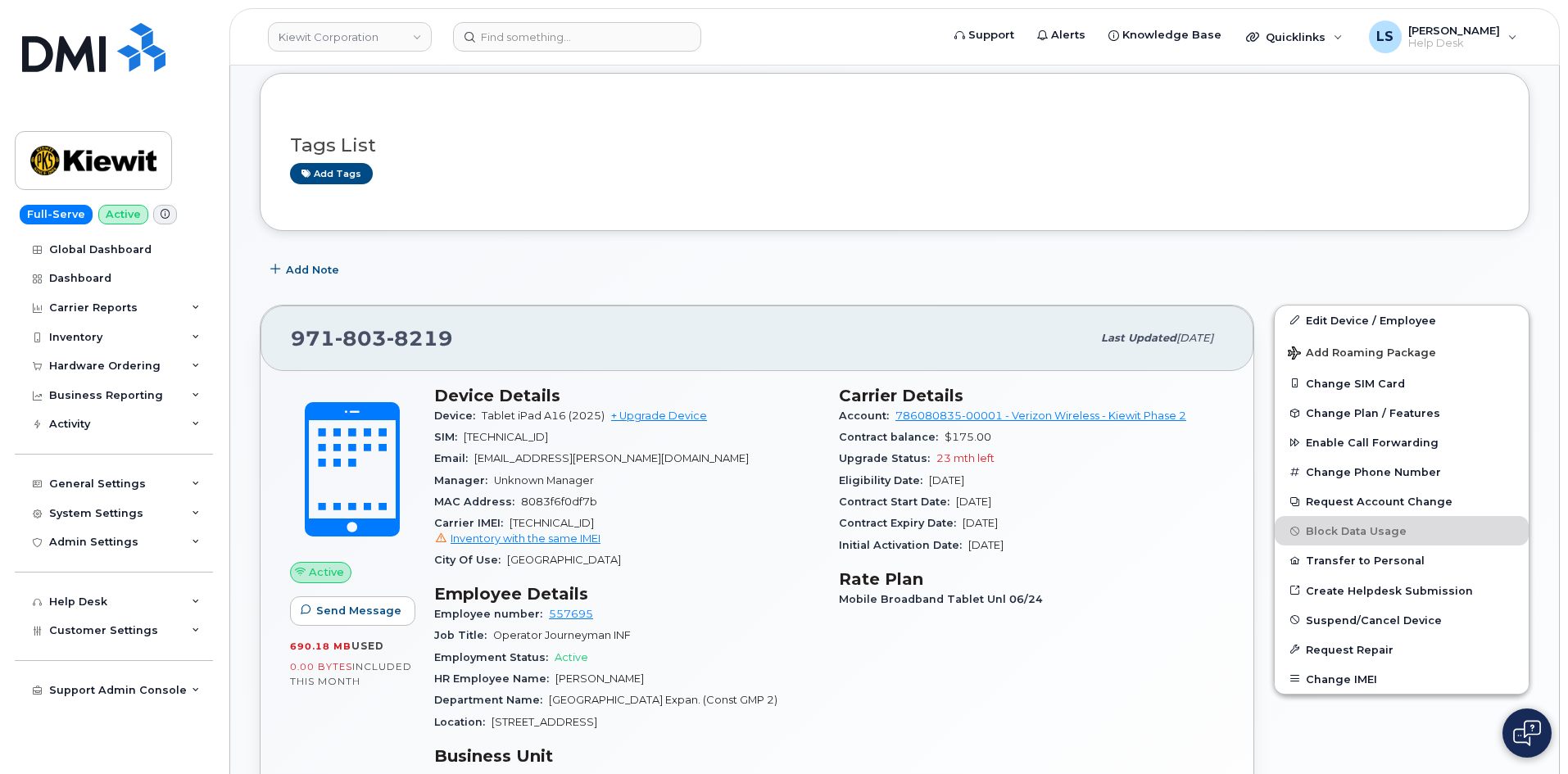 scroll, scrollTop: 164, scrollLeft: 0, axis: vertical 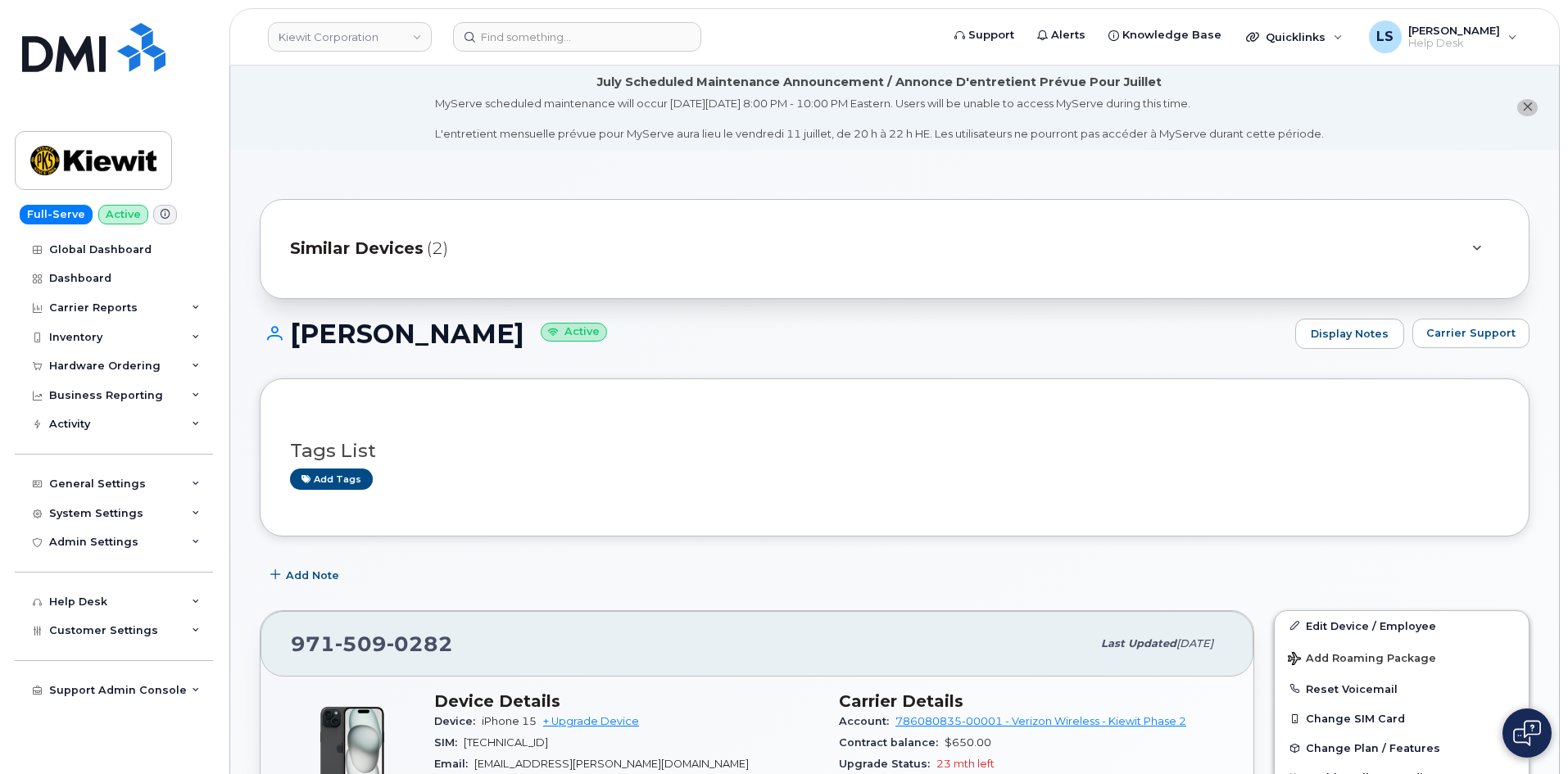 drag, startPoint x: 660, startPoint y: 82, endPoint x: 674, endPoint y: 77, distance: 14.866069 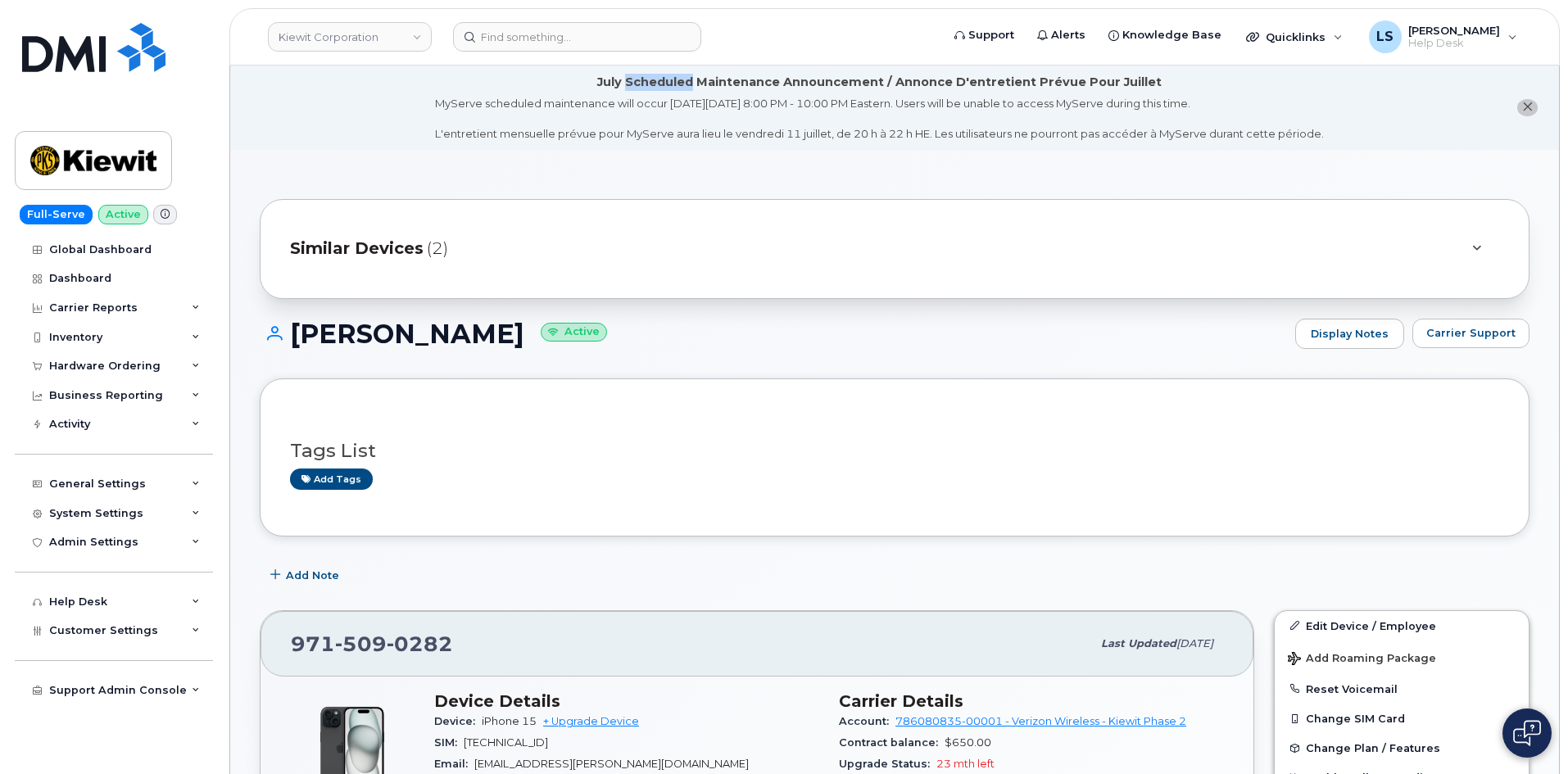 click on "July Scheduled Maintenance Announcement / Annonce D'entretient Prévue Pour Juillet" at bounding box center [879, 82] 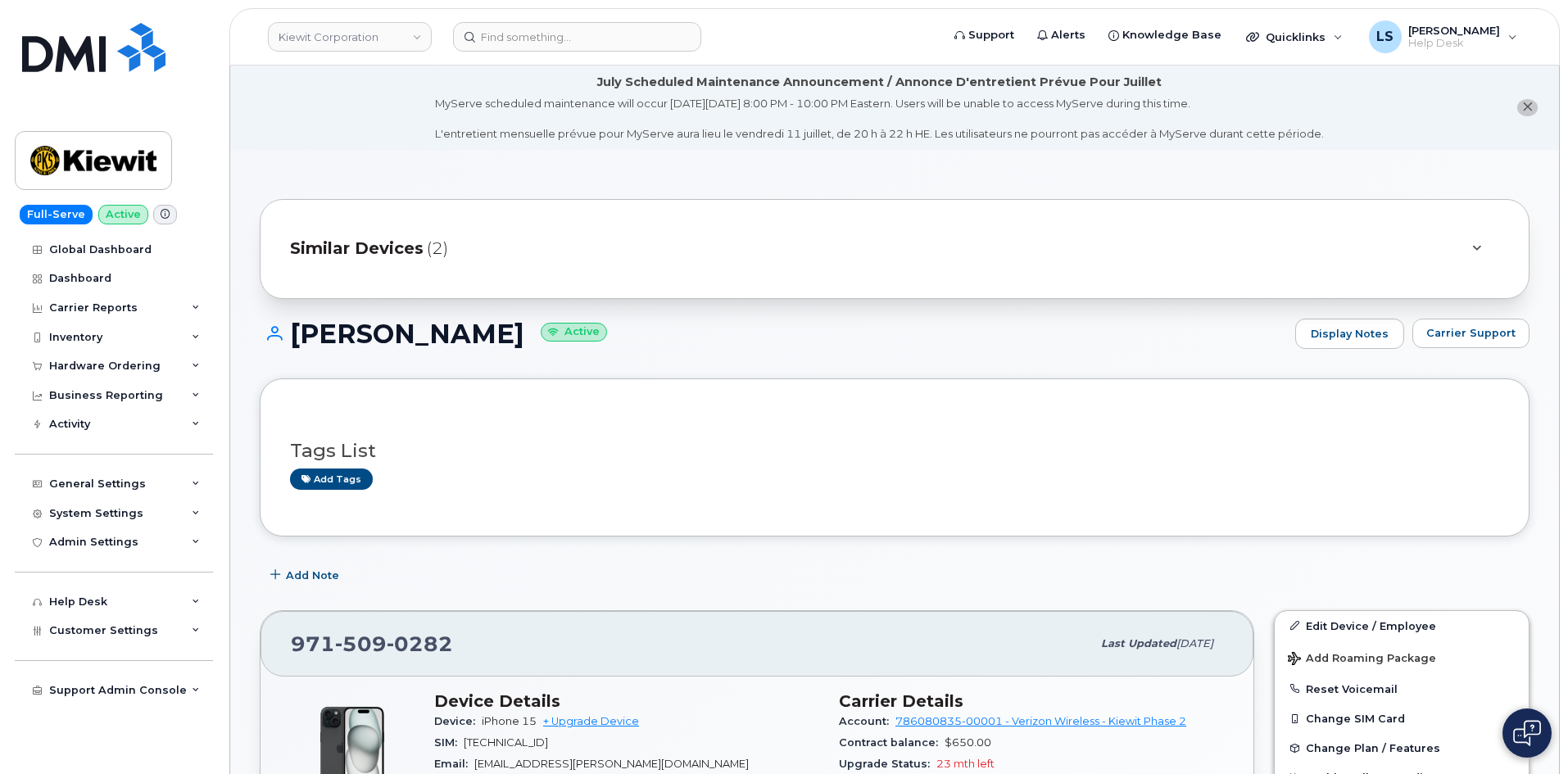 drag, startPoint x: 876, startPoint y: 97, endPoint x: 750, endPoint y: 125, distance: 129.07362 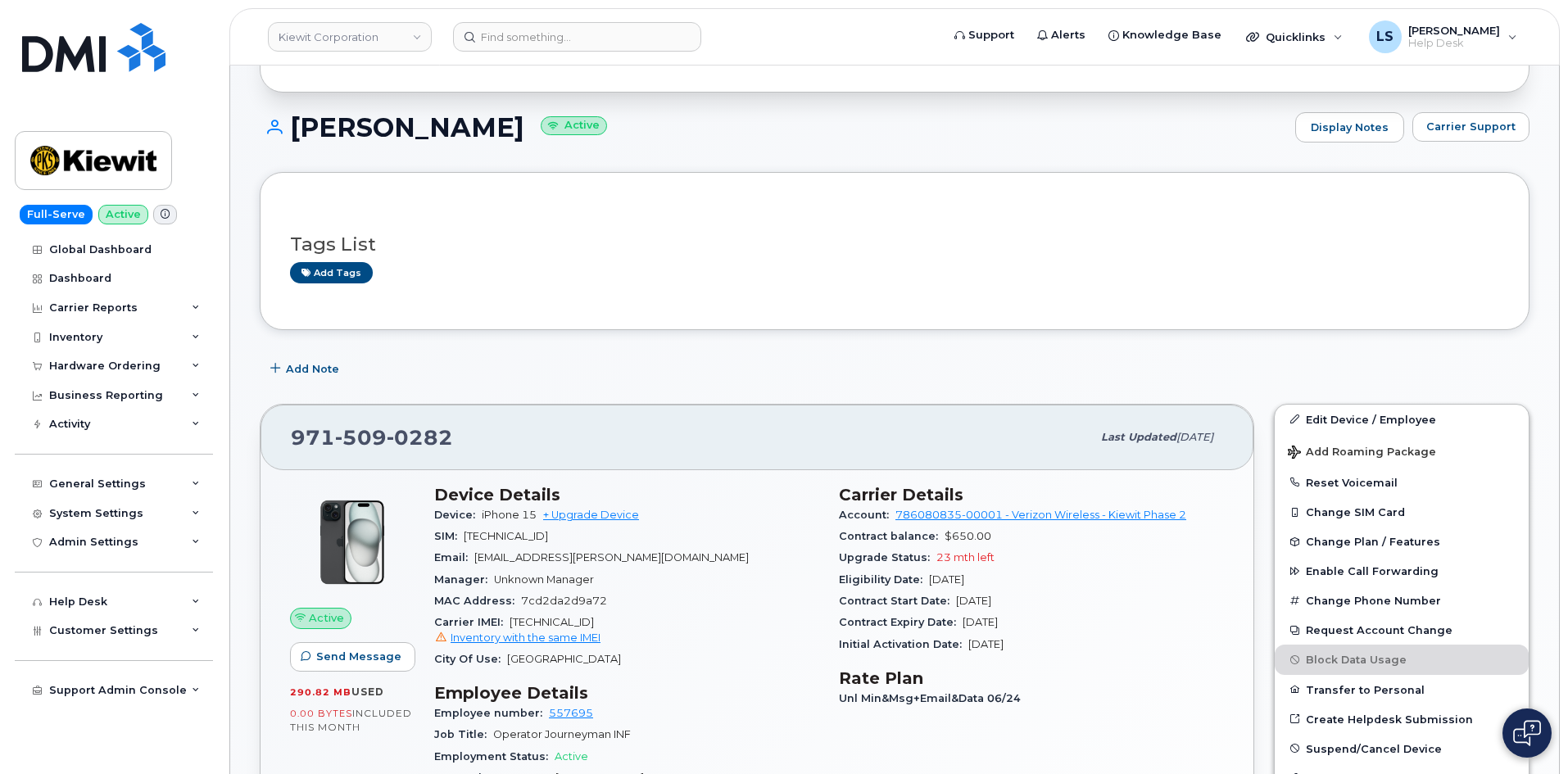 scroll, scrollTop: 328, scrollLeft: 0, axis: vertical 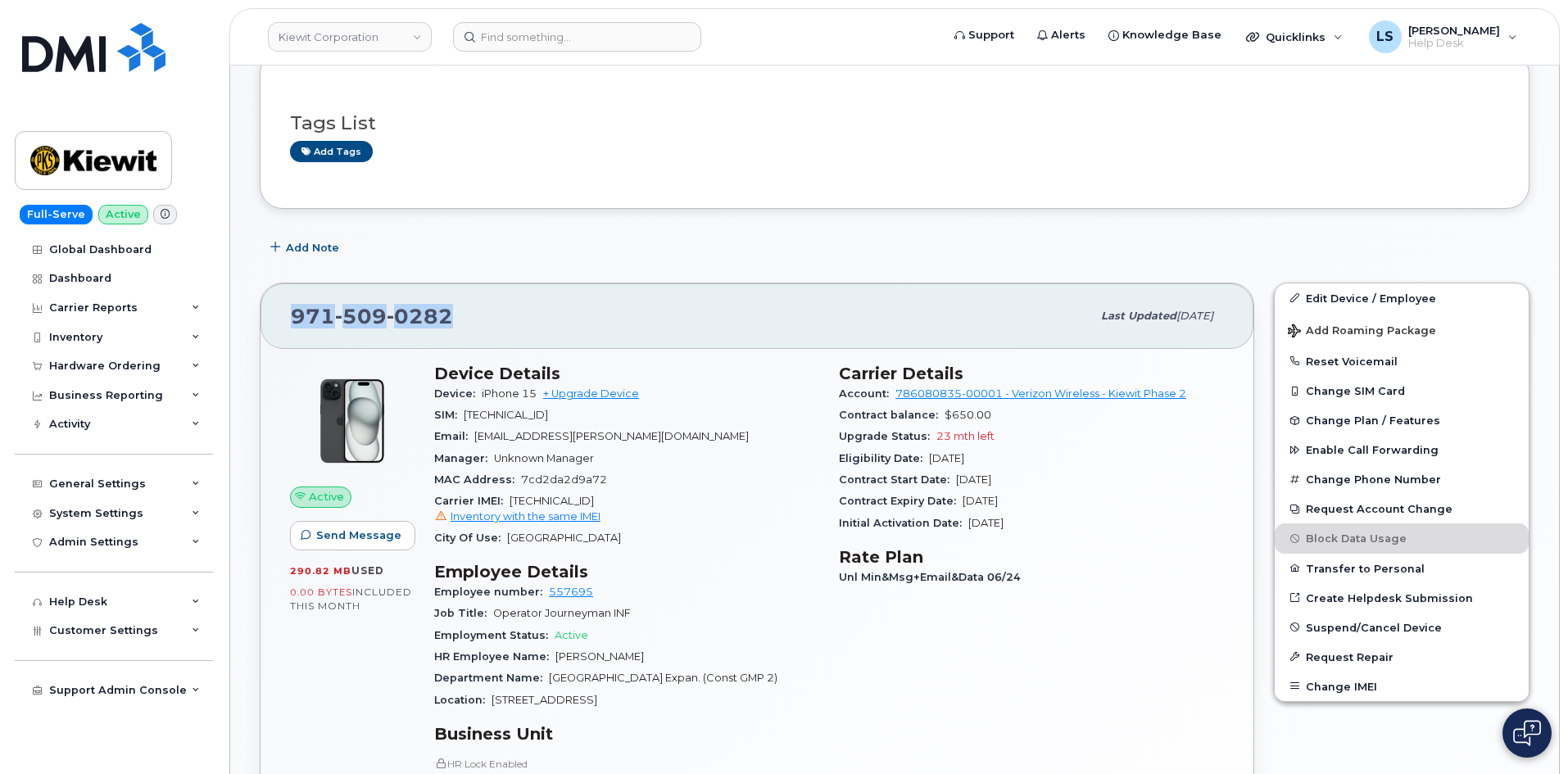 drag, startPoint x: 471, startPoint y: 319, endPoint x: 235, endPoint y: 325, distance: 236.07626 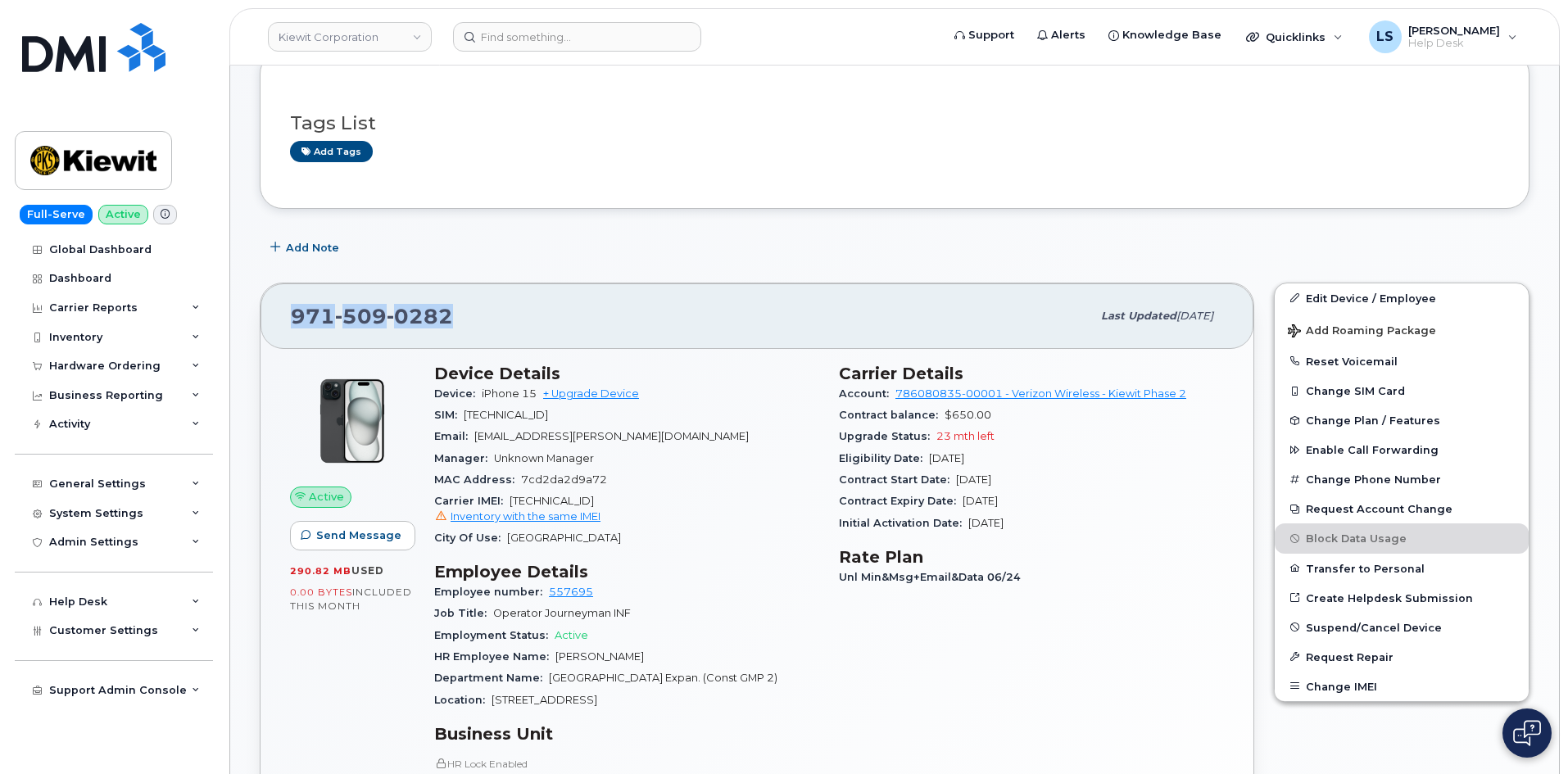 copy on "971 509 0282" 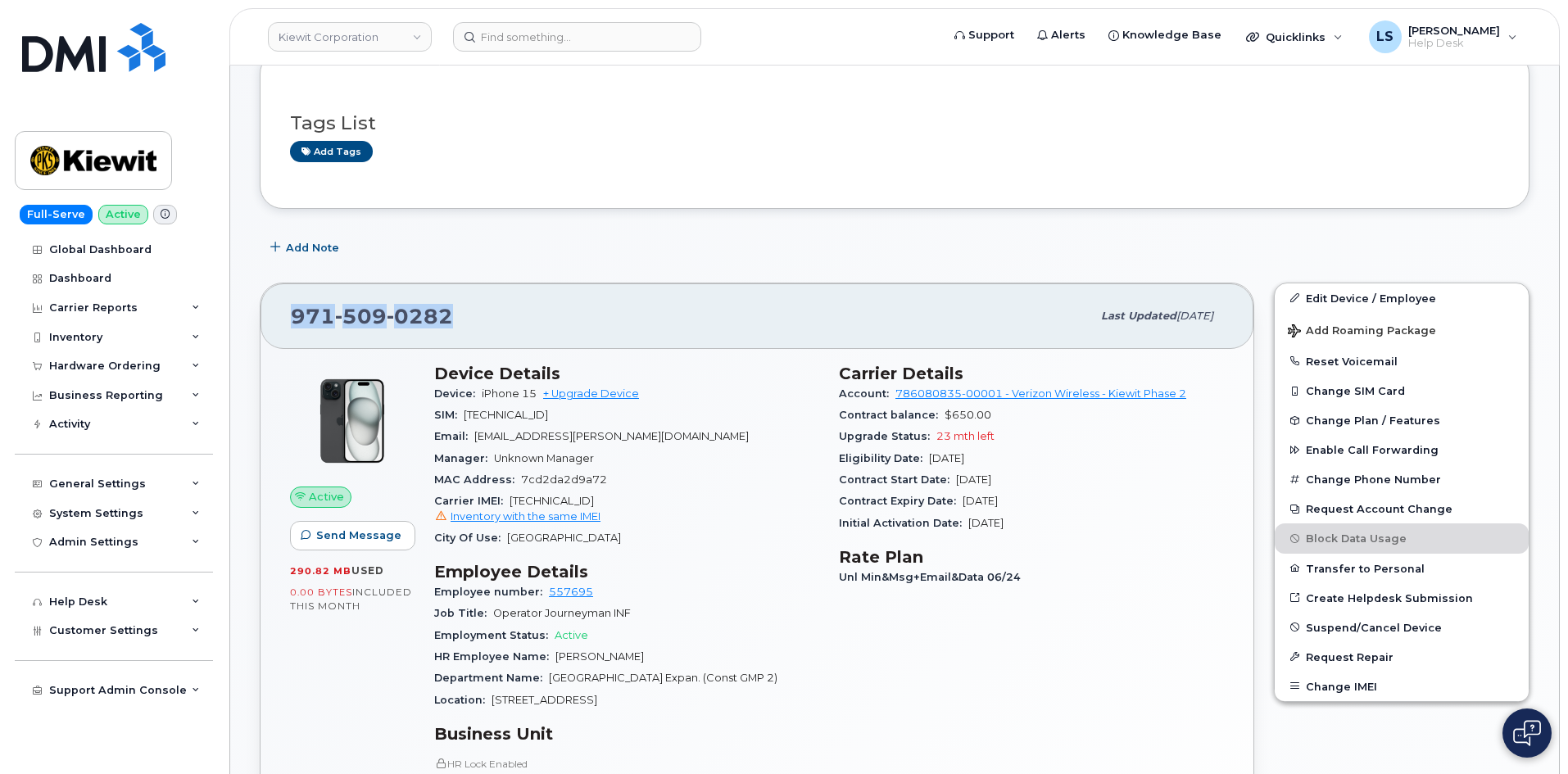 drag, startPoint x: 593, startPoint y: 327, endPoint x: 559, endPoint y: 251, distance: 83.258633 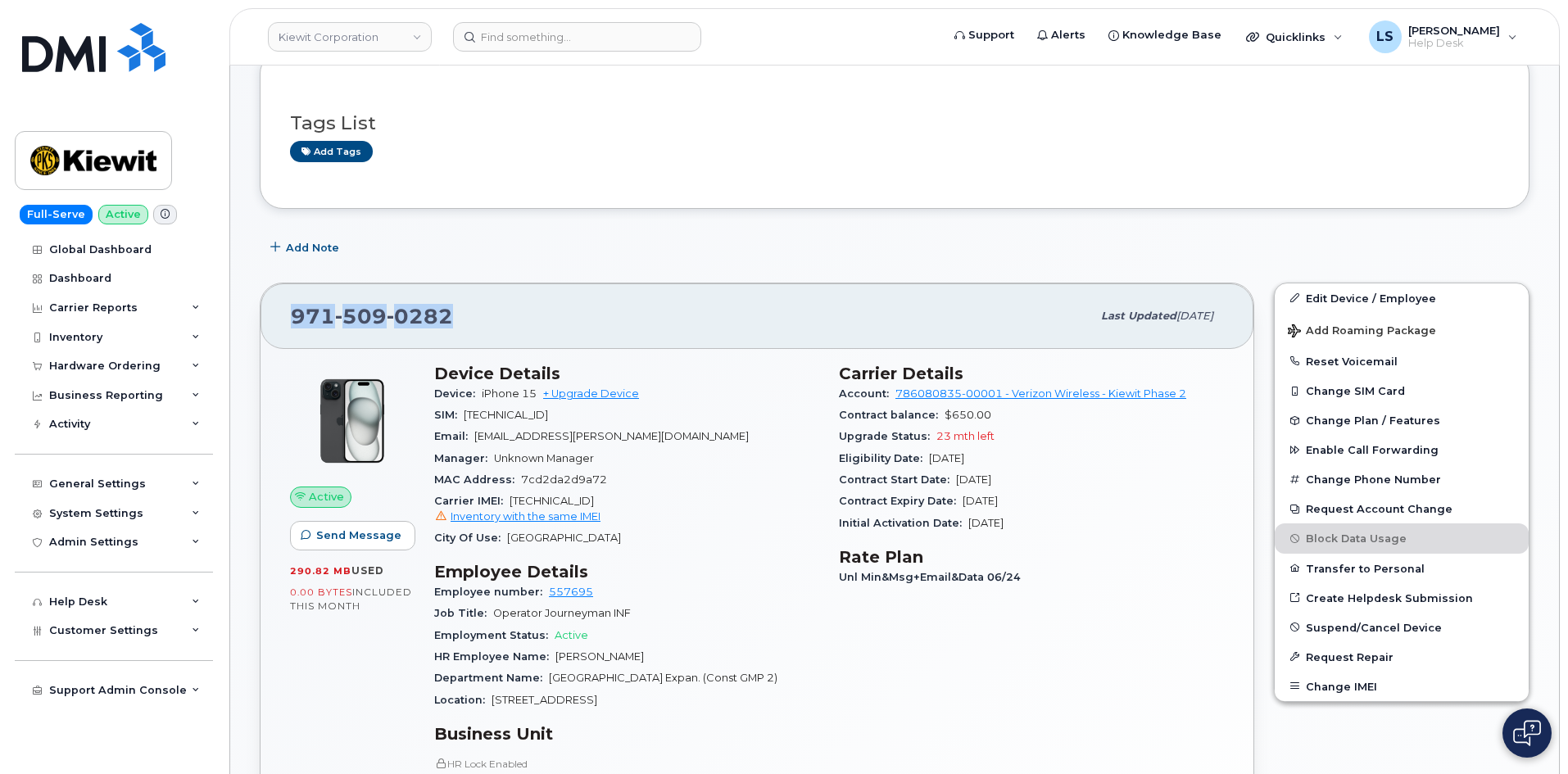 click on "971 509 0282" at bounding box center [691, 316] 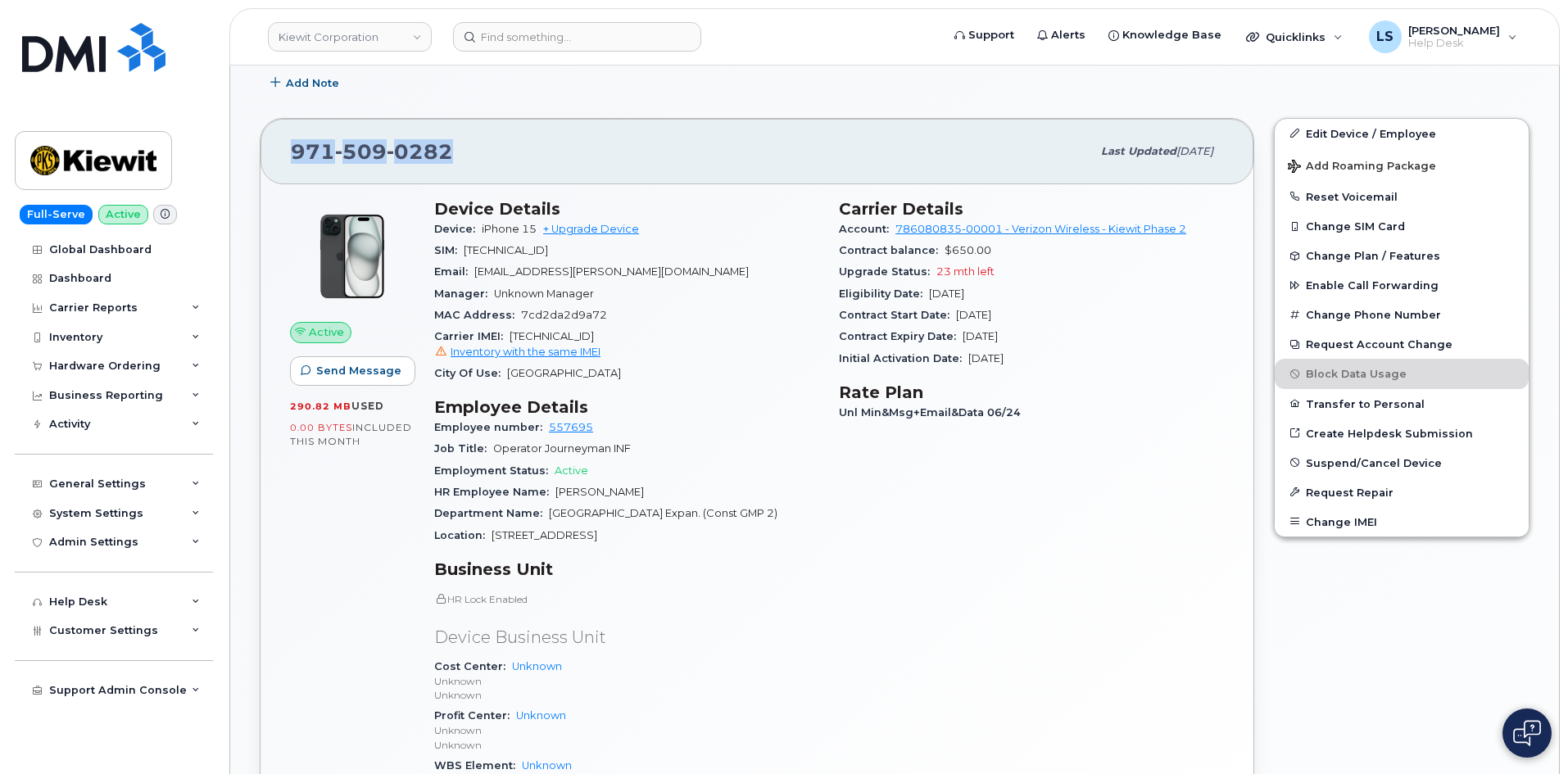 scroll, scrollTop: 328, scrollLeft: 0, axis: vertical 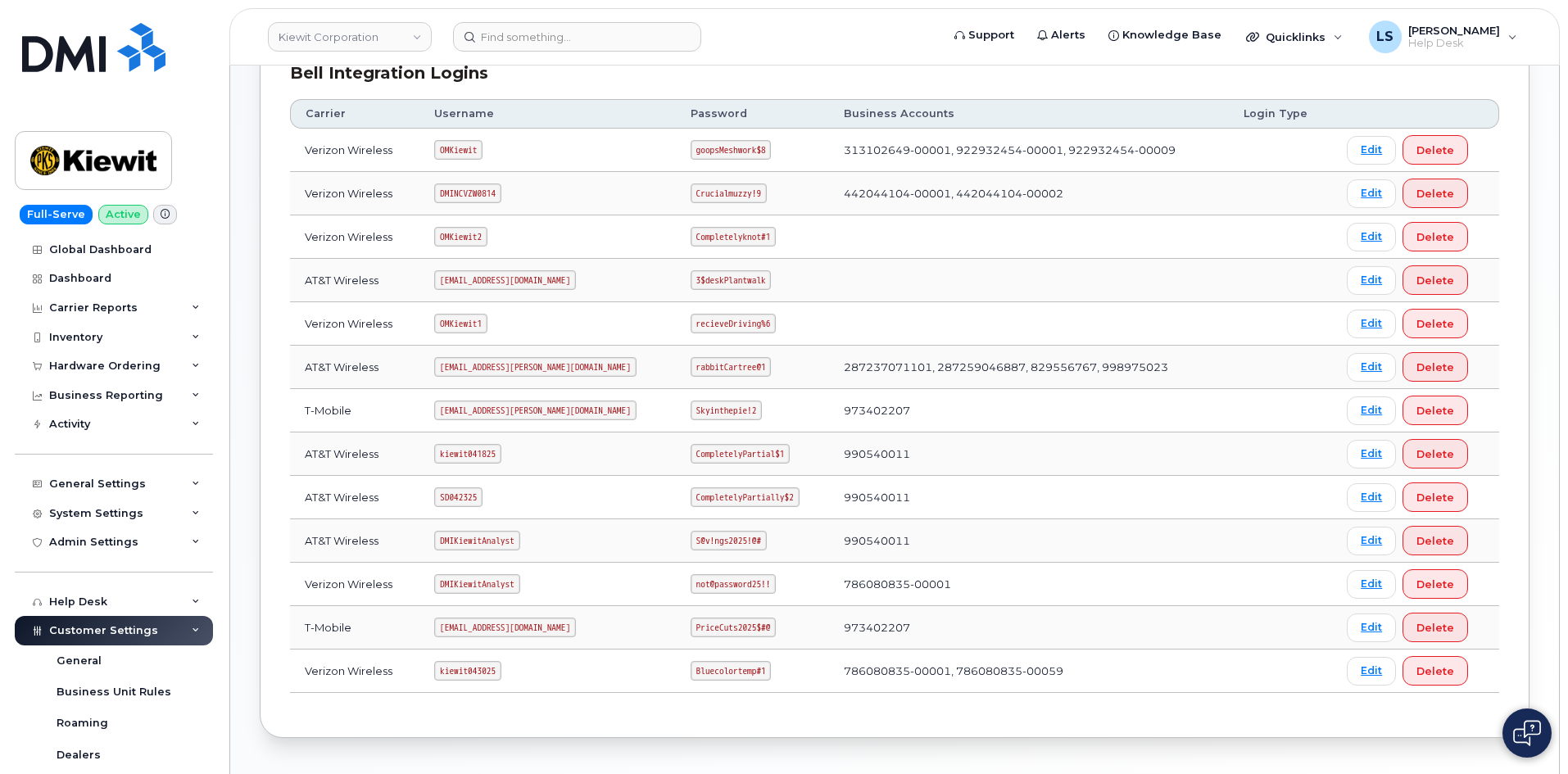 click on "kiewit043025" at bounding box center (468, 671) 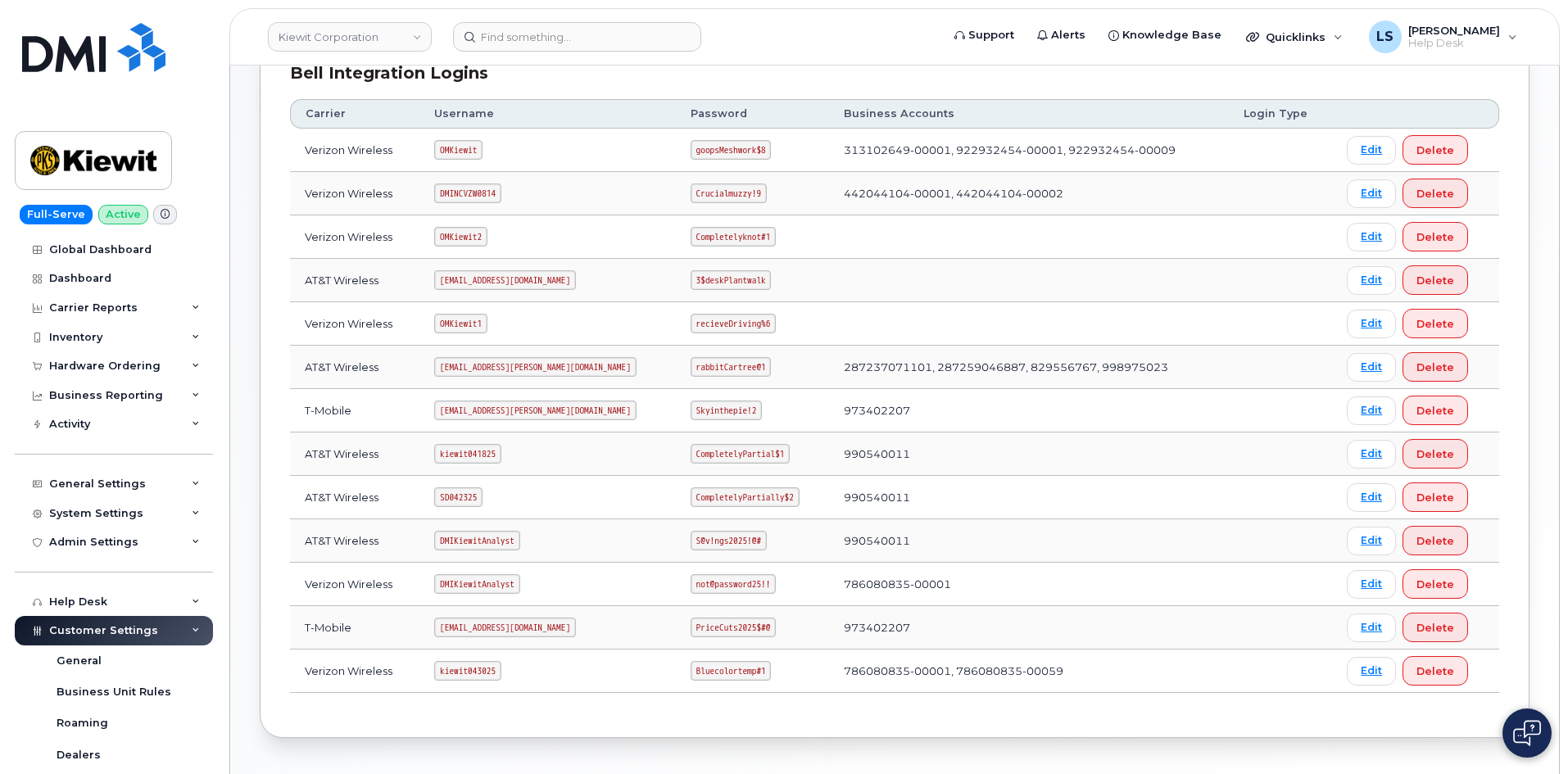 click on "Bluecolortemp#1" at bounding box center [731, 671] 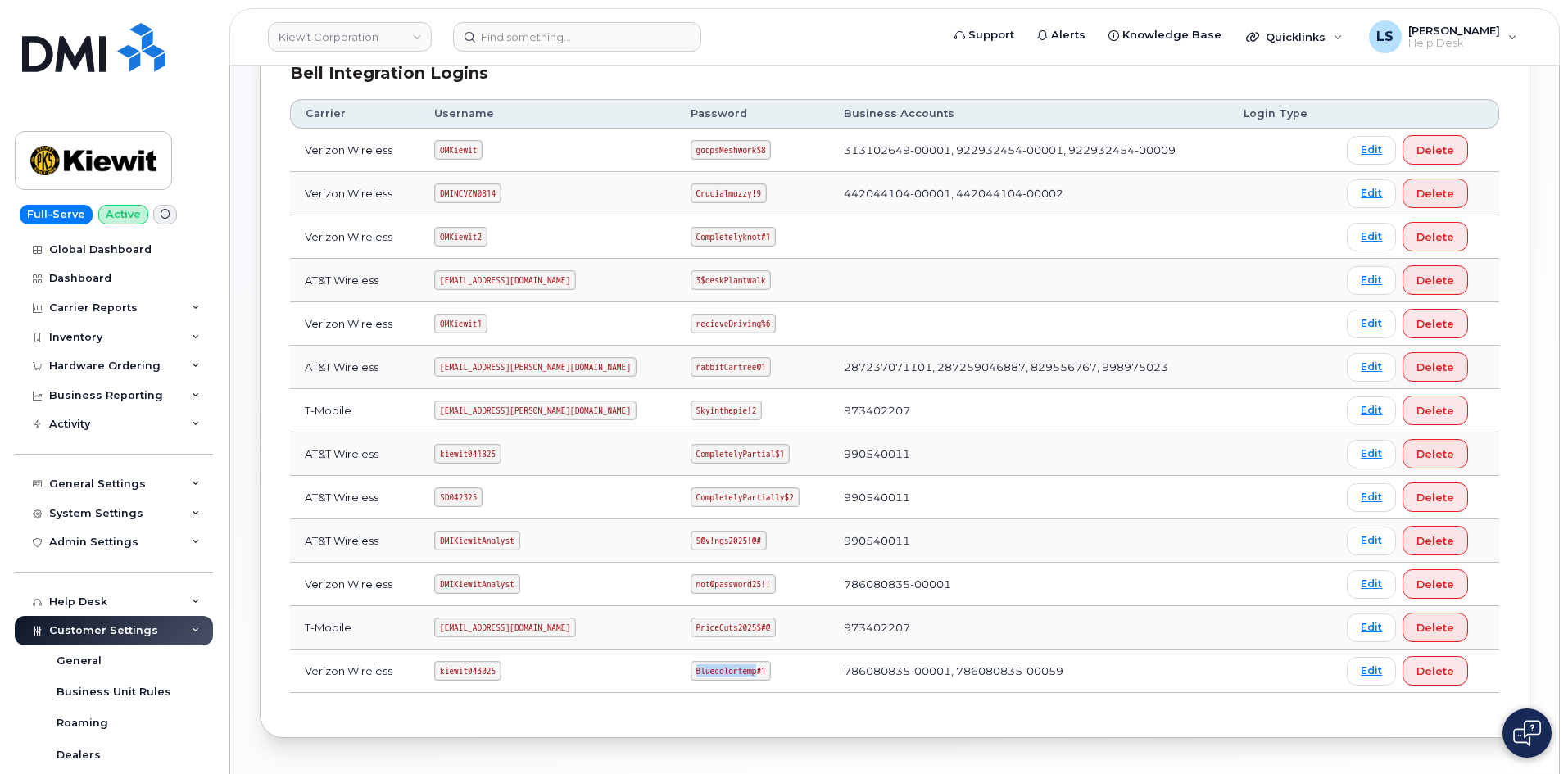 click on "Bluecolortemp#1" at bounding box center [731, 671] 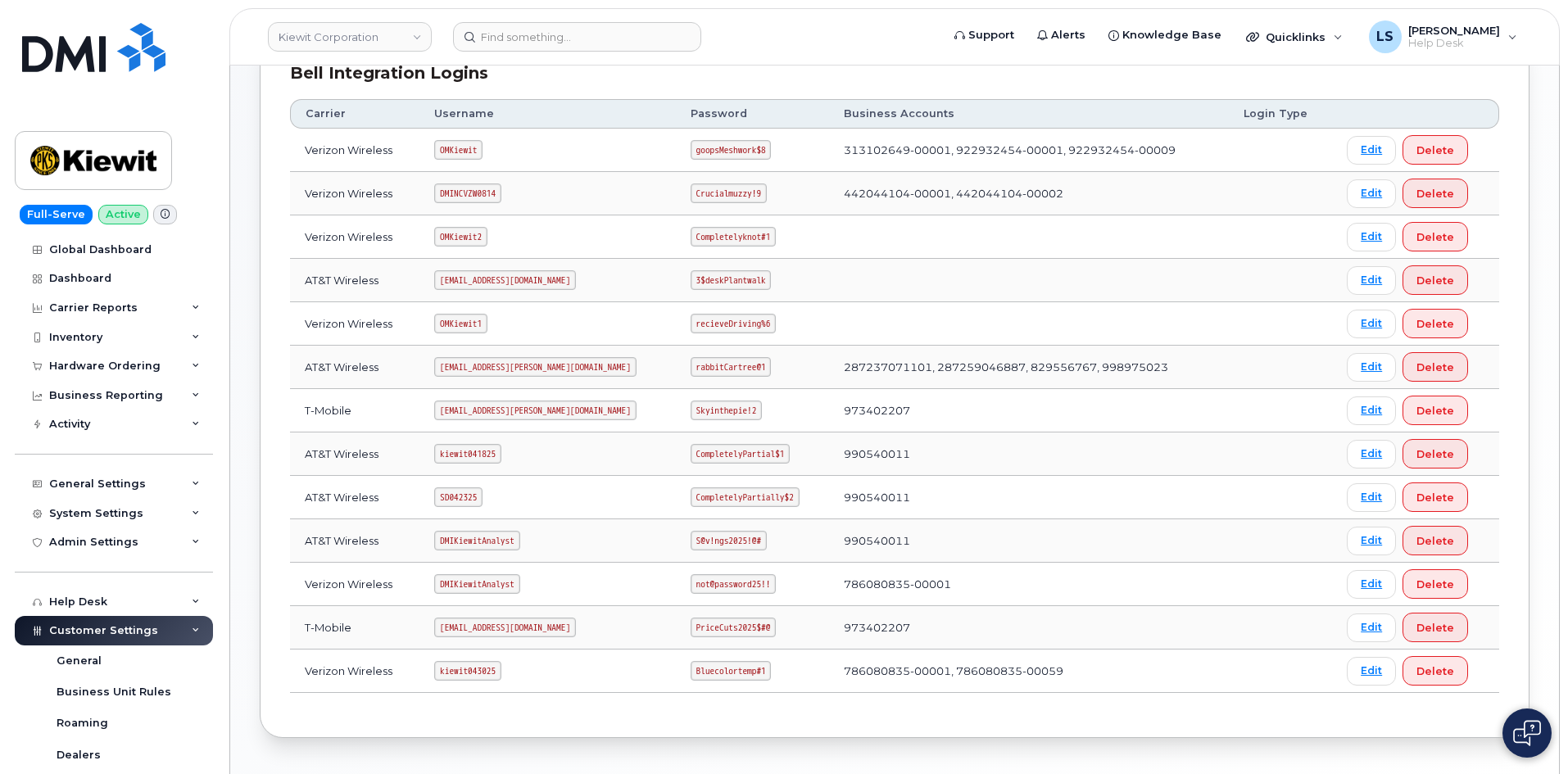 click on "Bluecolortemp#1" at bounding box center (731, 671) 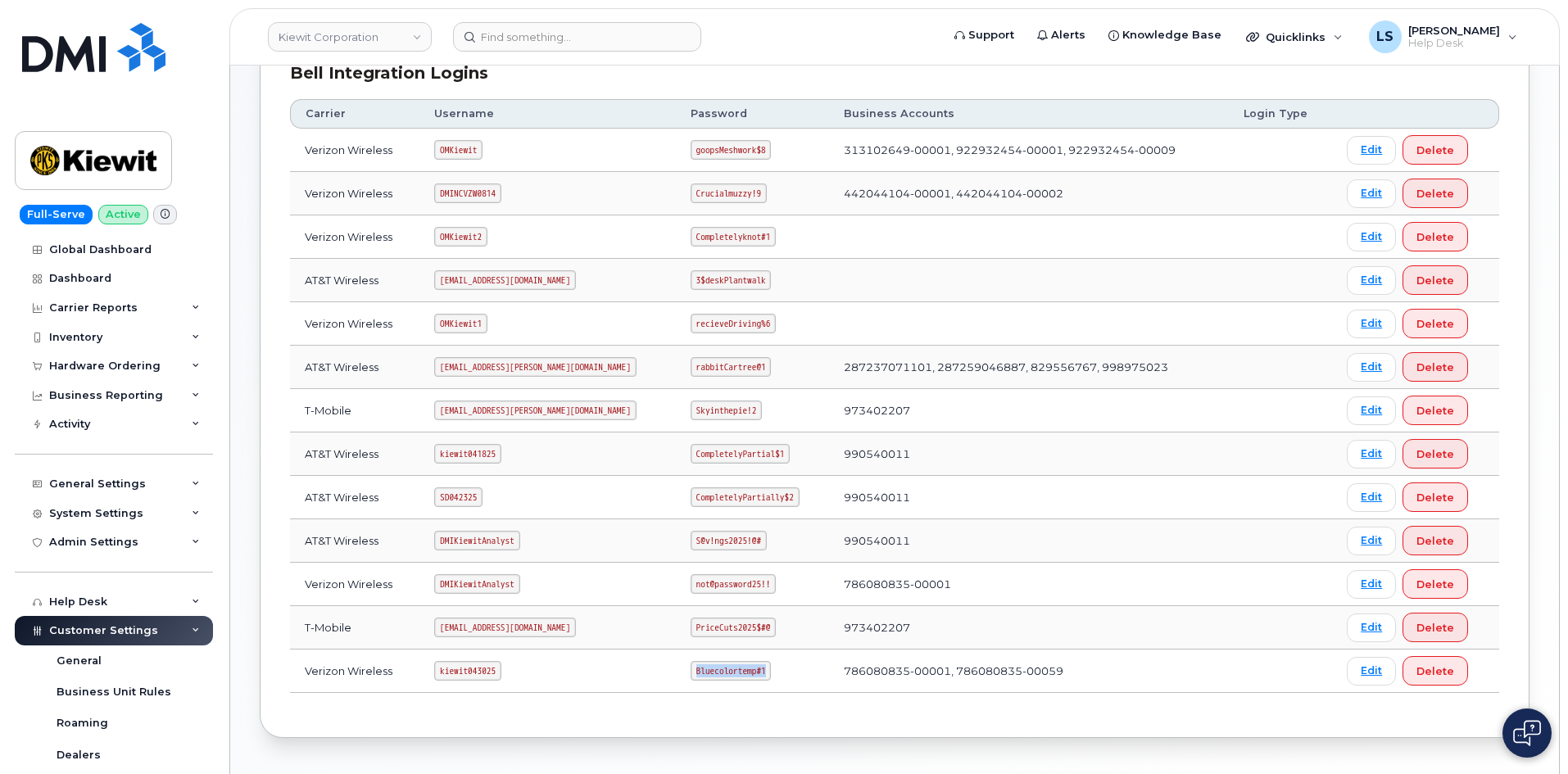 drag, startPoint x: 742, startPoint y: 669, endPoint x: 633, endPoint y: 672, distance: 109.04128 